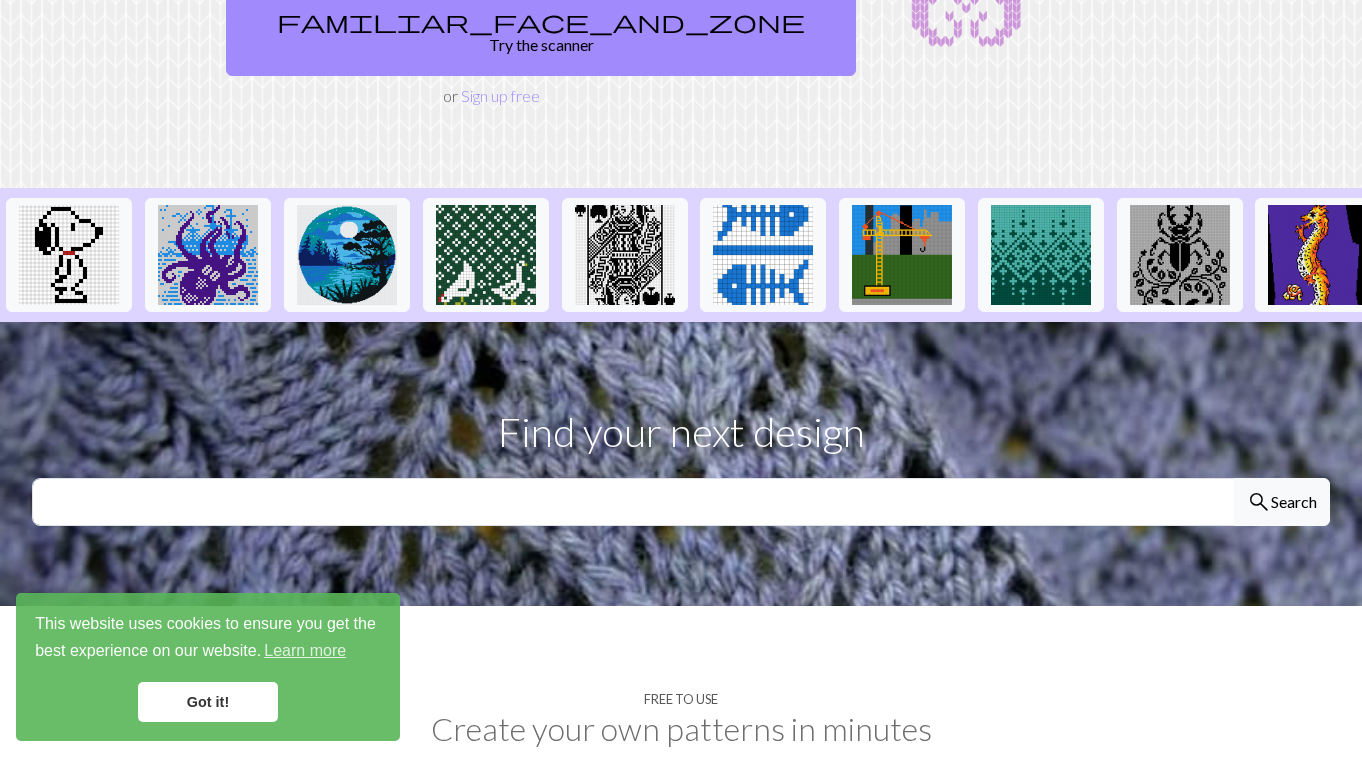 scroll, scrollTop: 361, scrollLeft: 0, axis: vertical 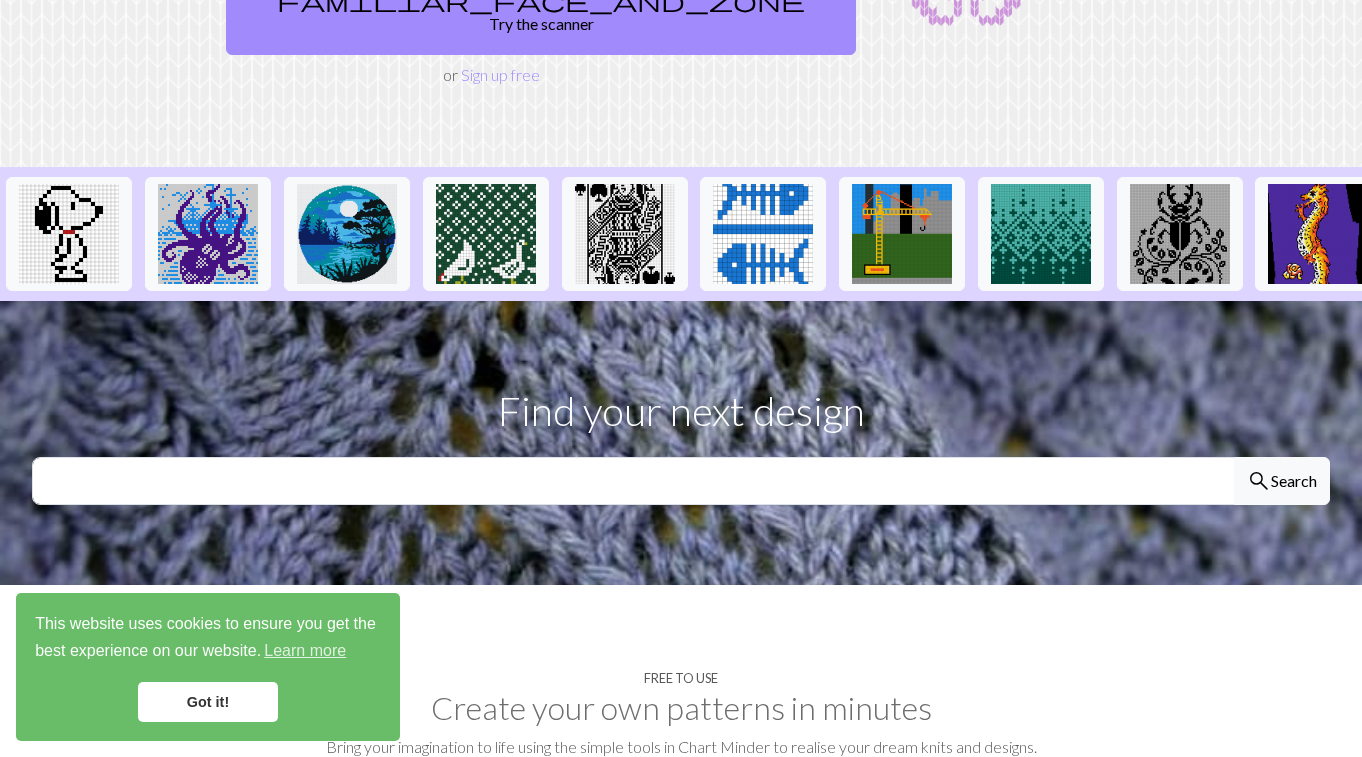 click on "Got it!" at bounding box center [208, 702] 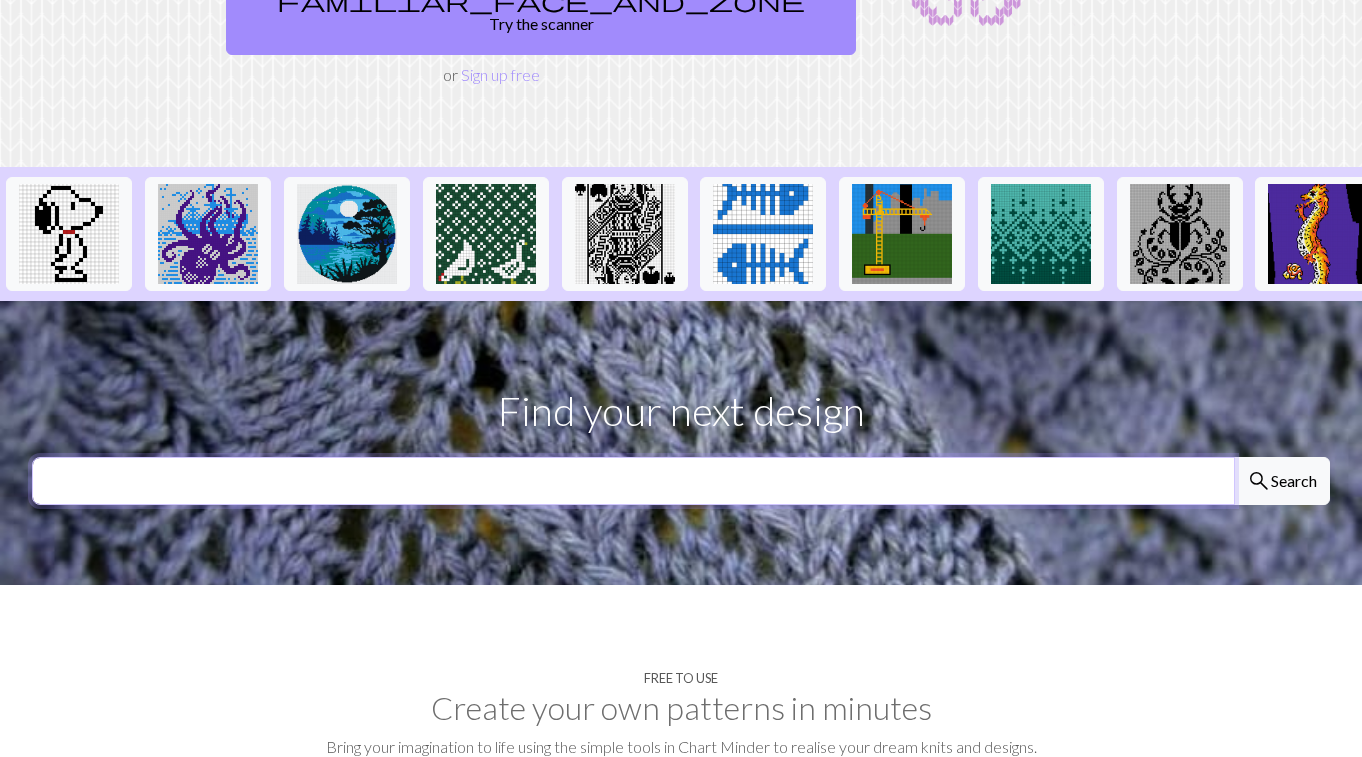 click at bounding box center (633, 481) 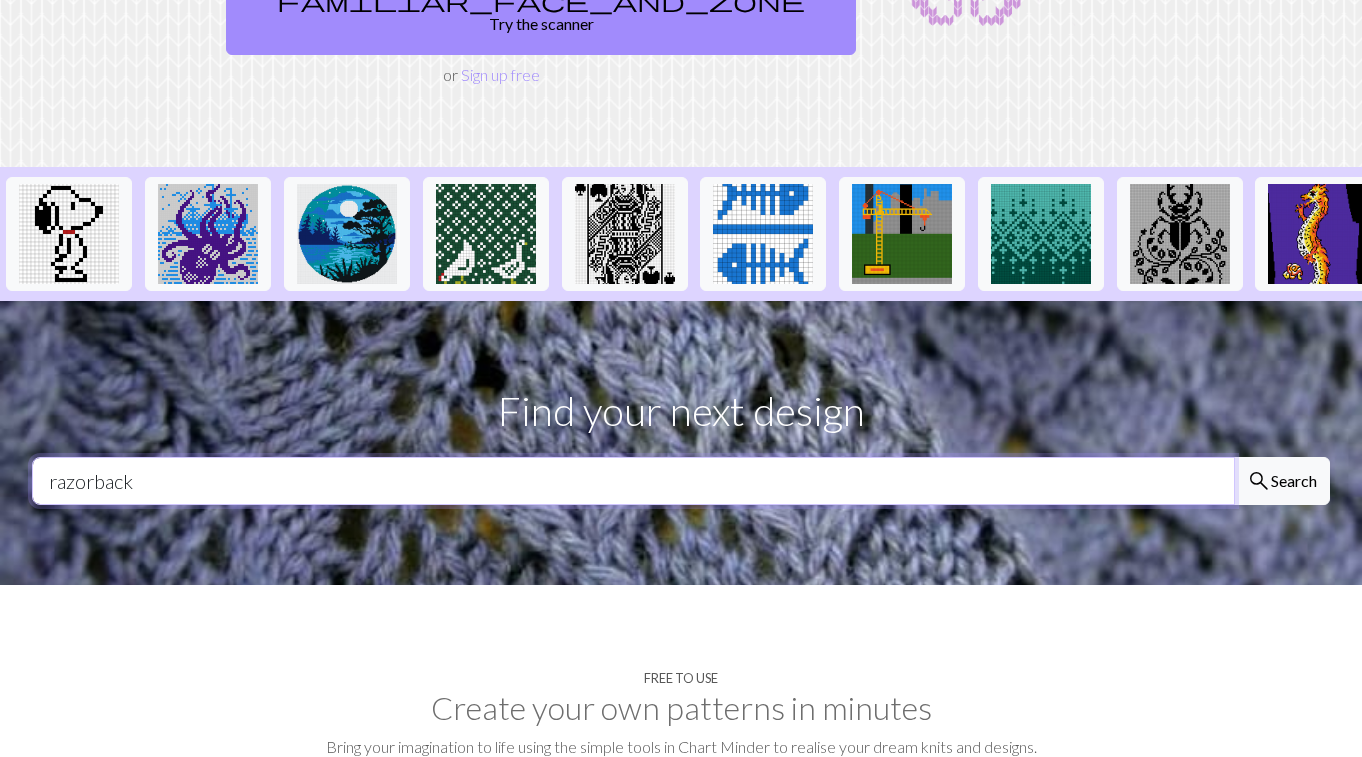 type on "Razorback" 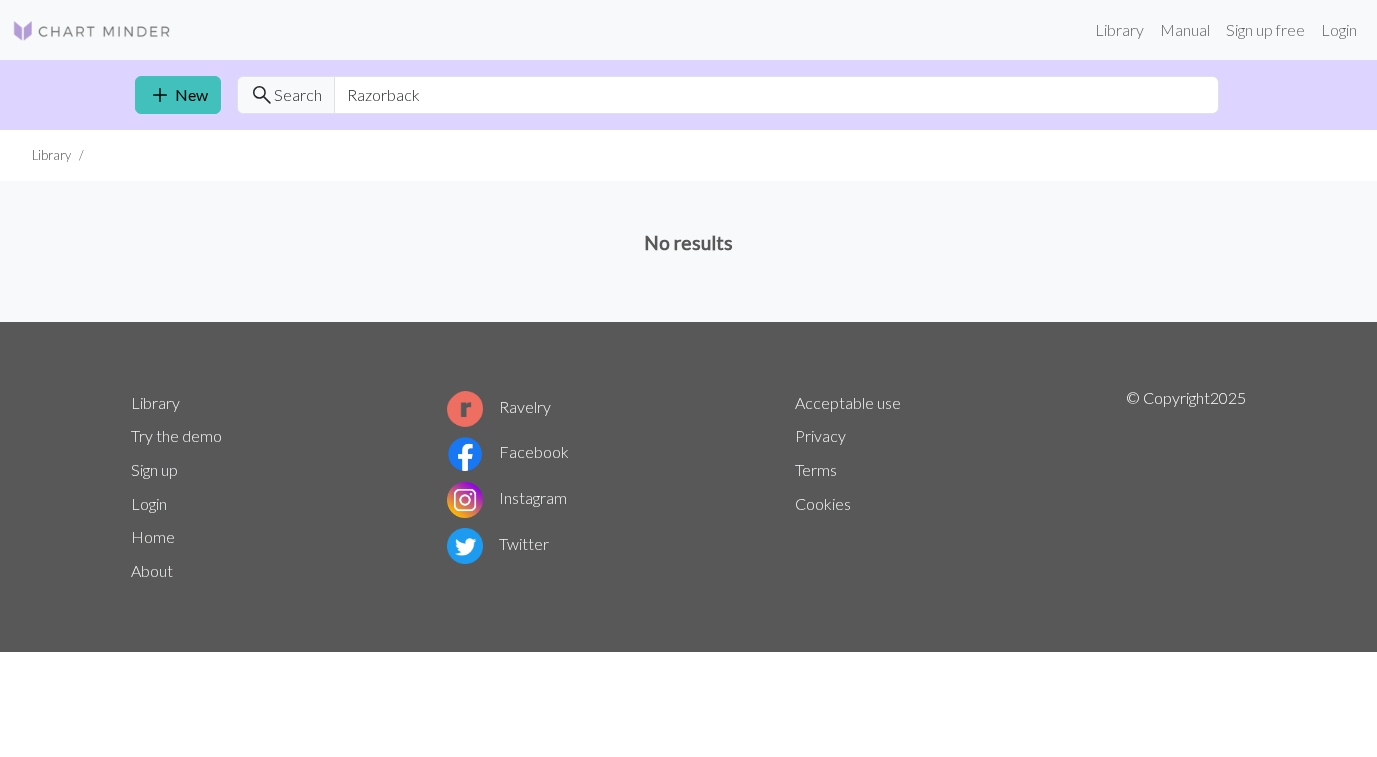 scroll, scrollTop: 0, scrollLeft: 0, axis: both 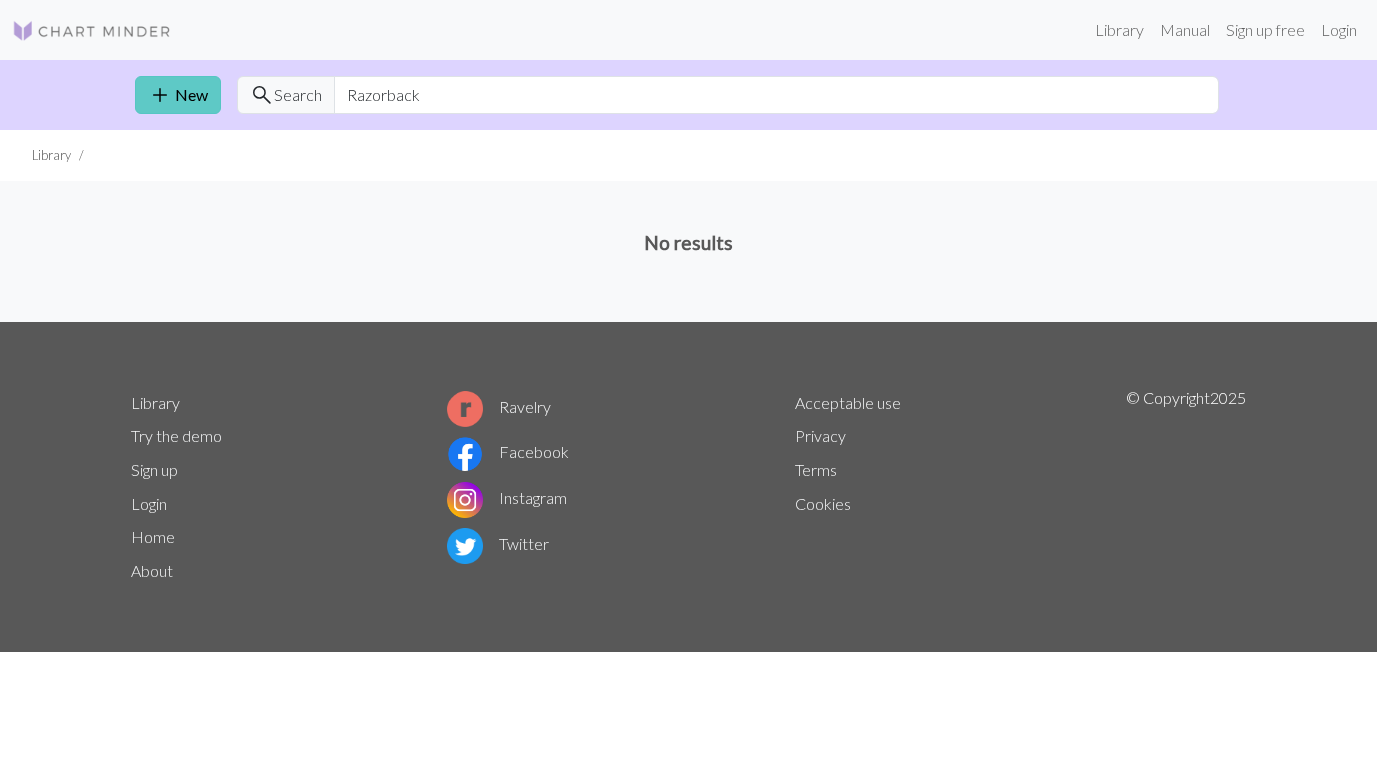click on "add   New" at bounding box center [178, 95] 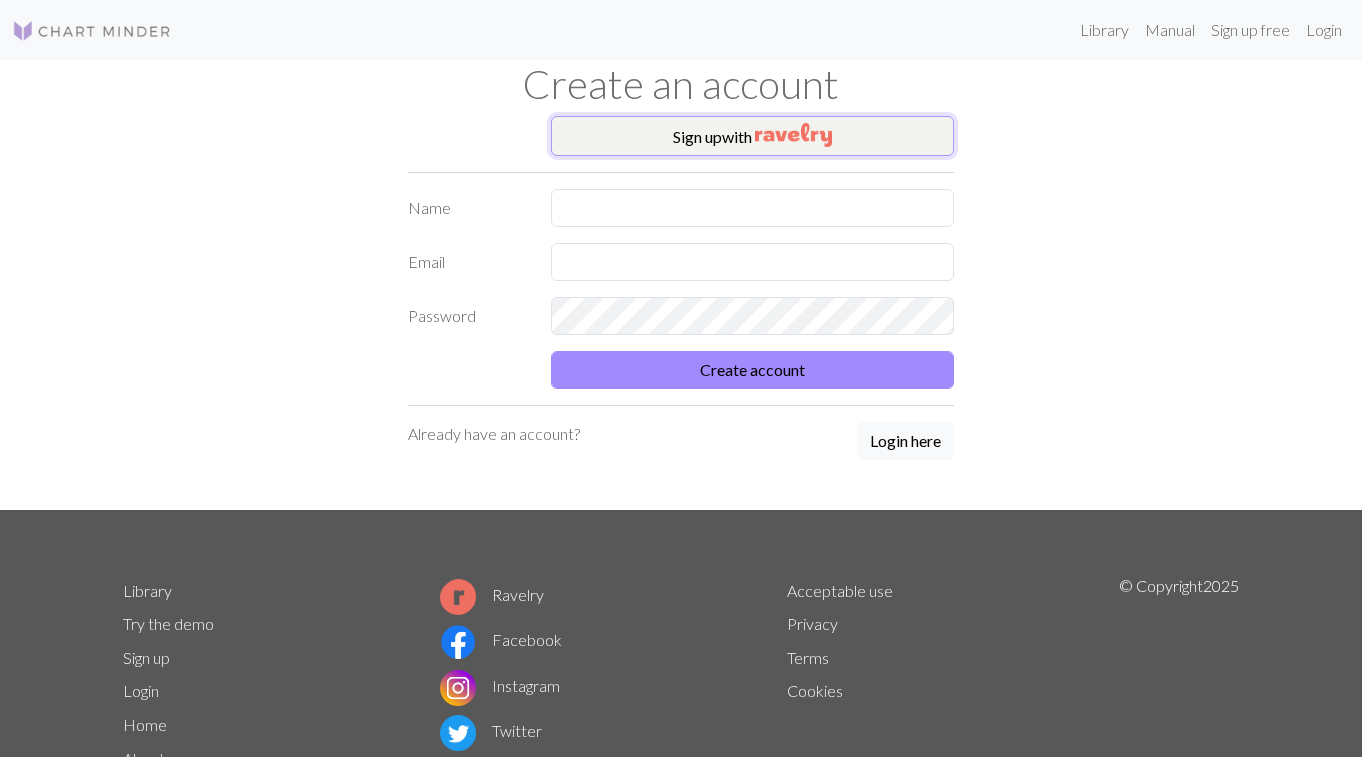 click on "Sign up  with" at bounding box center (753, 136) 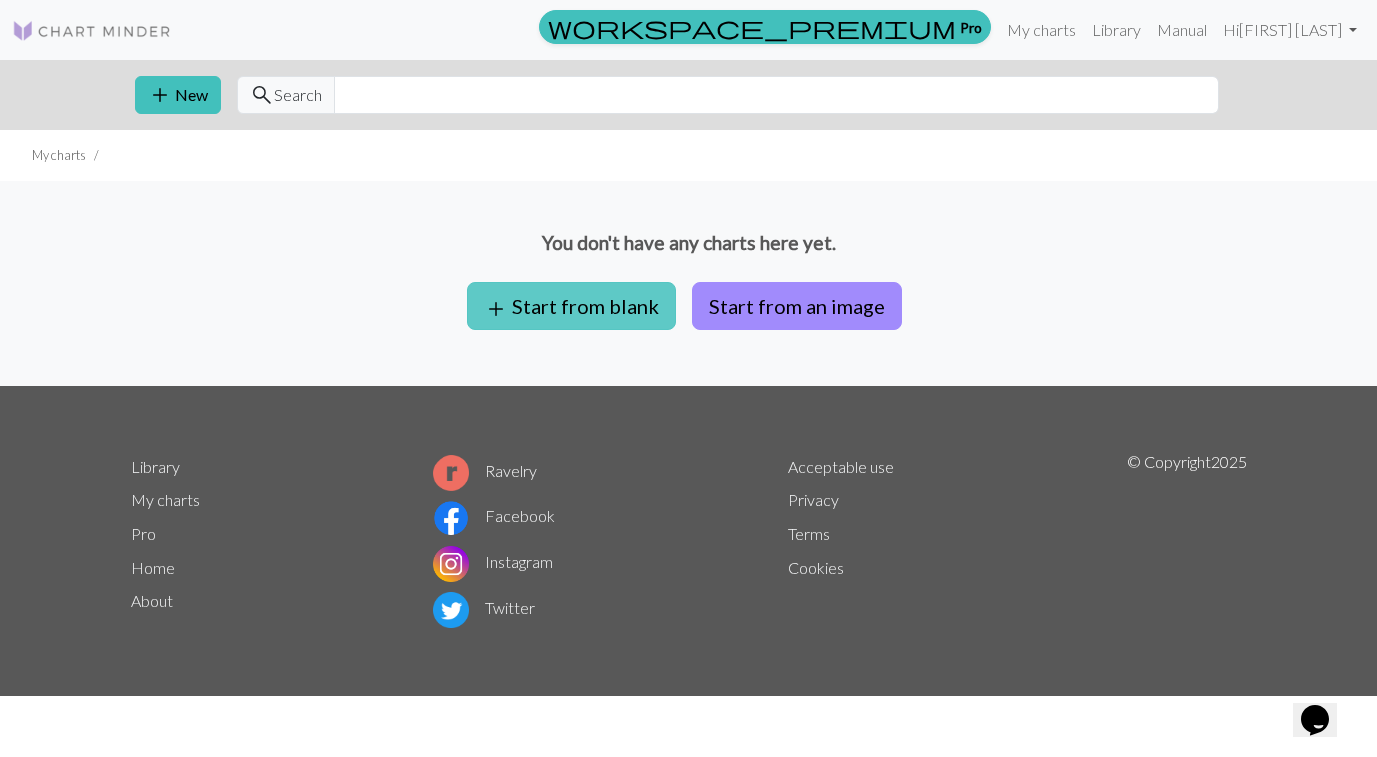 click on "add   Start from blank" at bounding box center (571, 306) 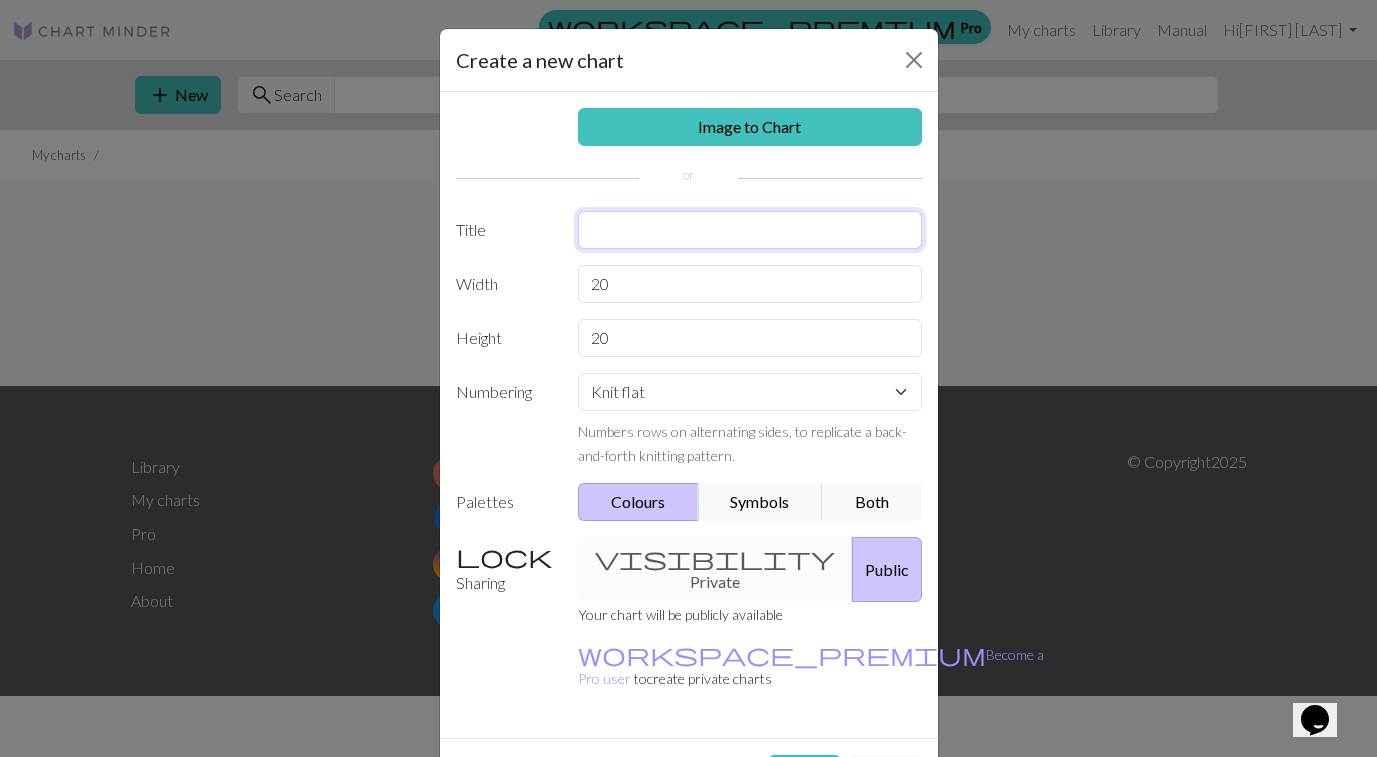 click at bounding box center [750, 230] 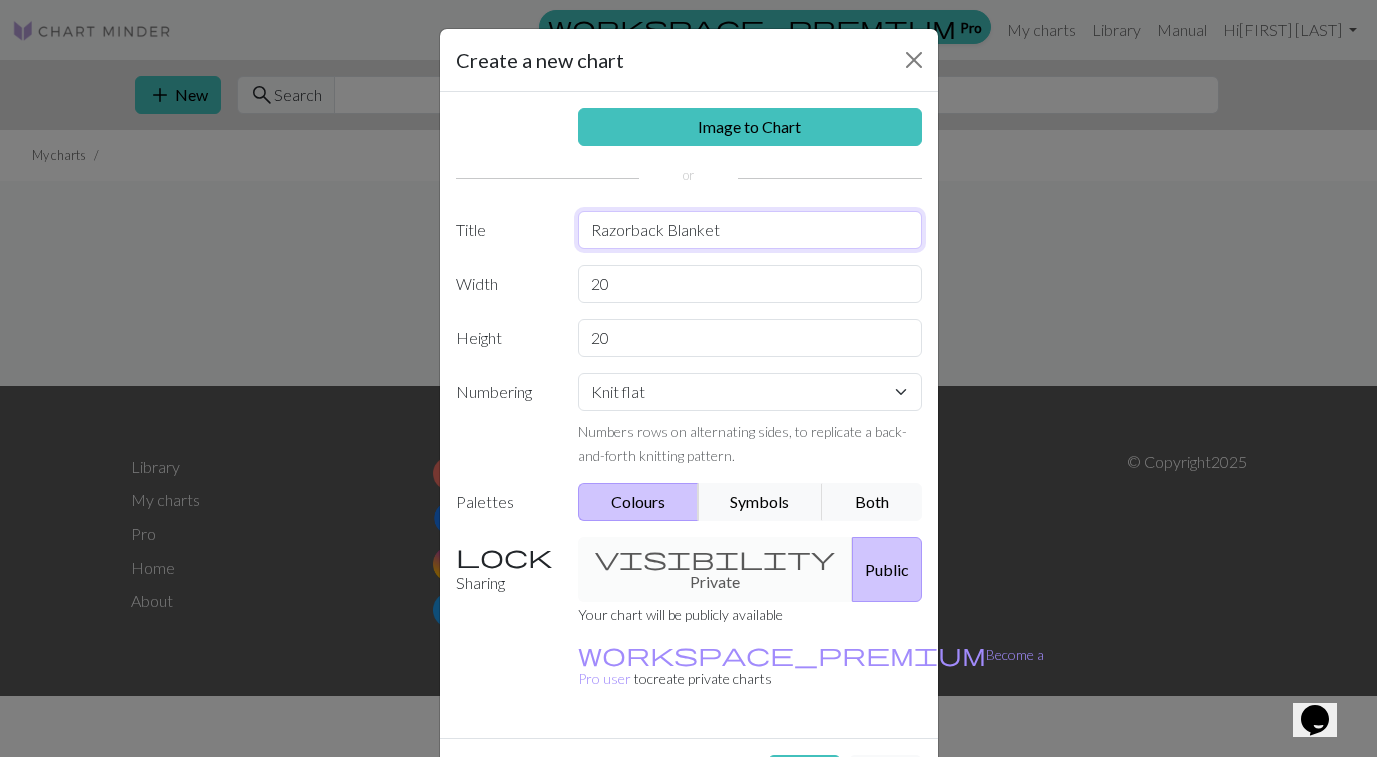 type on "Razorback Blanket" 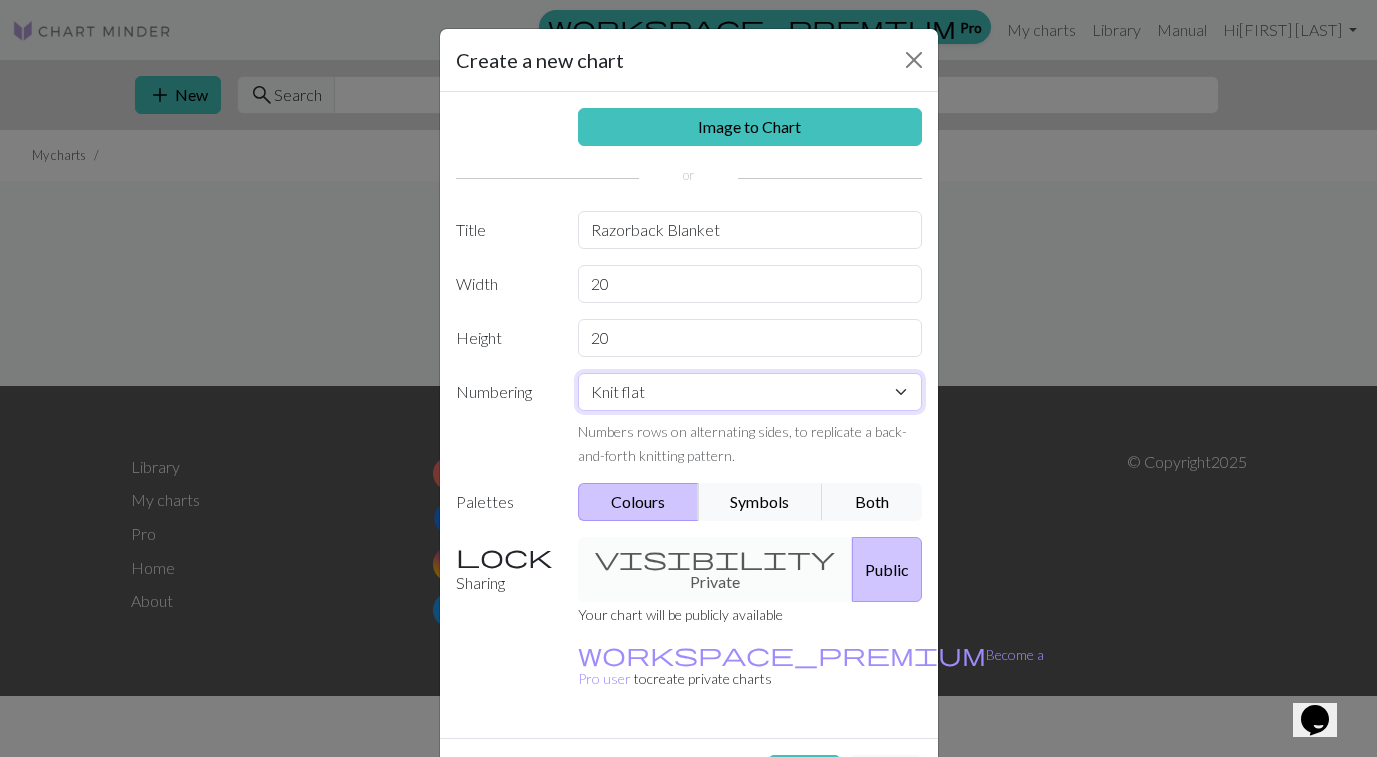 click on "Knit flat Knit in the round Lace knitting Cross stitch" at bounding box center [750, 392] 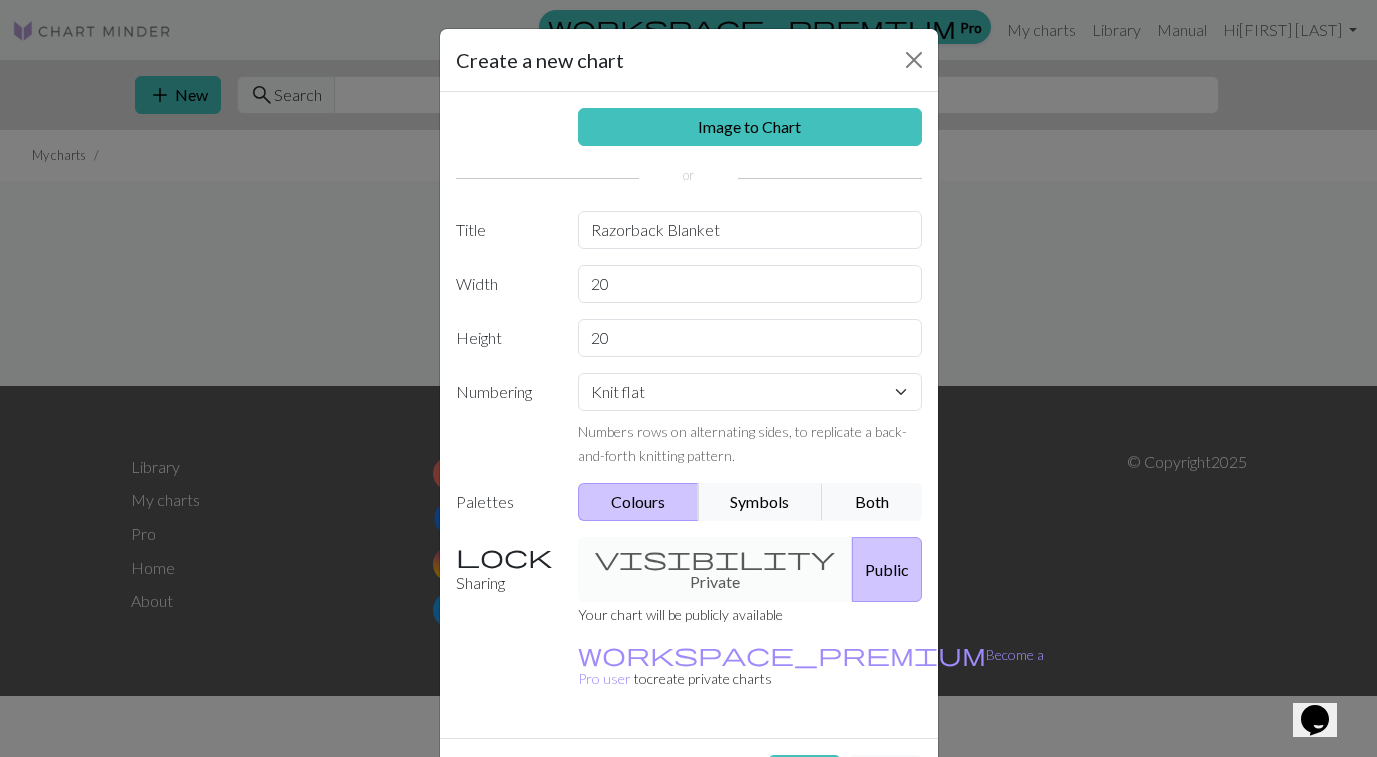 click on "visibility  Private Public" at bounding box center [750, 569] 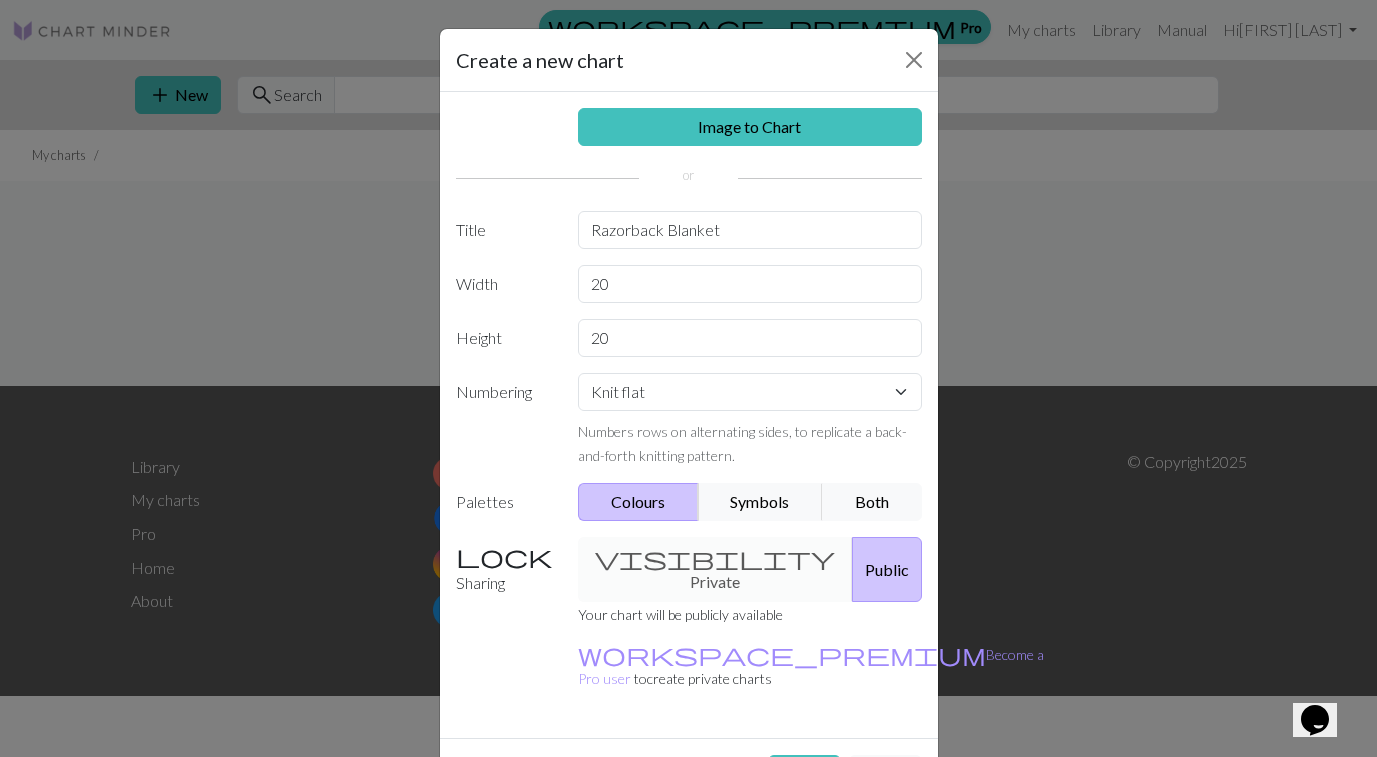 click on "Public" at bounding box center (887, 569) 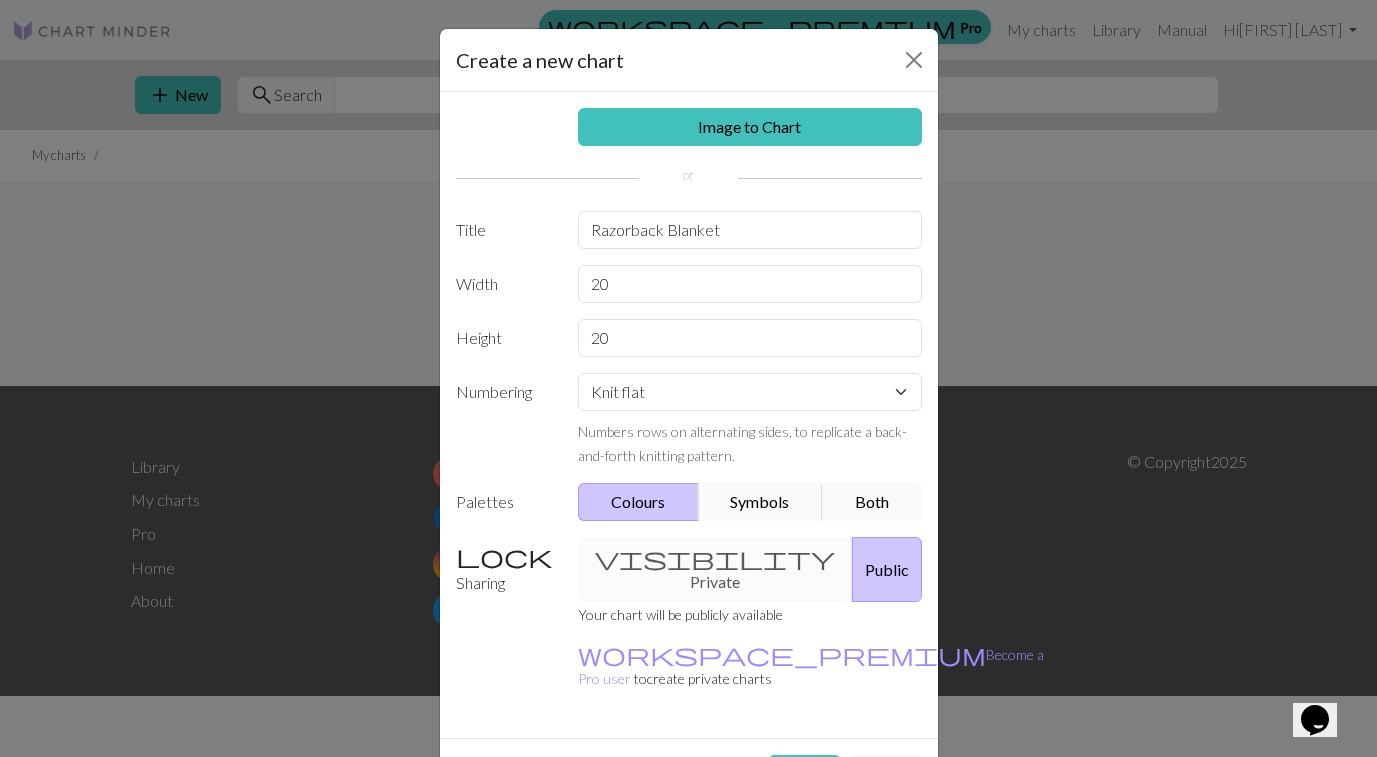 click on "Sharing" at bounding box center [505, 569] 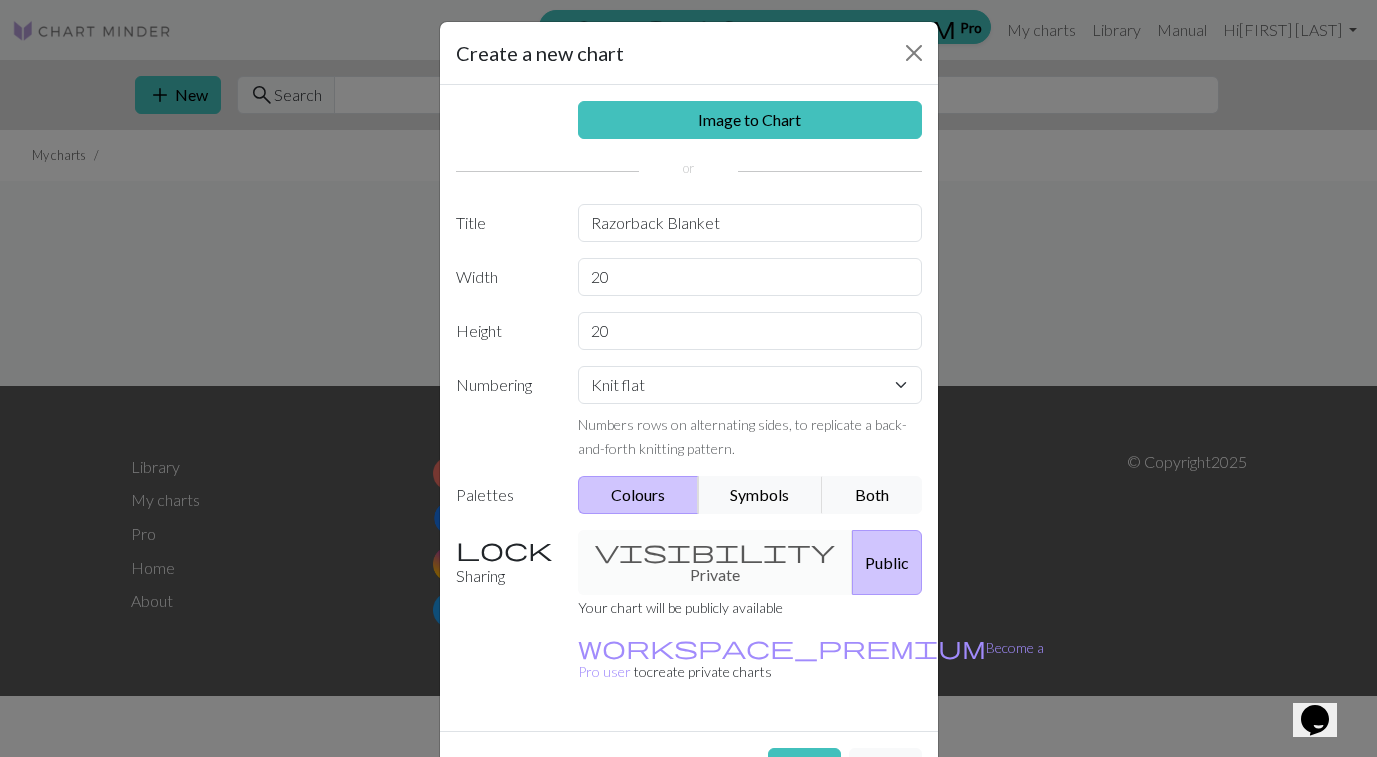 scroll, scrollTop: 0, scrollLeft: 0, axis: both 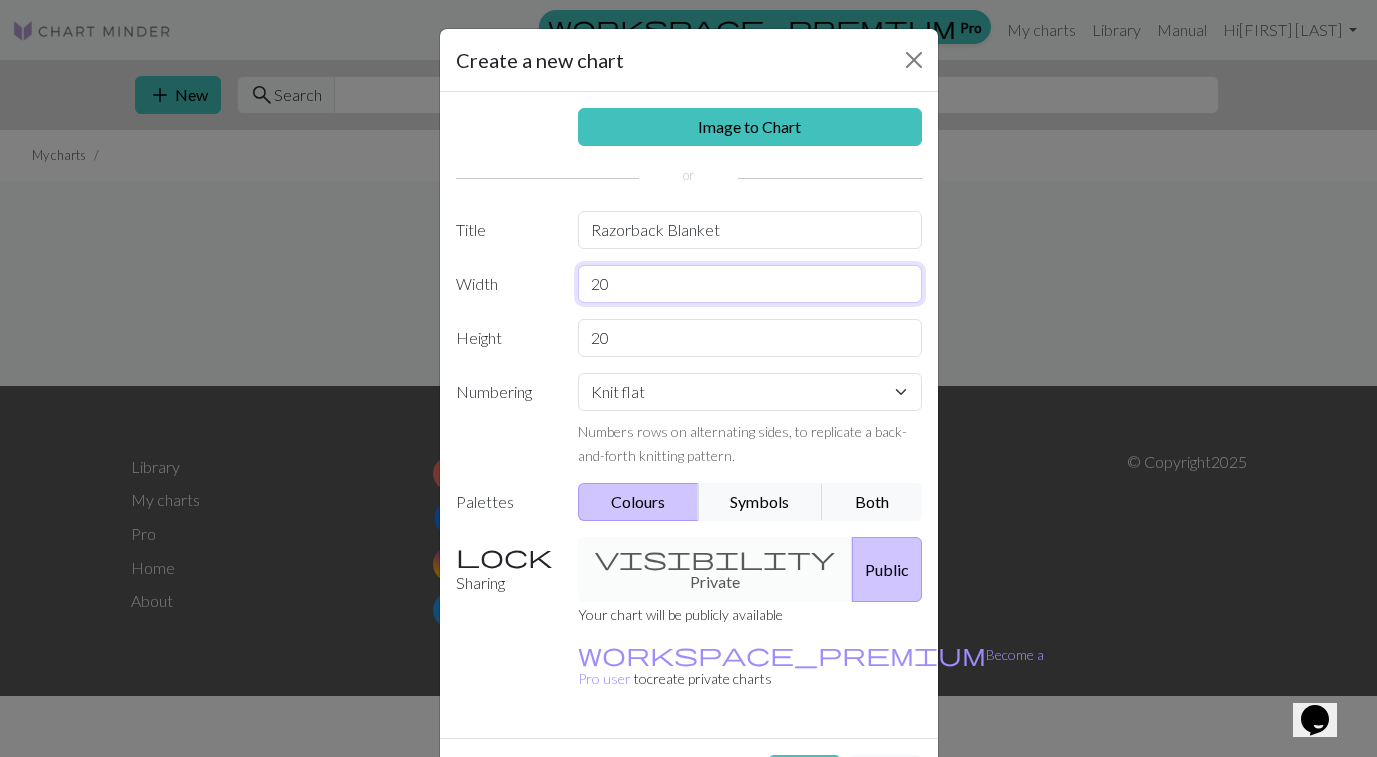 click on "20" at bounding box center (750, 284) 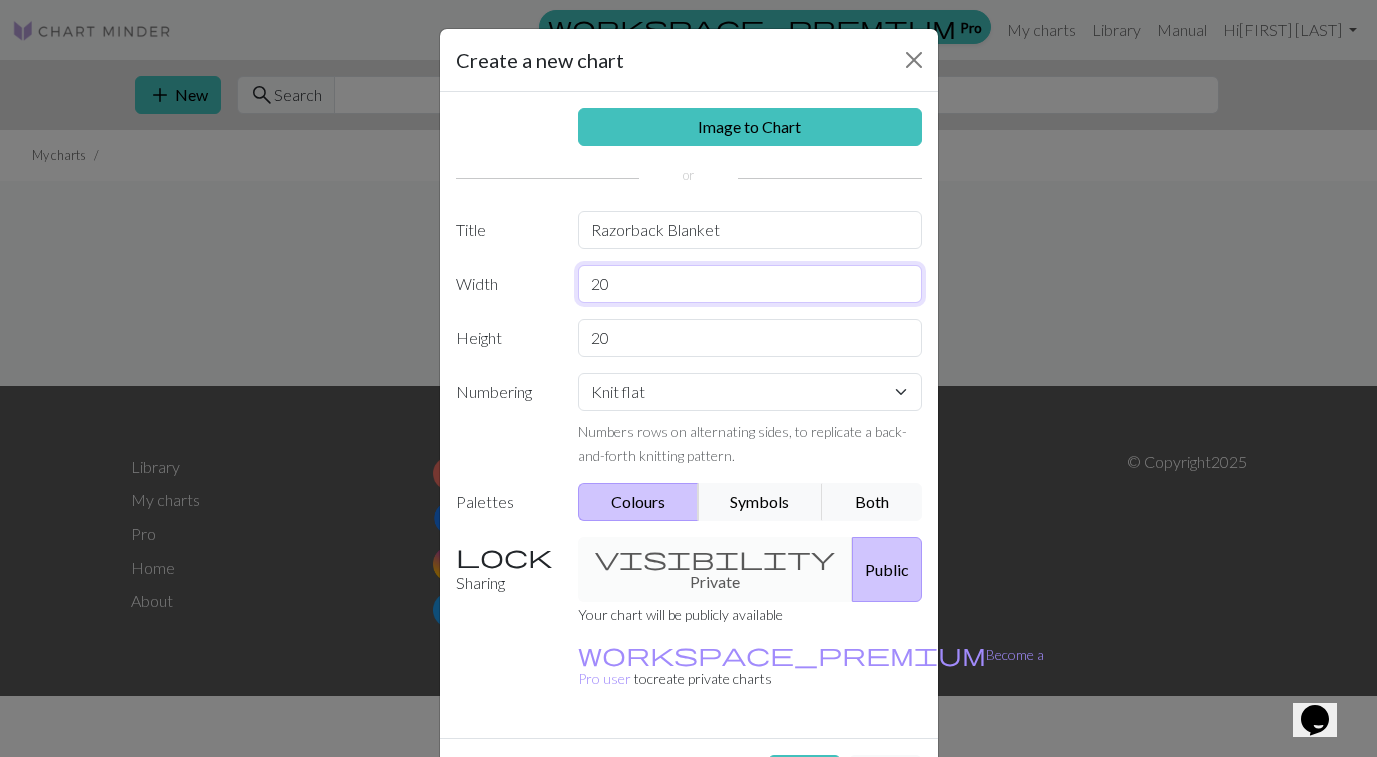 drag, startPoint x: 647, startPoint y: 285, endPoint x: 570, endPoint y: 284, distance: 77.00649 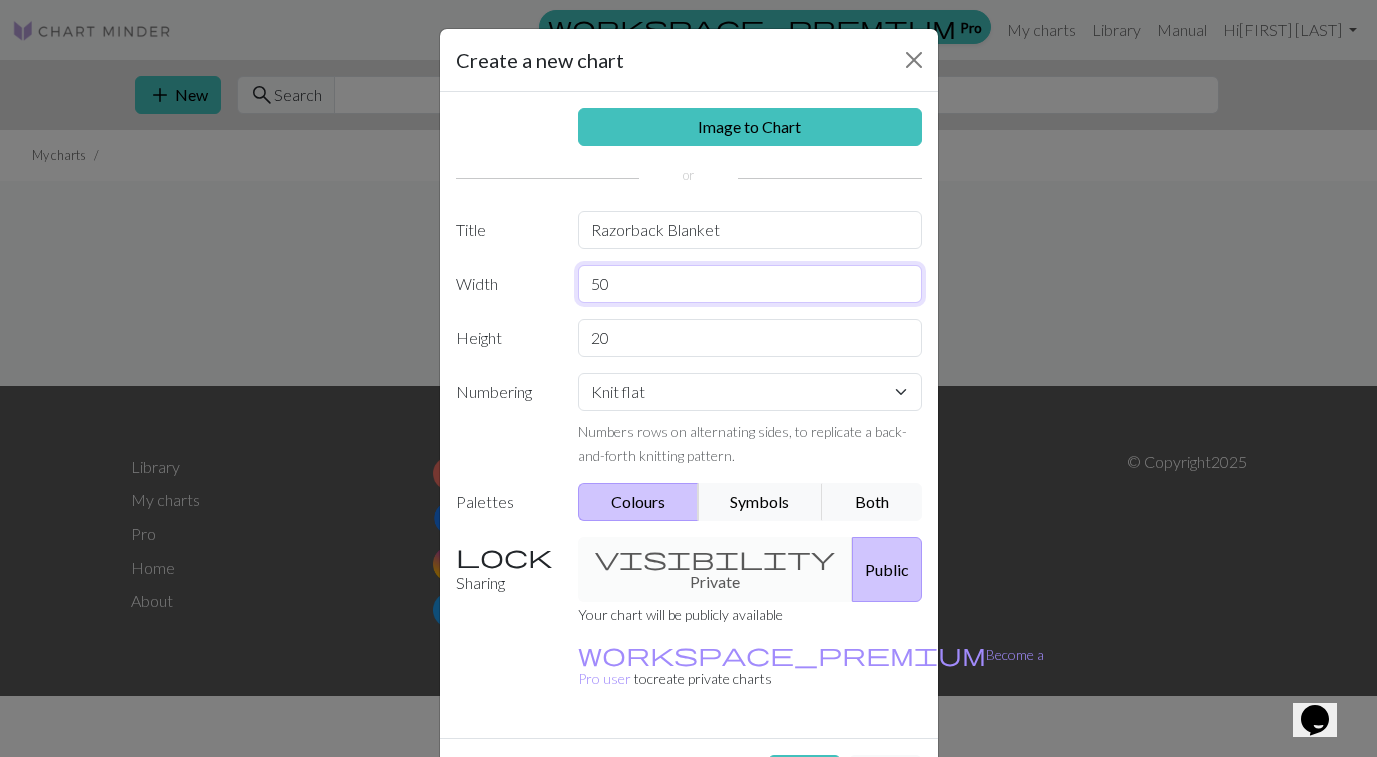 type on "50" 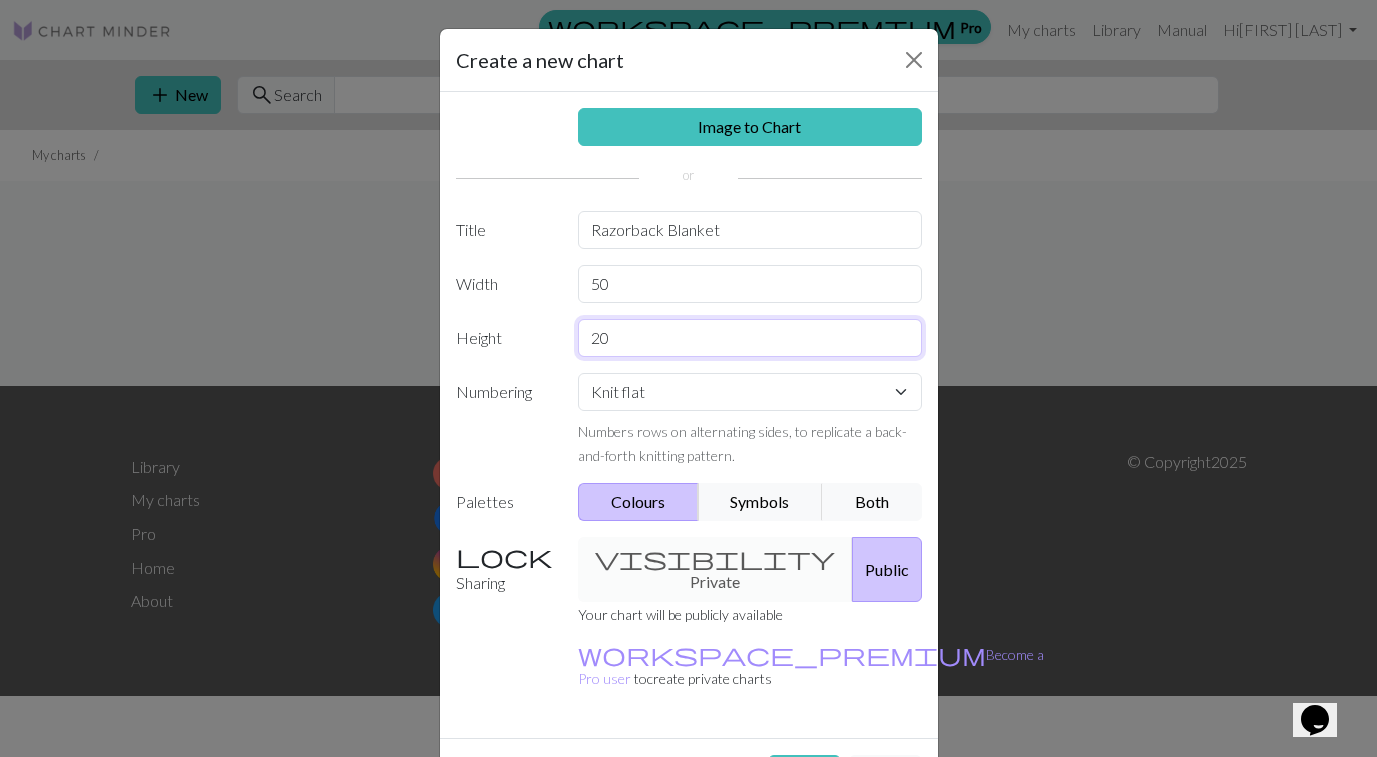 drag, startPoint x: 618, startPoint y: 344, endPoint x: 537, endPoint y: 341, distance: 81.055534 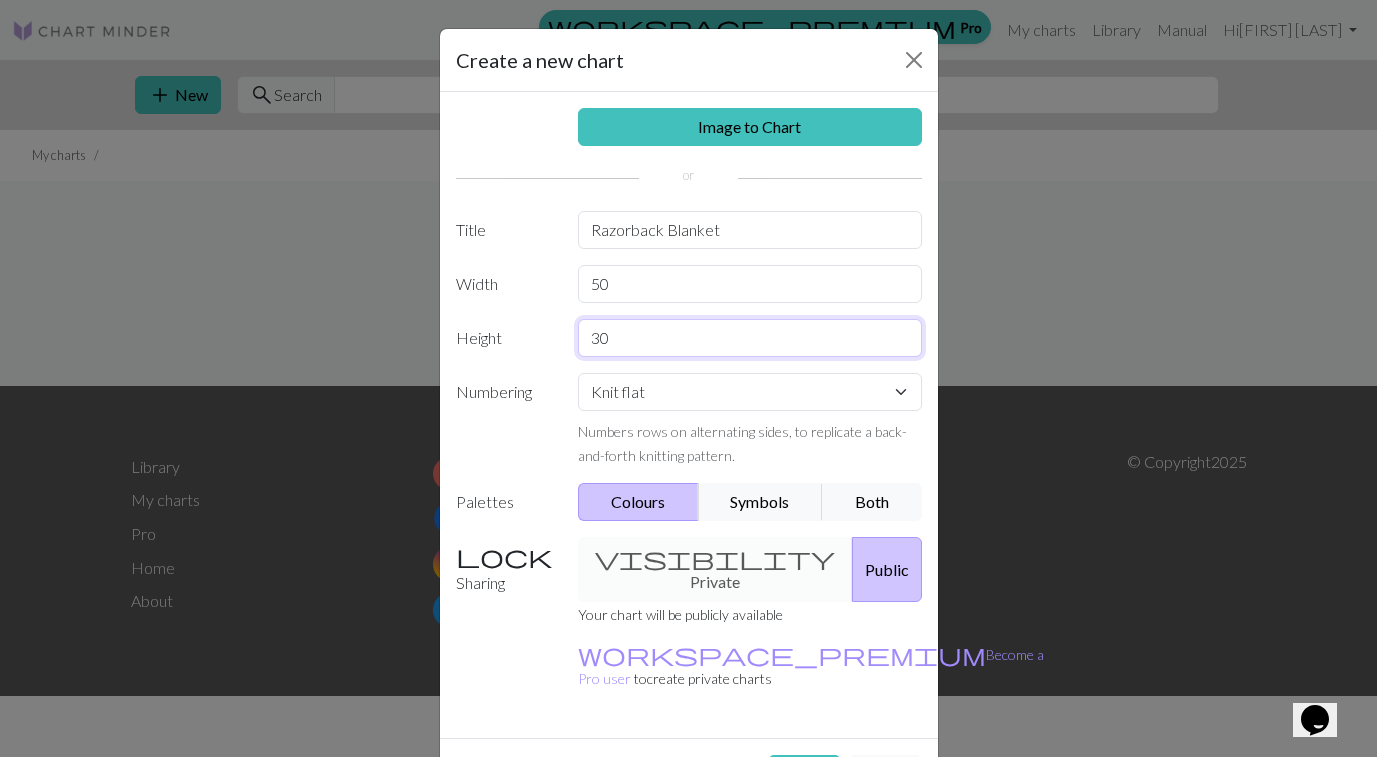 drag, startPoint x: 608, startPoint y: 340, endPoint x: 720, endPoint y: 355, distance: 113 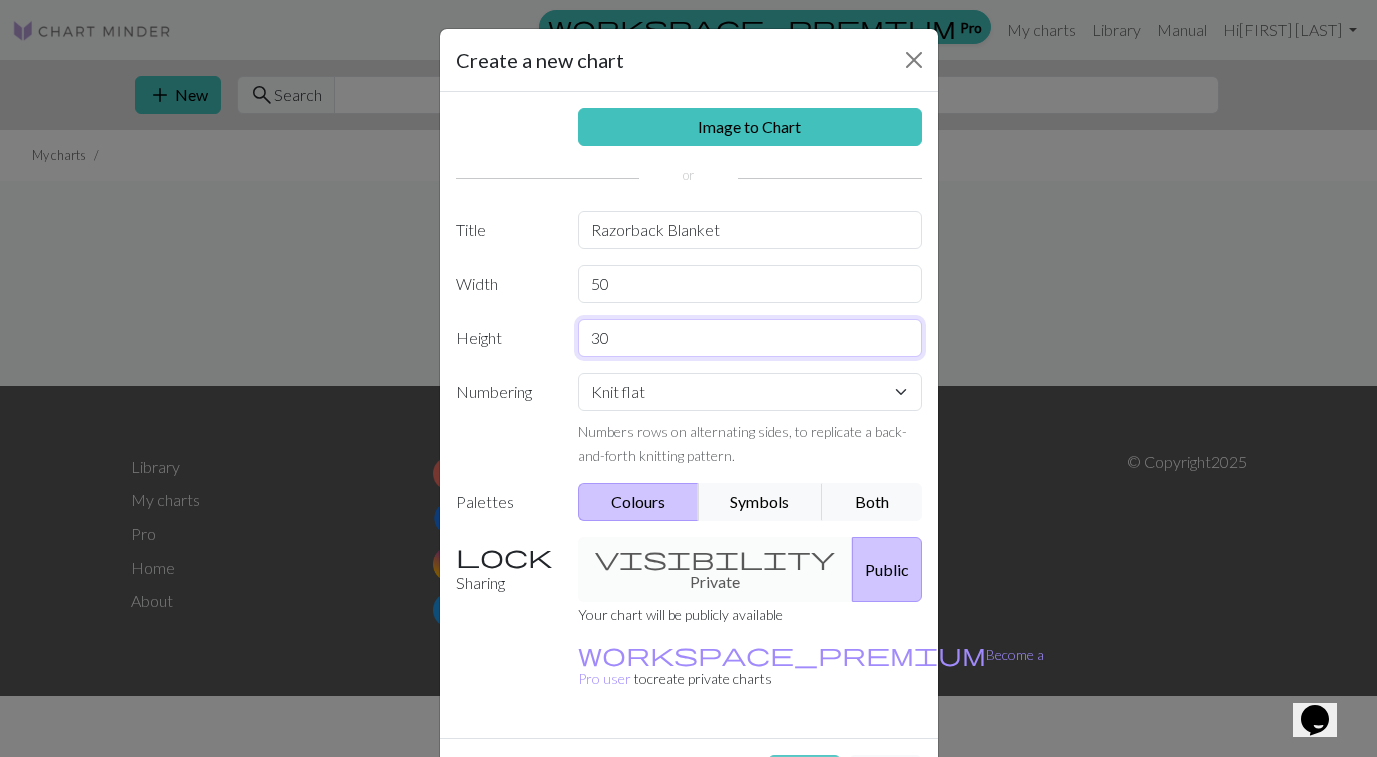 scroll, scrollTop: 29, scrollLeft: 0, axis: vertical 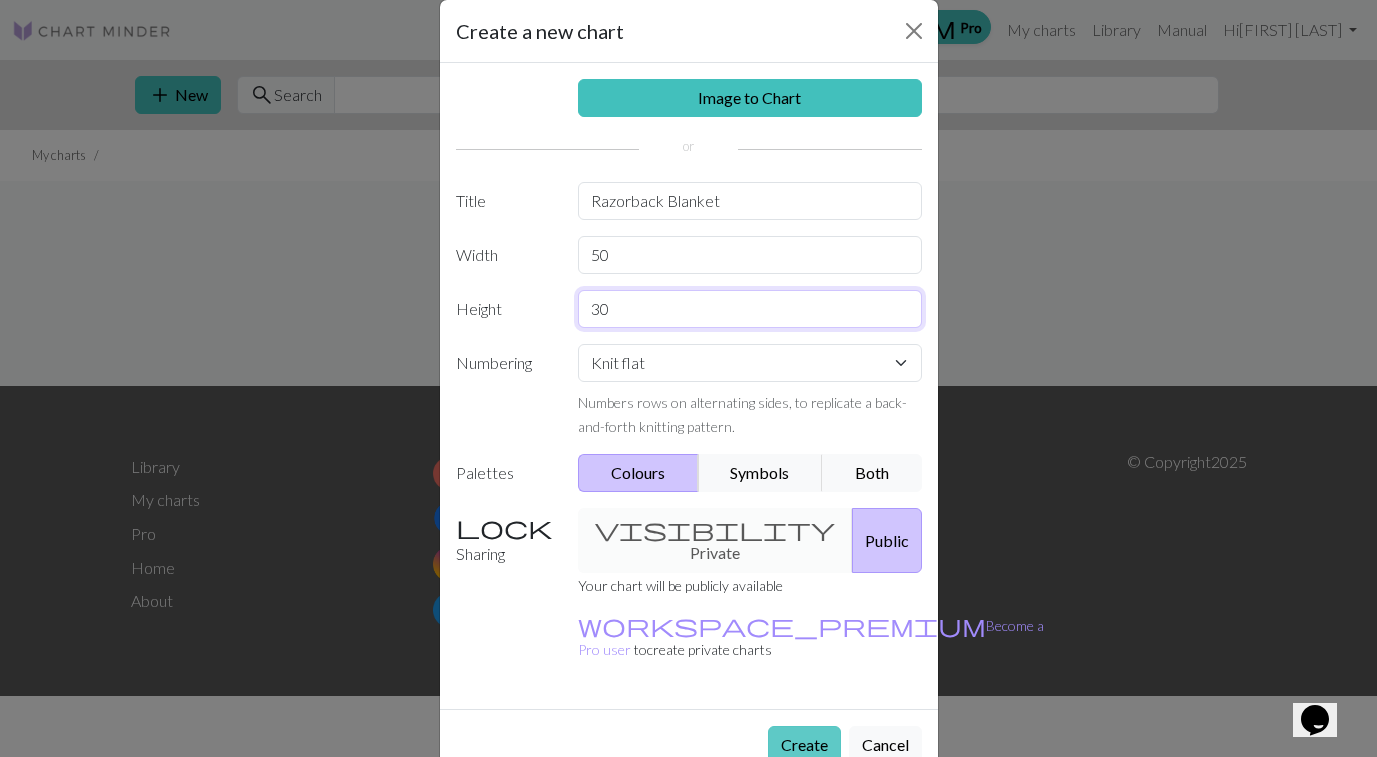 type on "30" 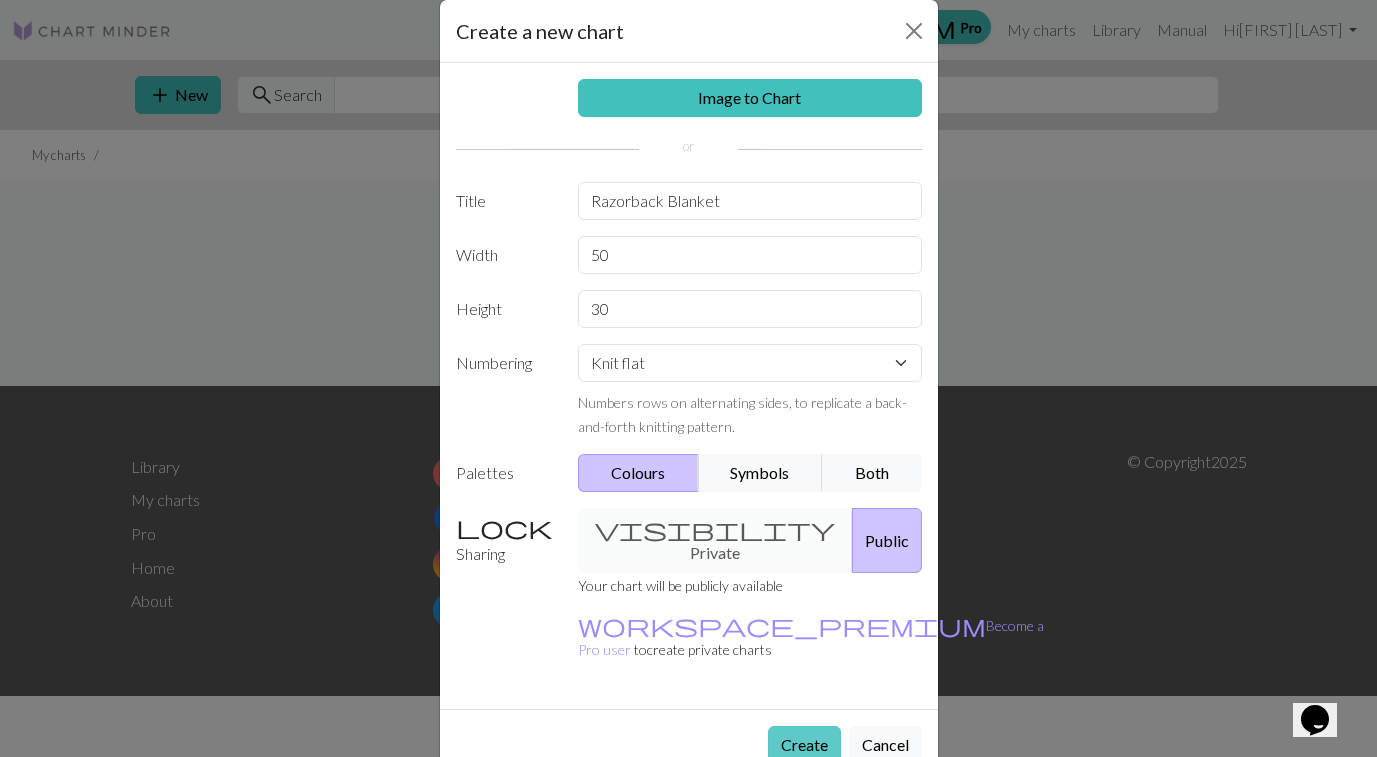 click on "Create" at bounding box center [804, 745] 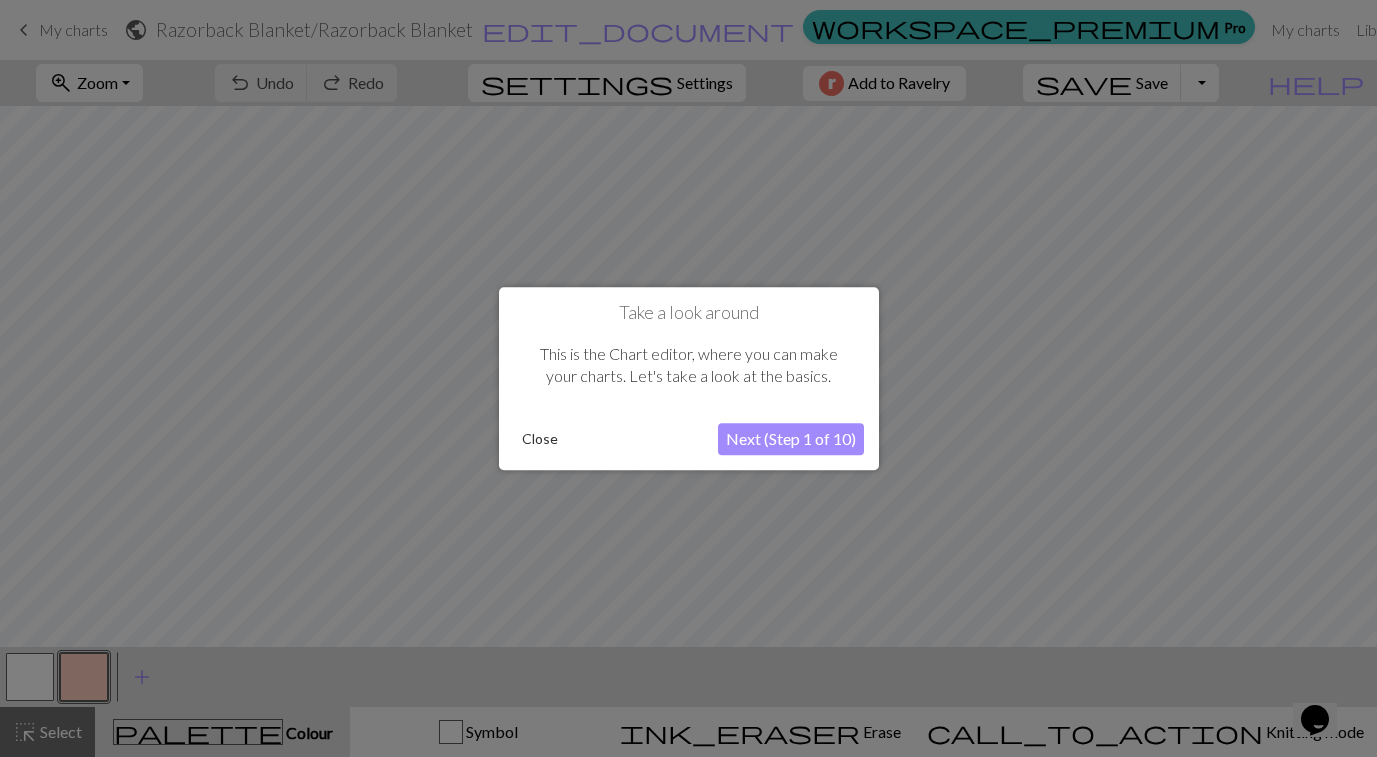 click on "Next (Step 1 of 10)" at bounding box center [791, 439] 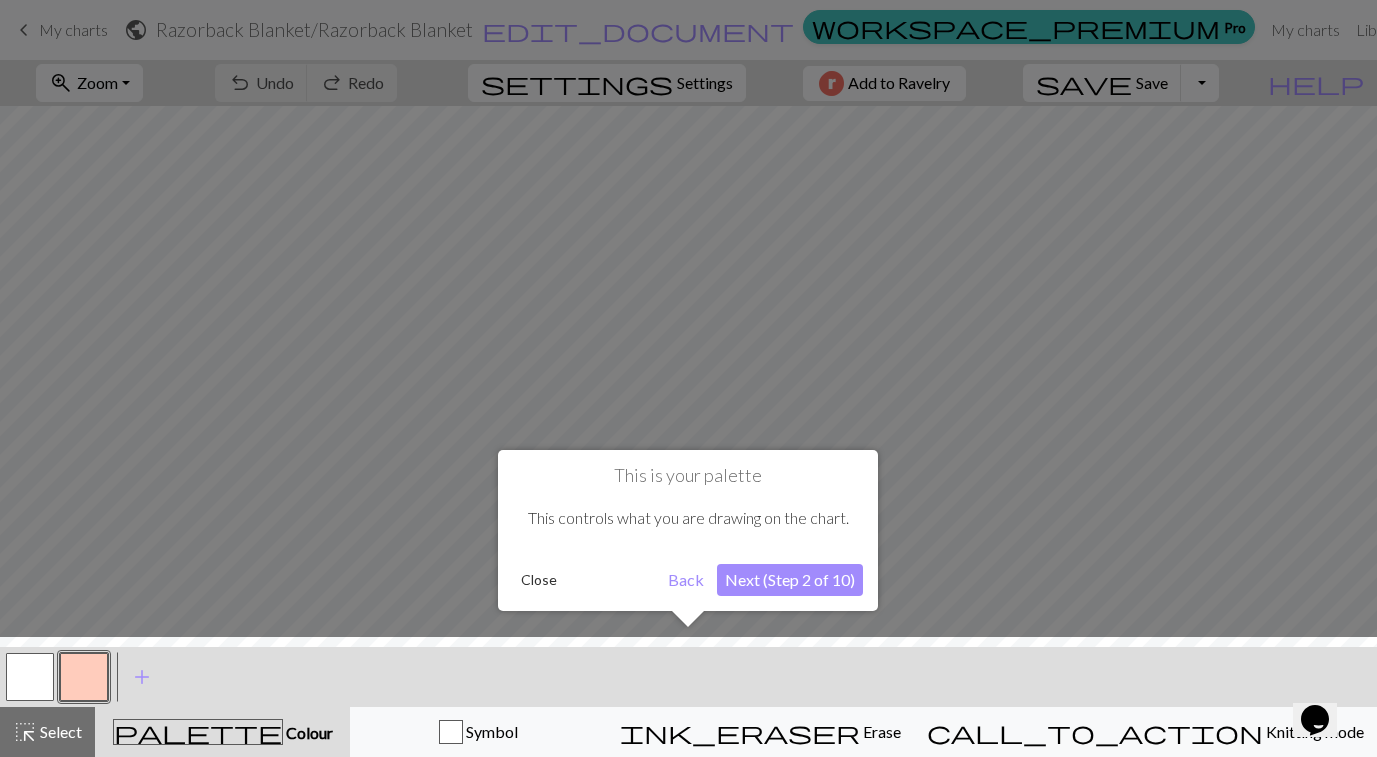 click on "Next (Step 2 of 10)" at bounding box center [790, 580] 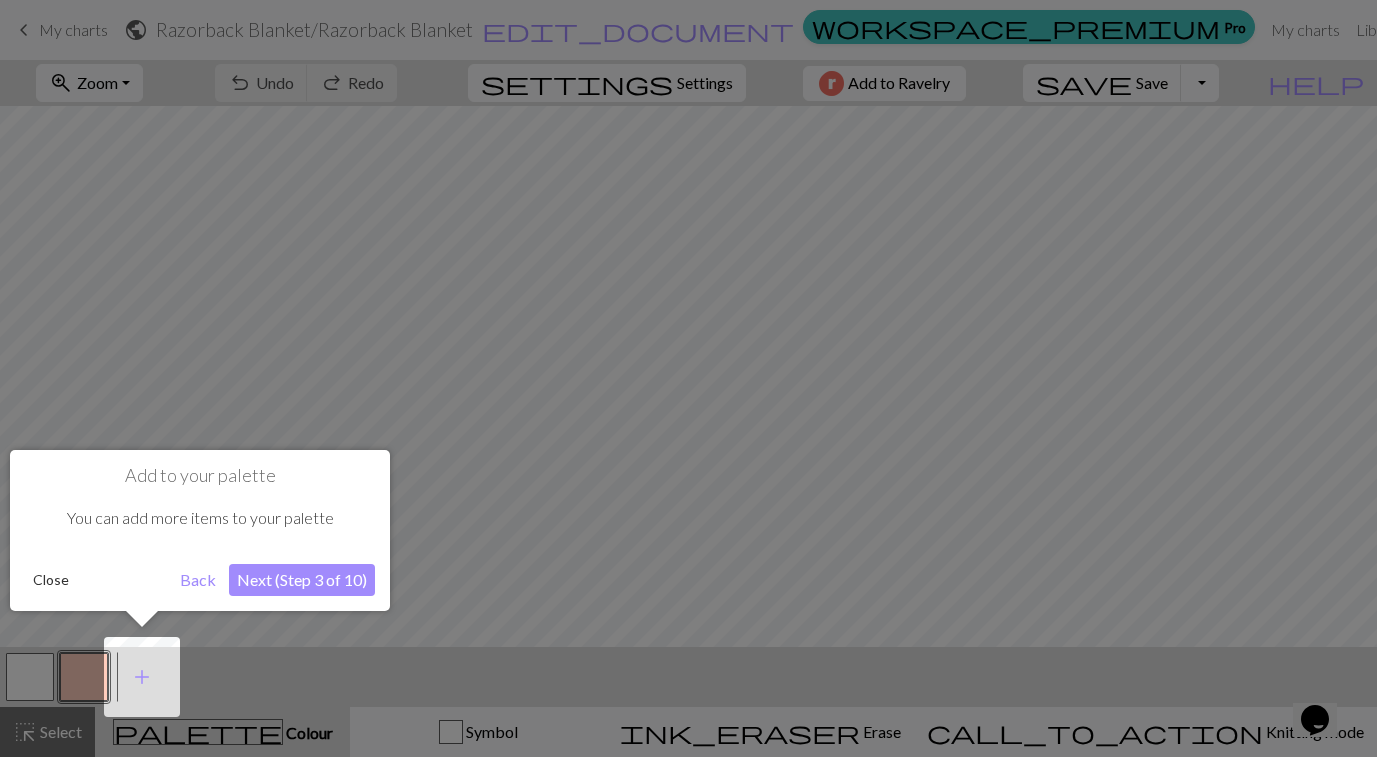 click on "Next (Step 3 of 10)" at bounding box center [302, 580] 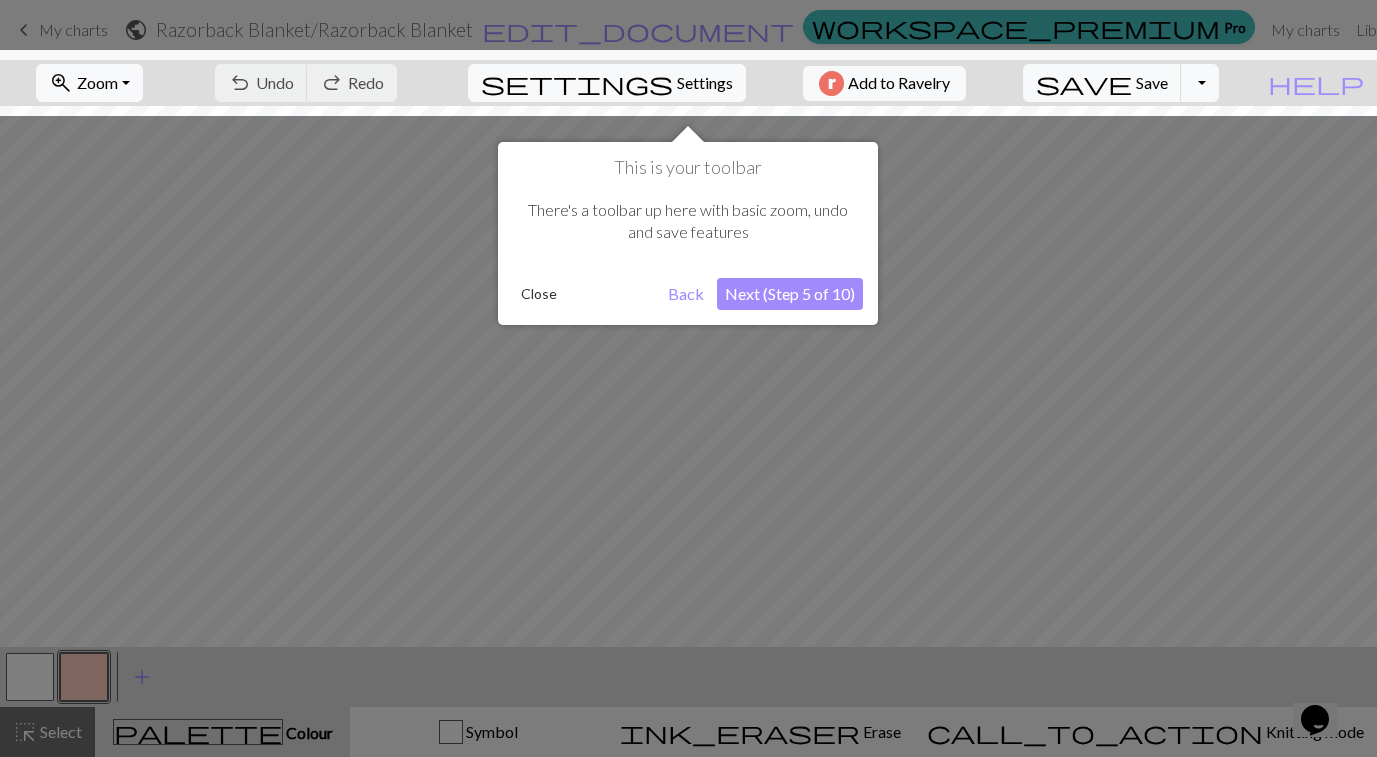 click on "Next (Step 5 of 10)" at bounding box center [790, 294] 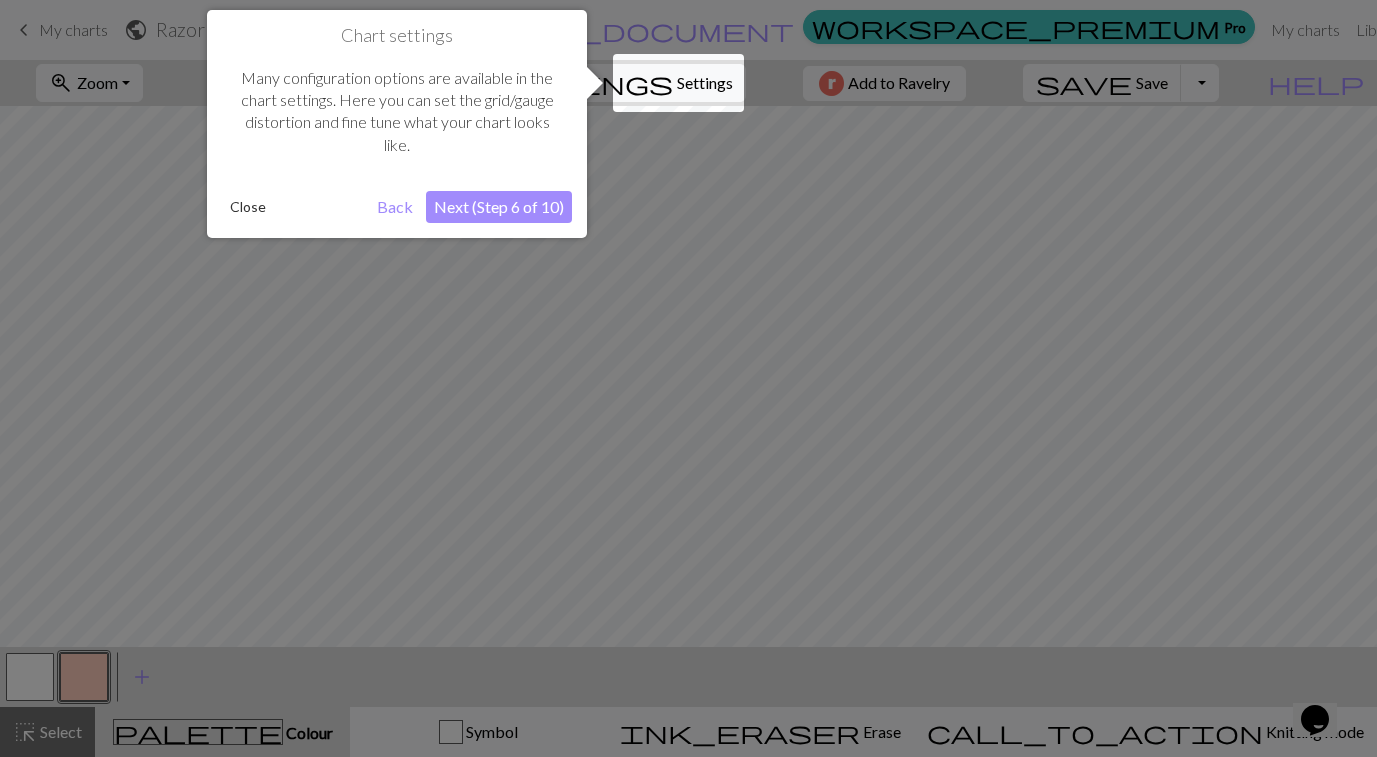 click on "Next (Step 6 of 10)" at bounding box center [499, 207] 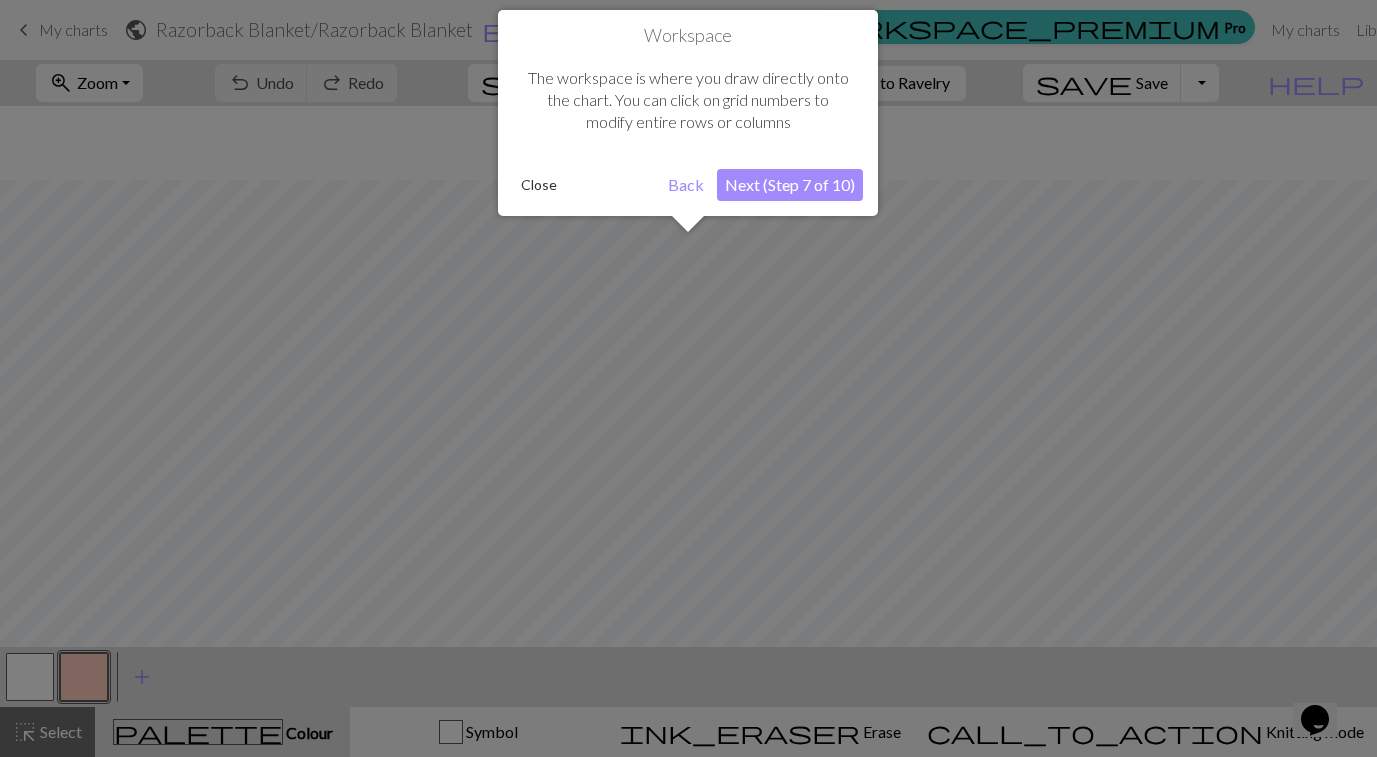 scroll, scrollTop: 76, scrollLeft: 0, axis: vertical 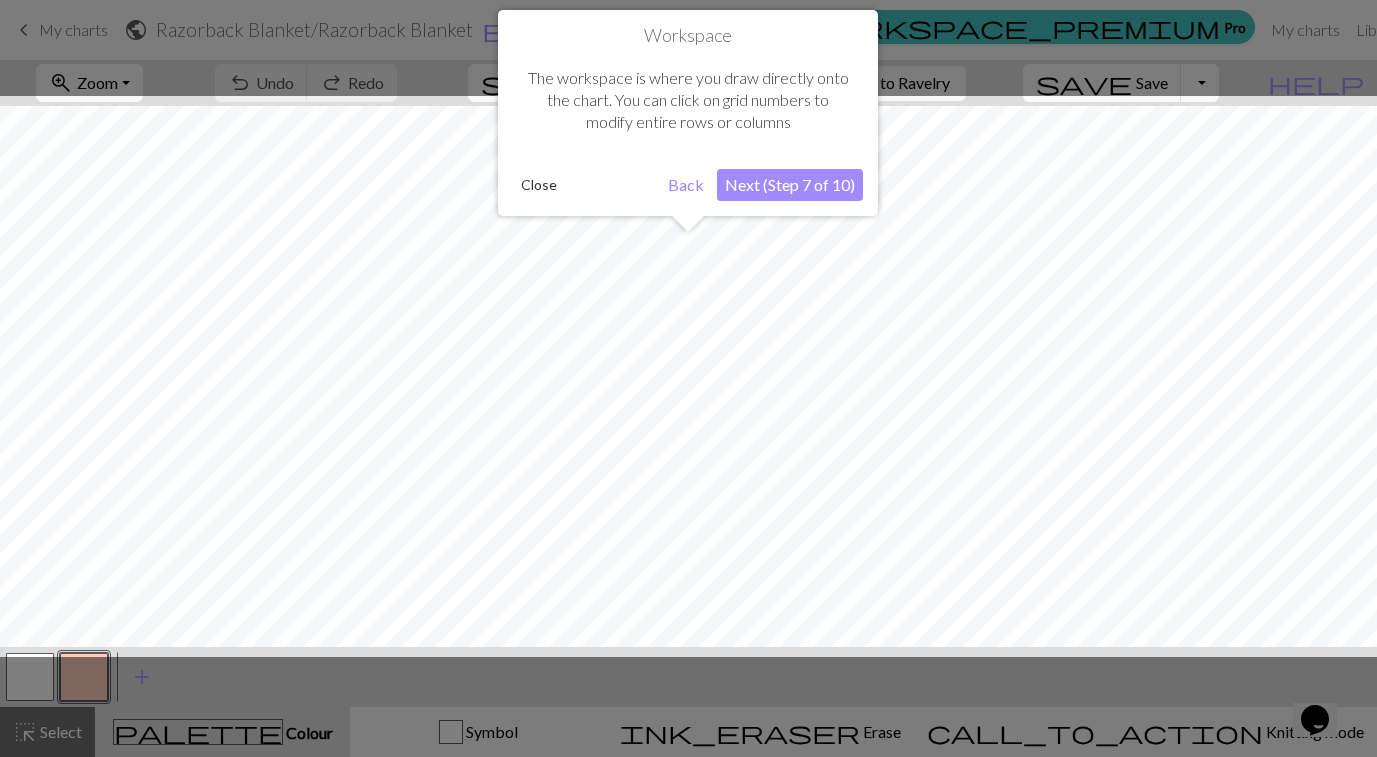 click on "Next (Step 7 of 10)" at bounding box center (790, 185) 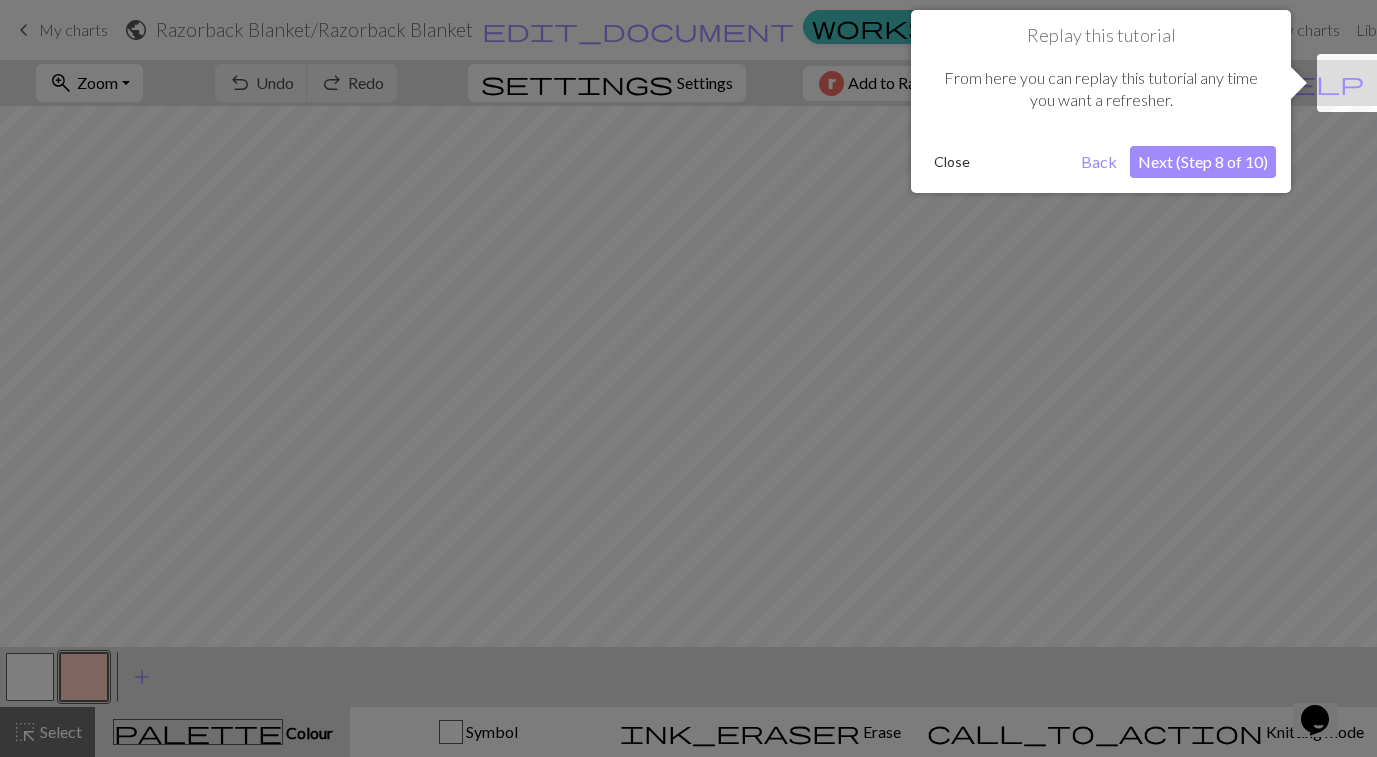 click on "Next (Step 8 of 10)" at bounding box center (1203, 162) 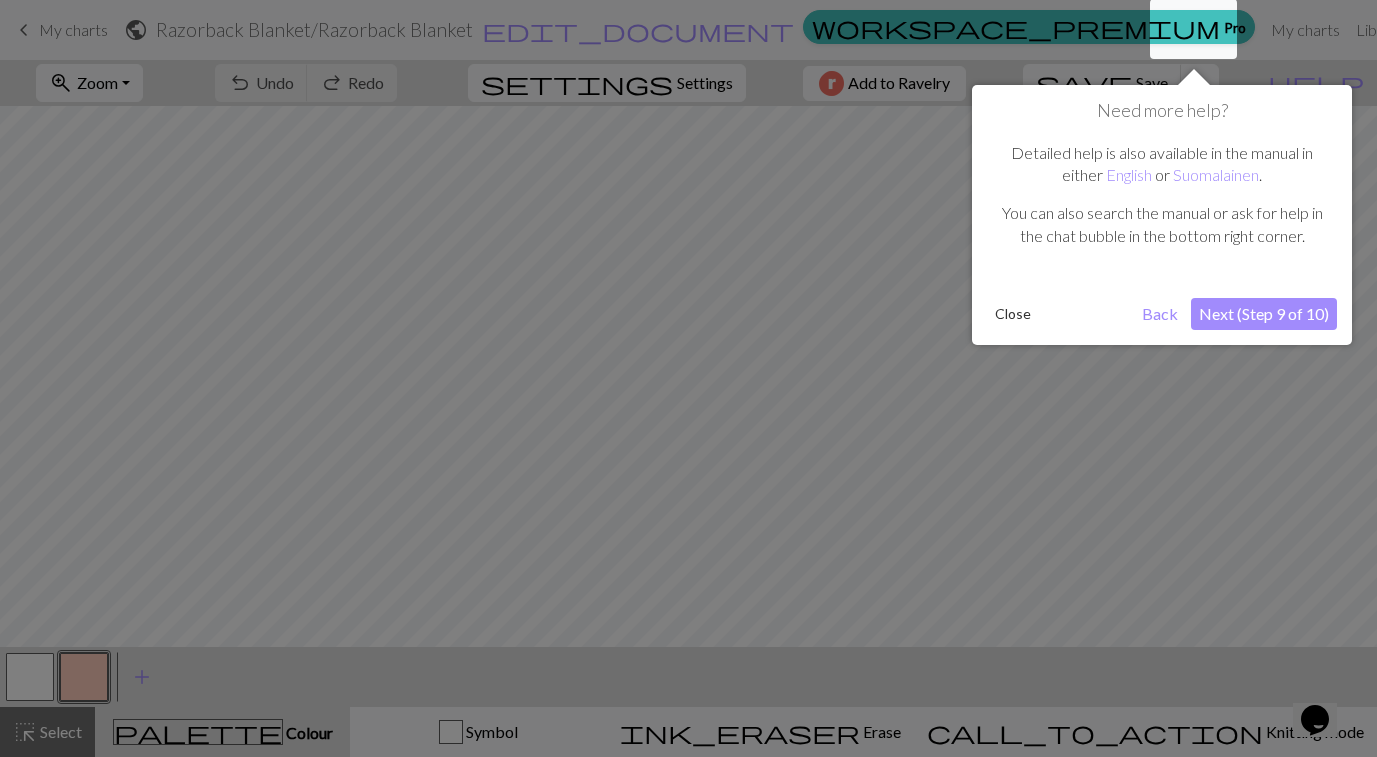 click on "Next (Step 9 of 10)" at bounding box center [1264, 314] 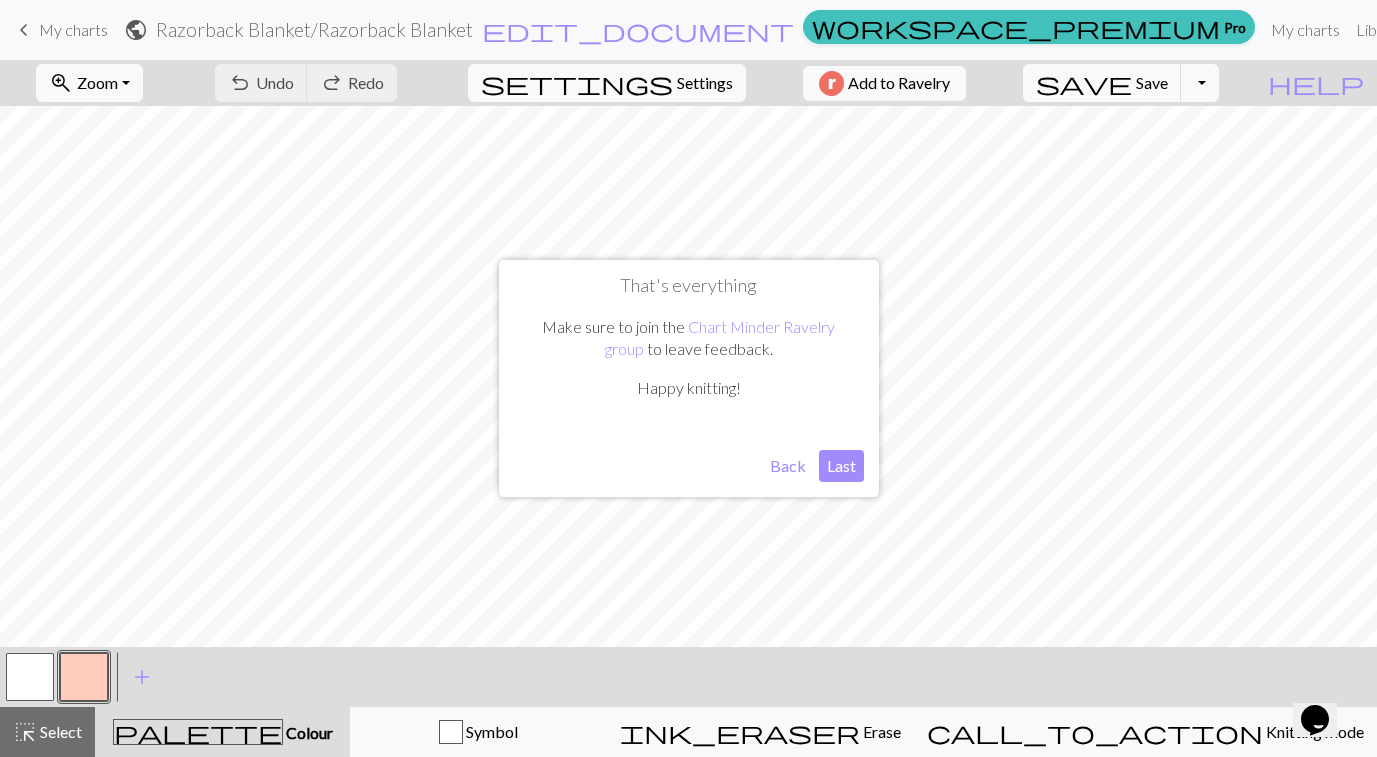 click on "Last" at bounding box center (841, 466) 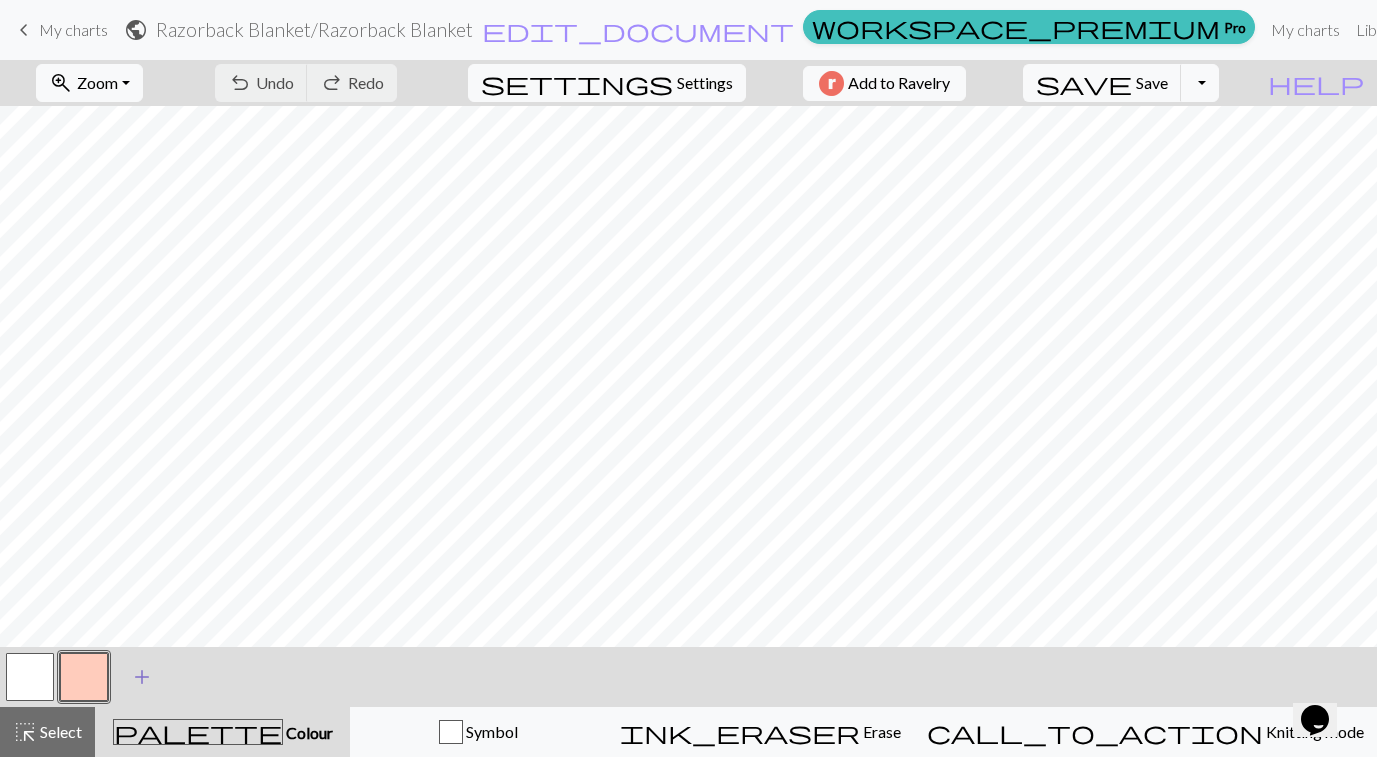 click on "add" at bounding box center (142, 677) 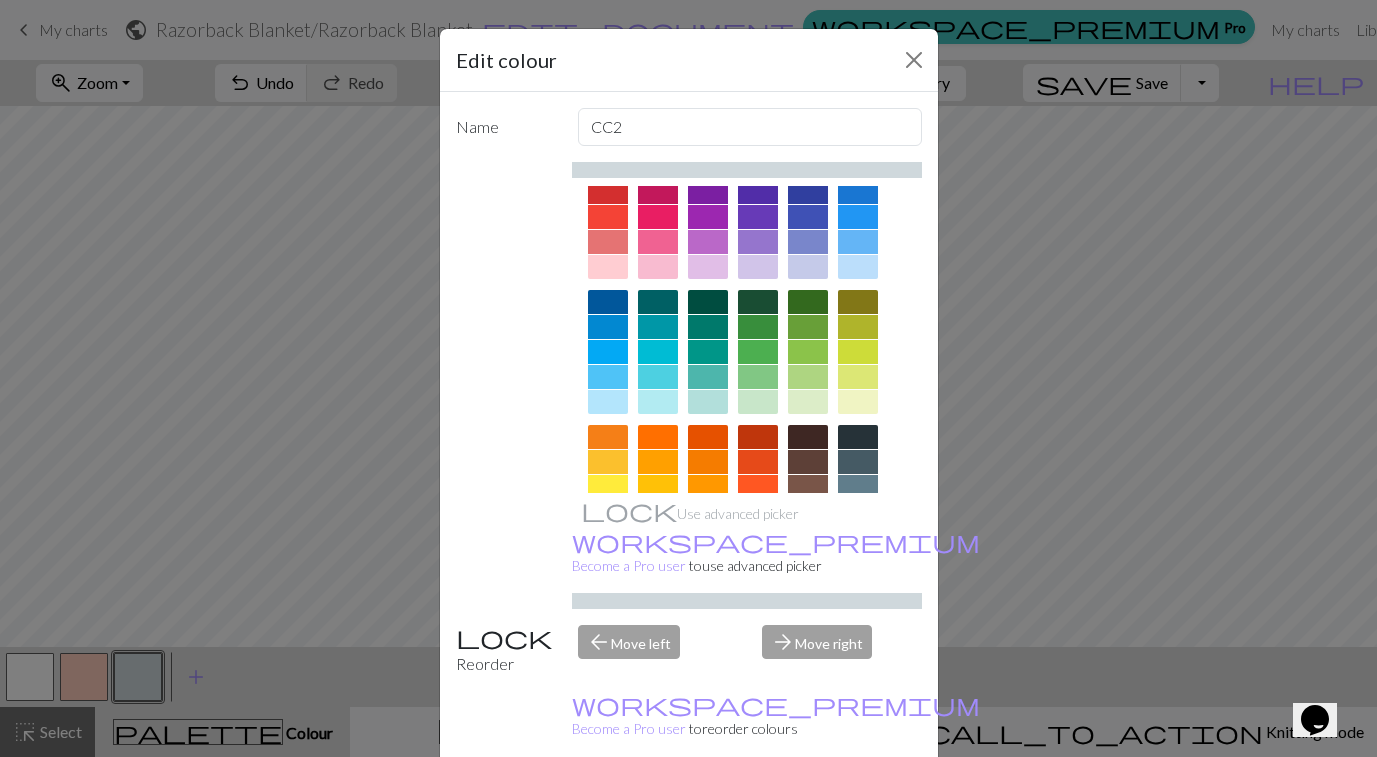 scroll, scrollTop: 0, scrollLeft: 0, axis: both 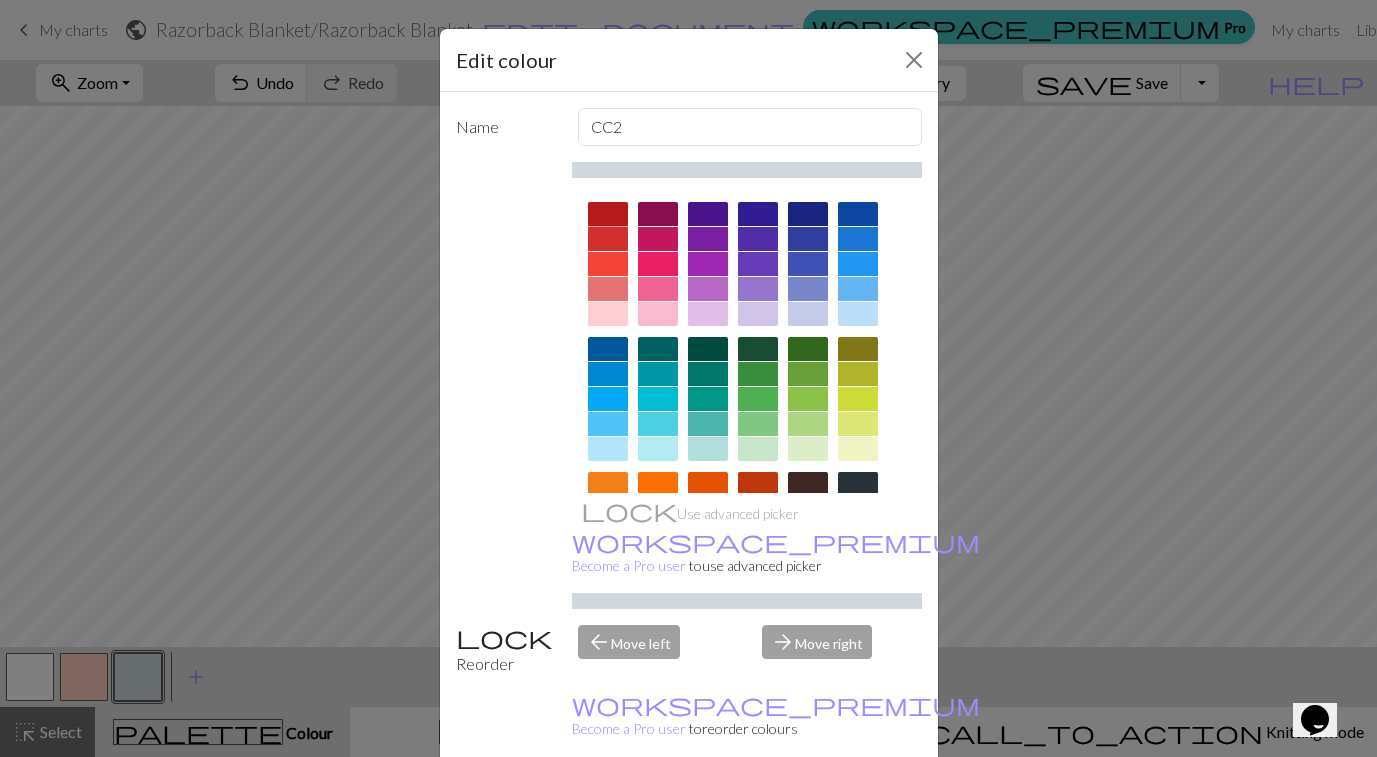 click at bounding box center [608, 214] 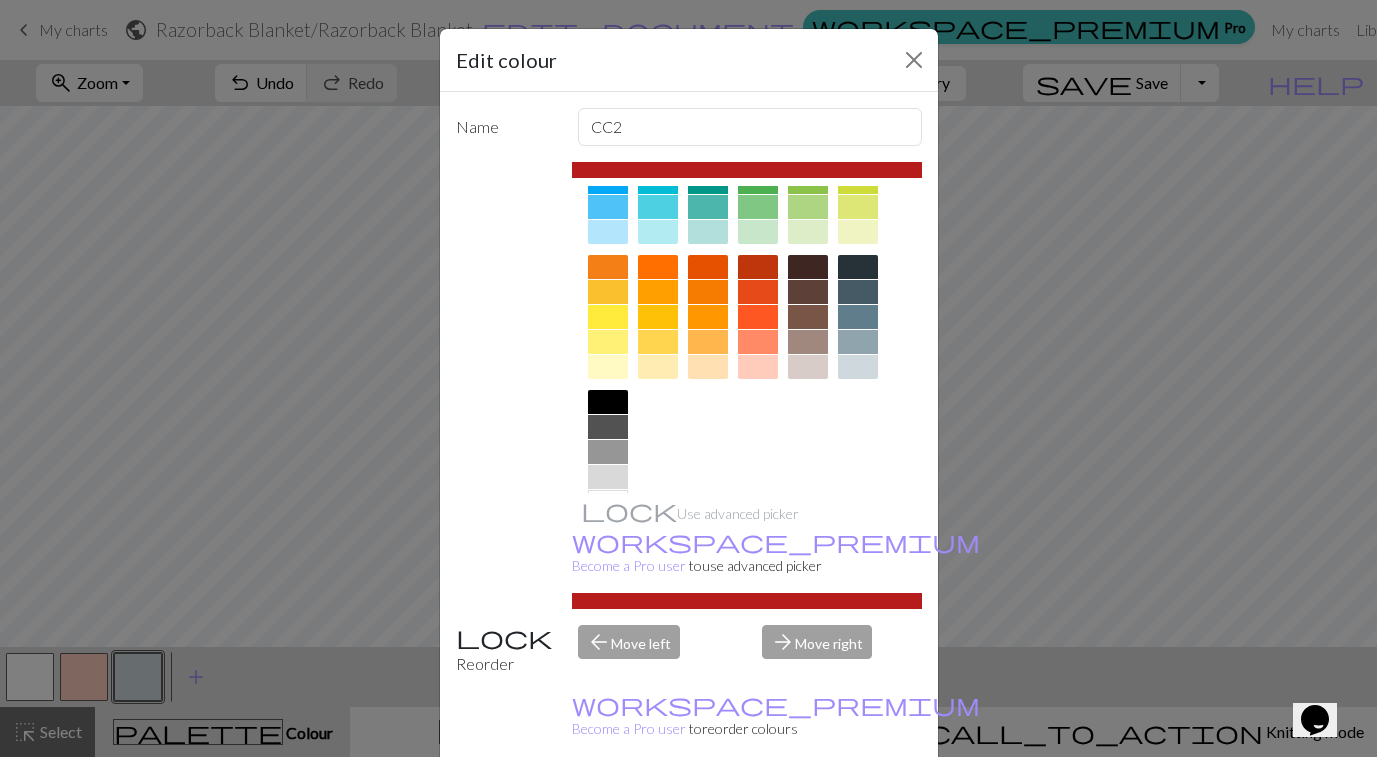 scroll, scrollTop: 218, scrollLeft: 0, axis: vertical 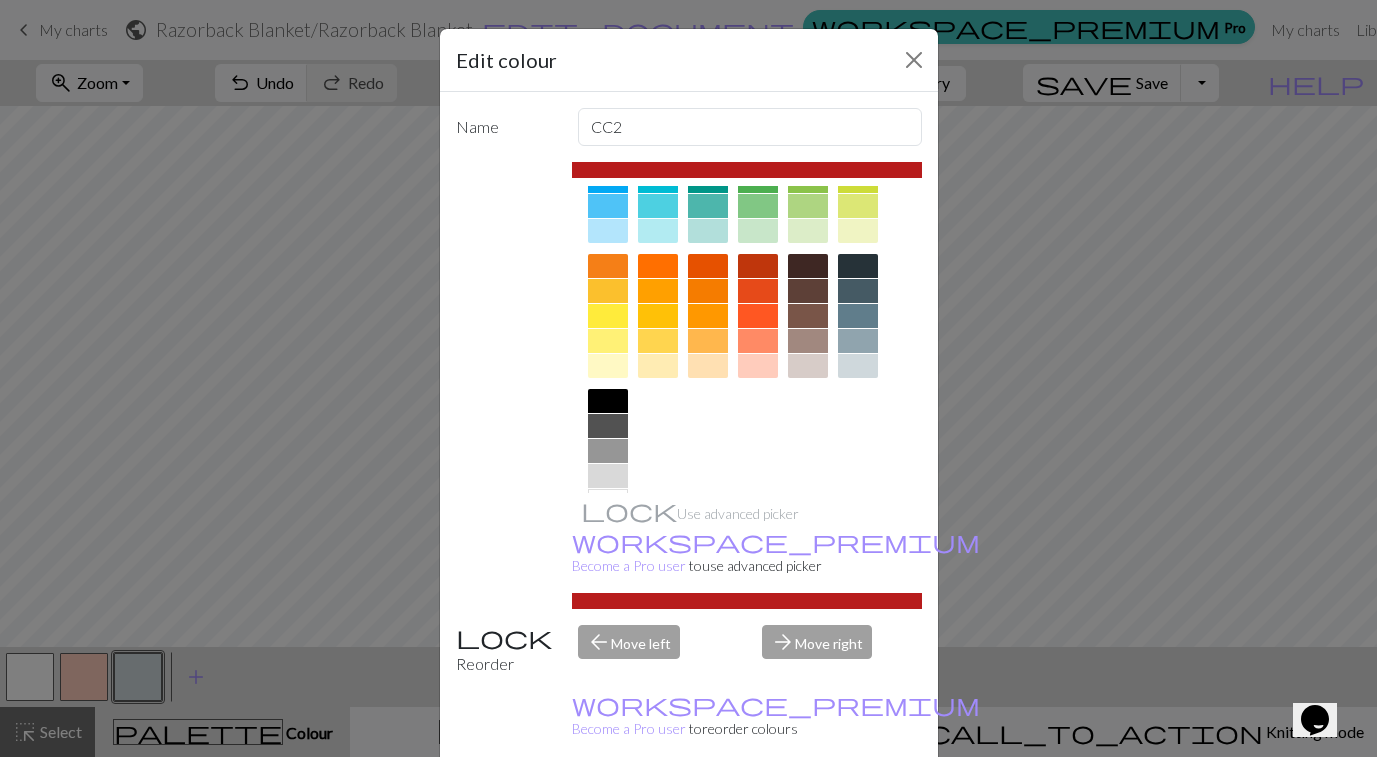 click on "Done" at bounding box center [809, 808] 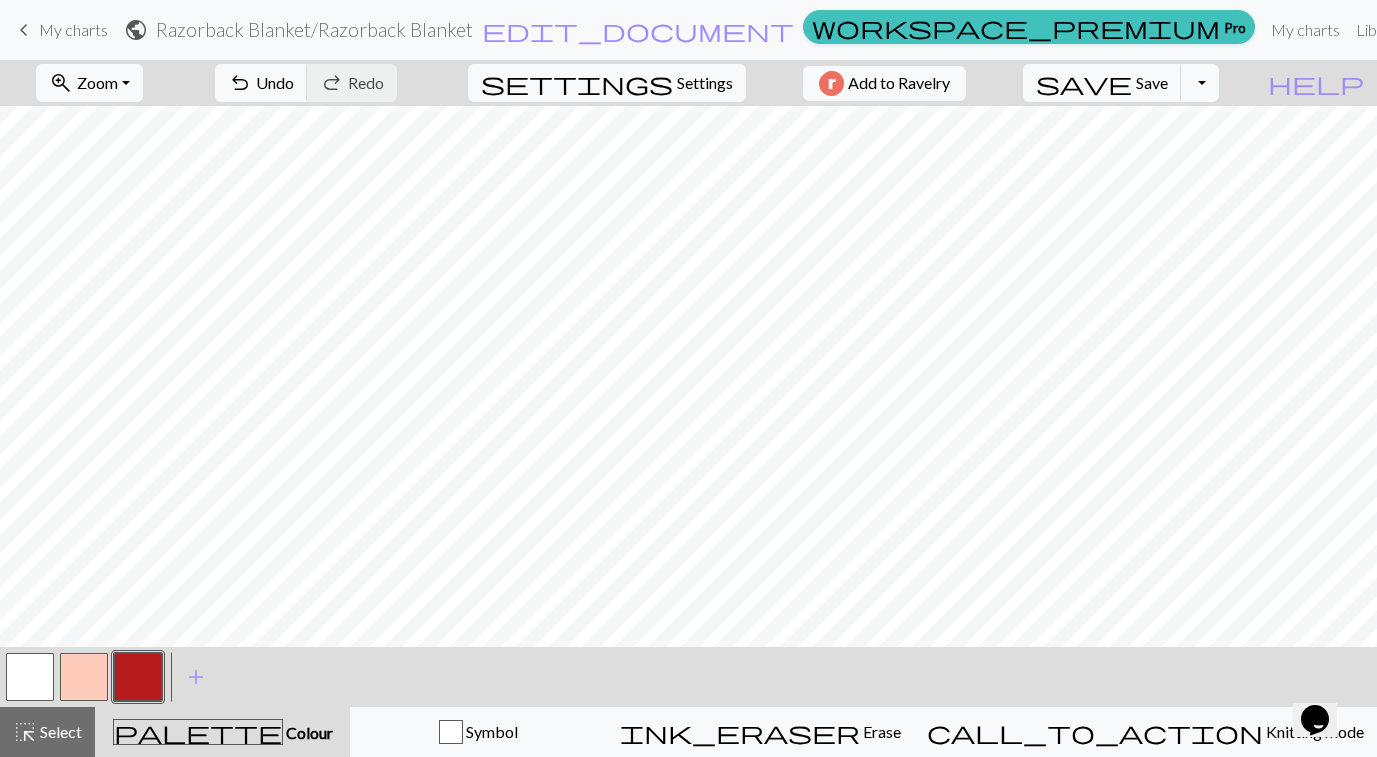 click at bounding box center [84, 677] 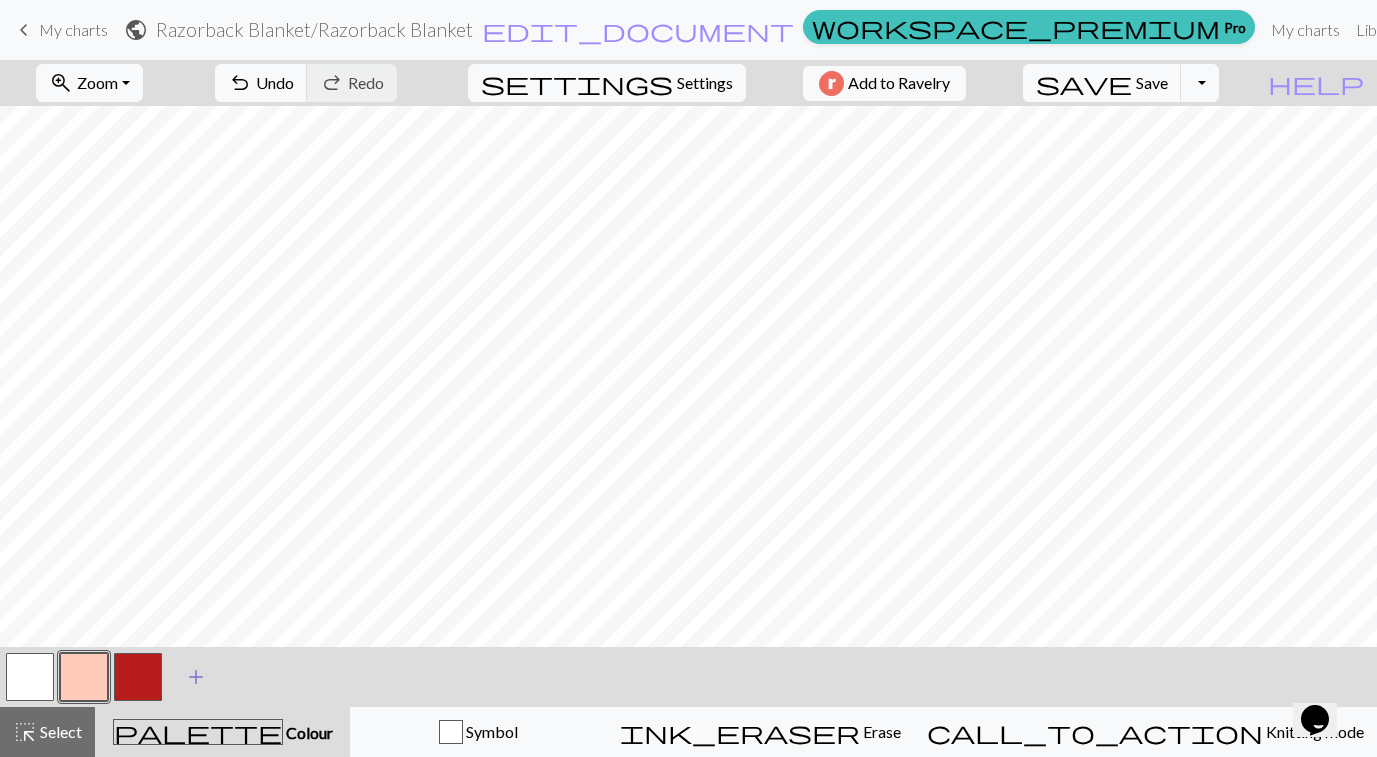 click on "add" at bounding box center [196, 677] 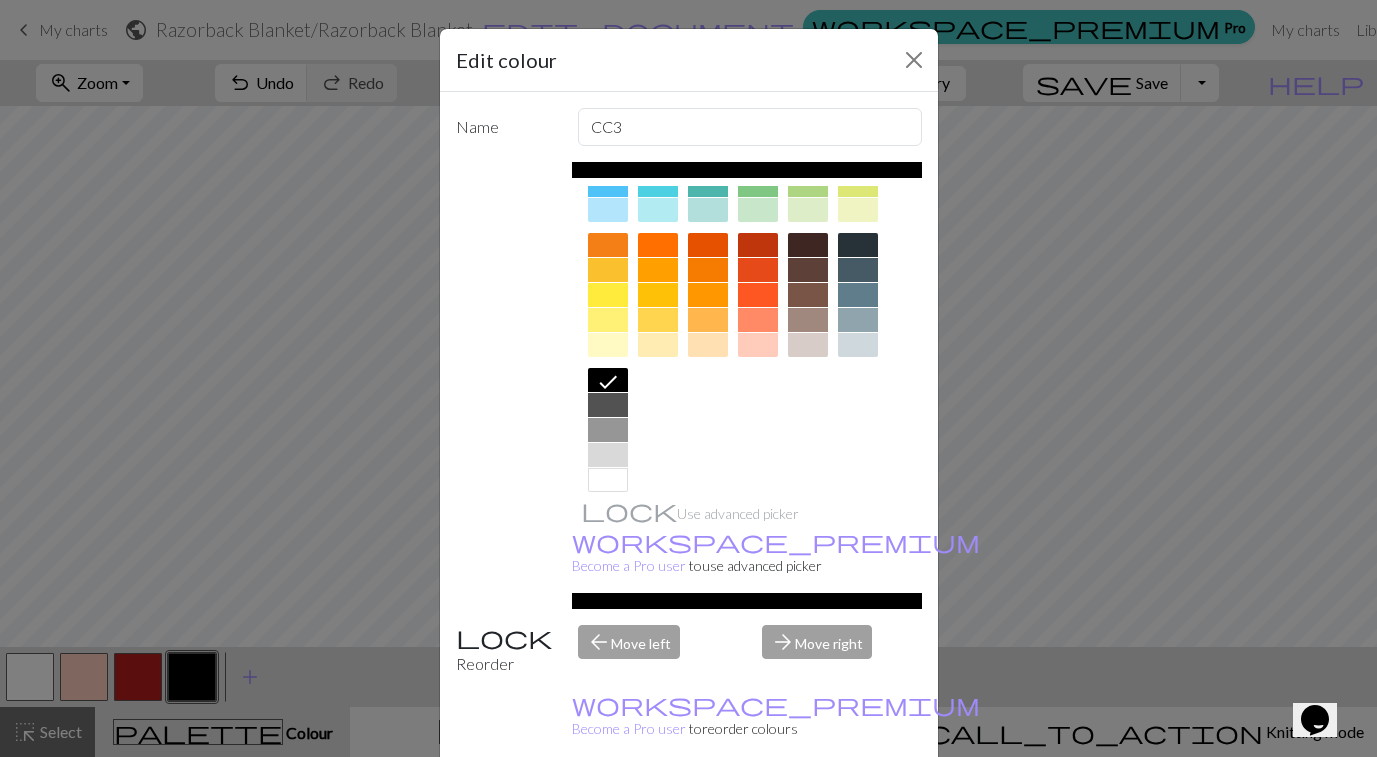 scroll, scrollTop: 261, scrollLeft: 0, axis: vertical 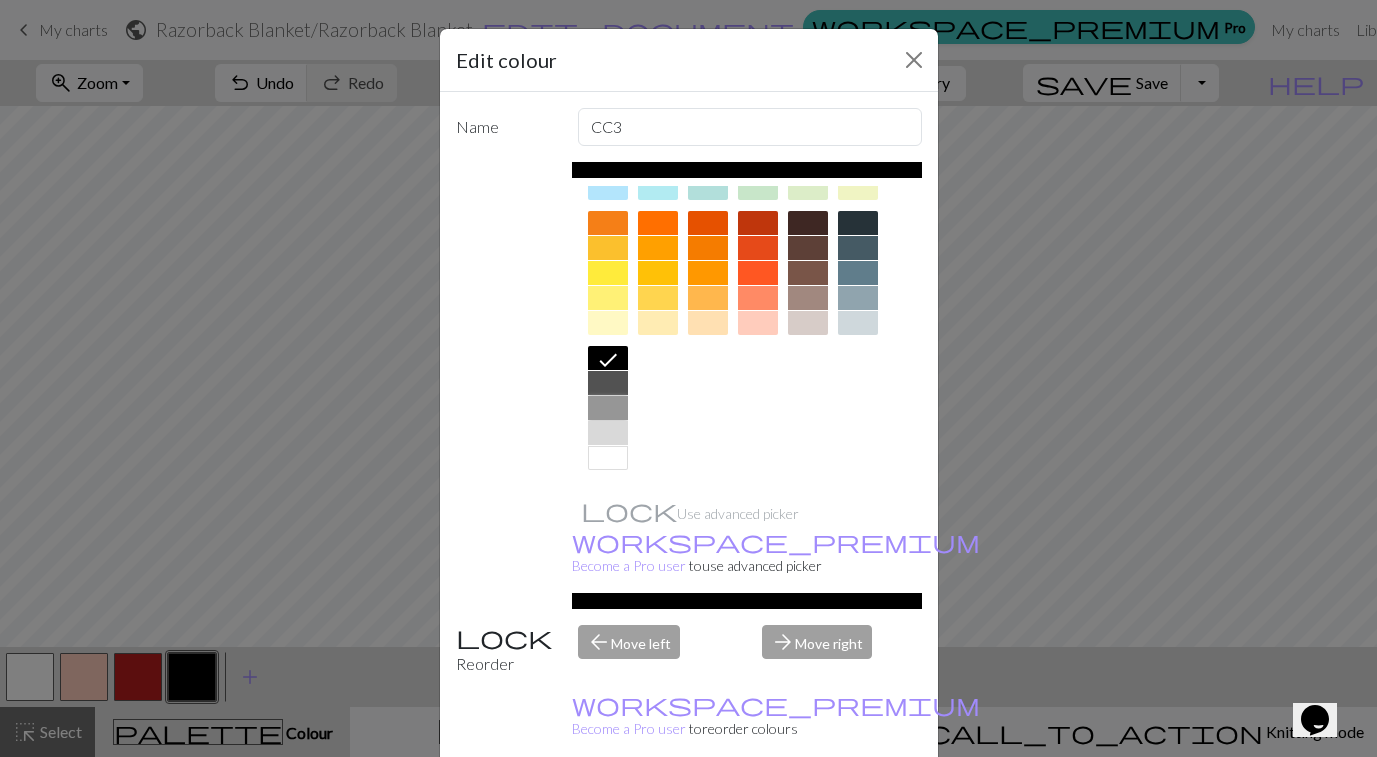 click at bounding box center [608, 408] 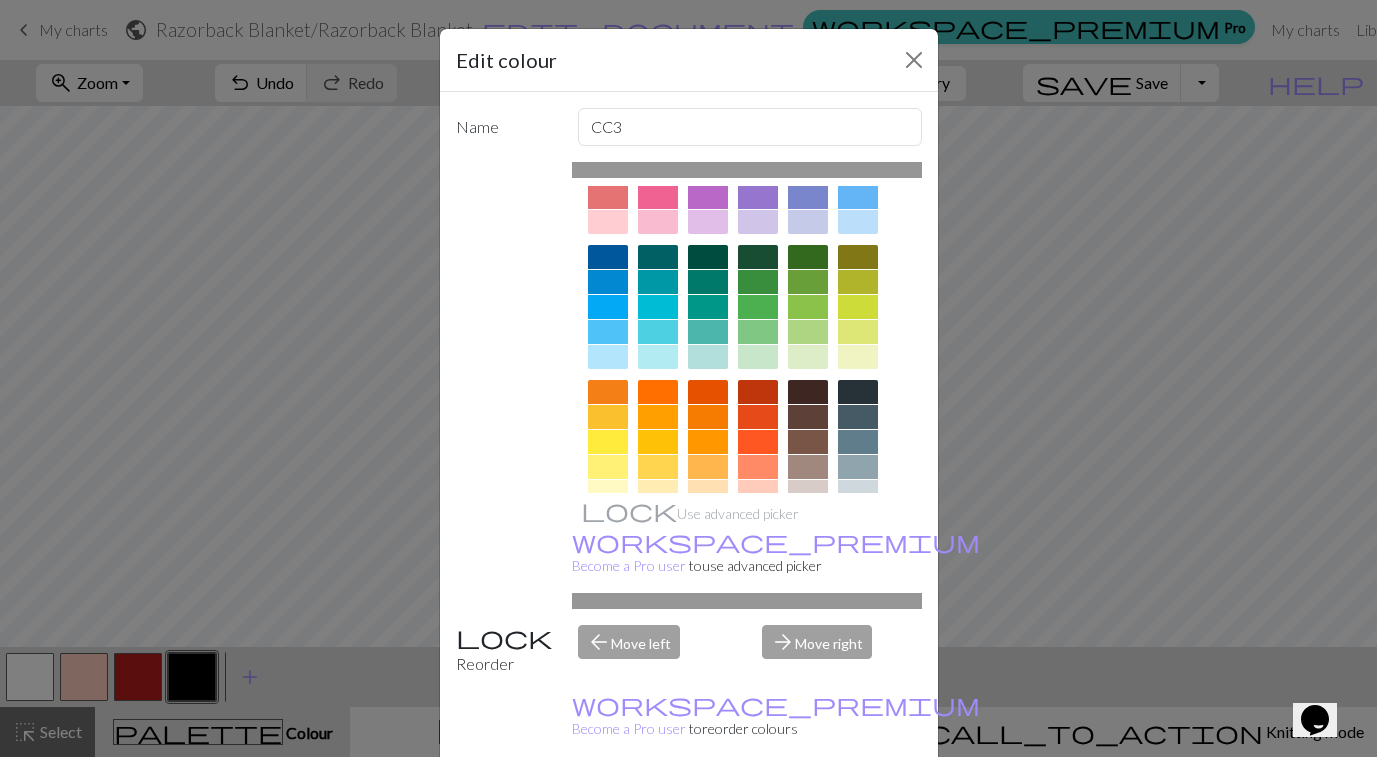 scroll, scrollTop: 81, scrollLeft: 0, axis: vertical 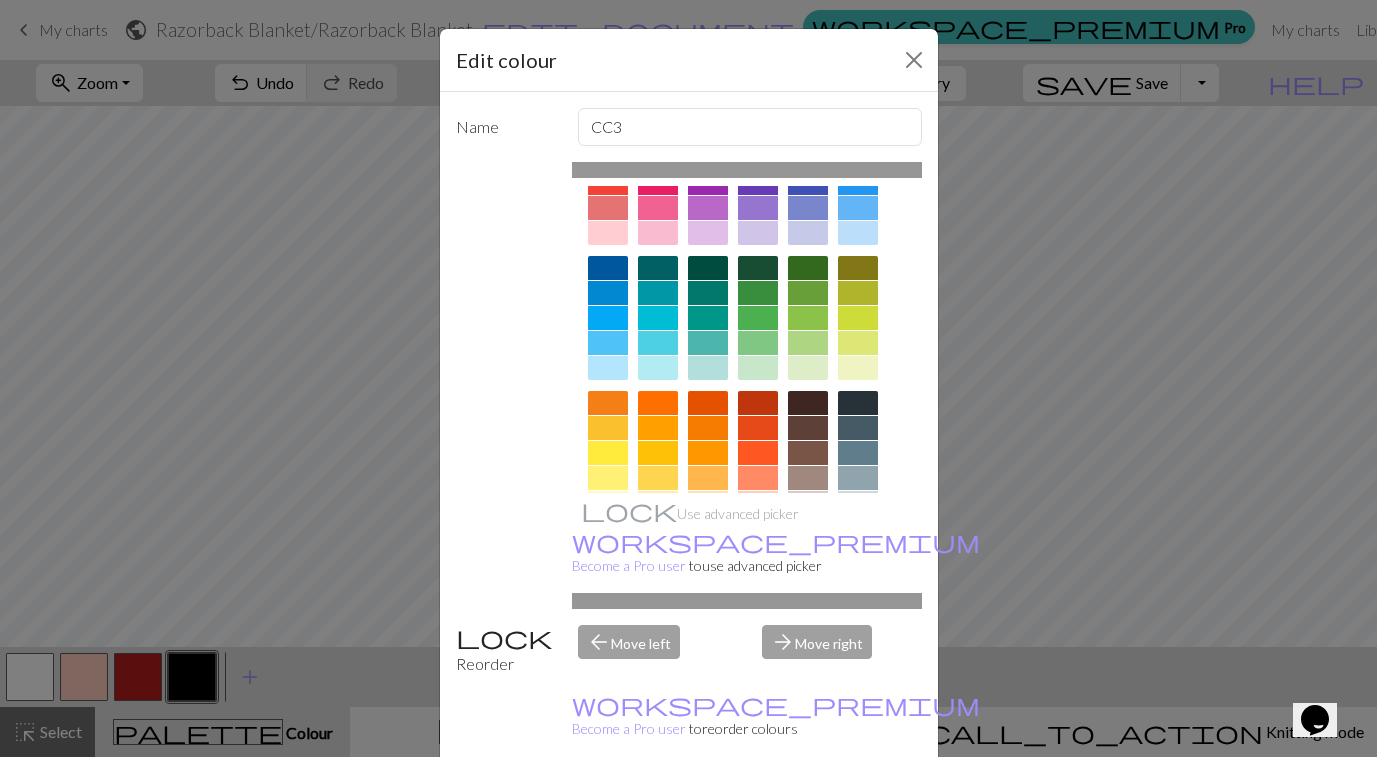 click on "Done" at bounding box center [809, 808] 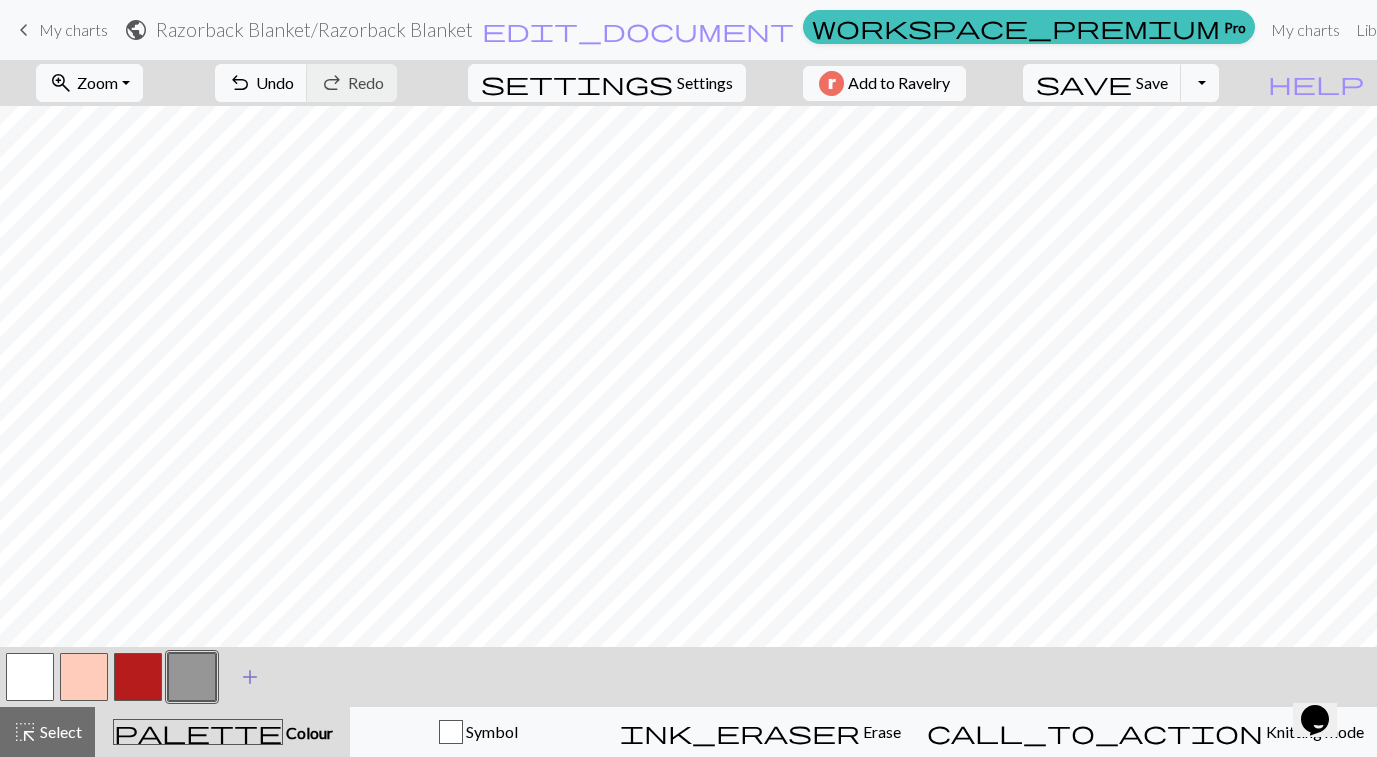 click on "add" at bounding box center (250, 677) 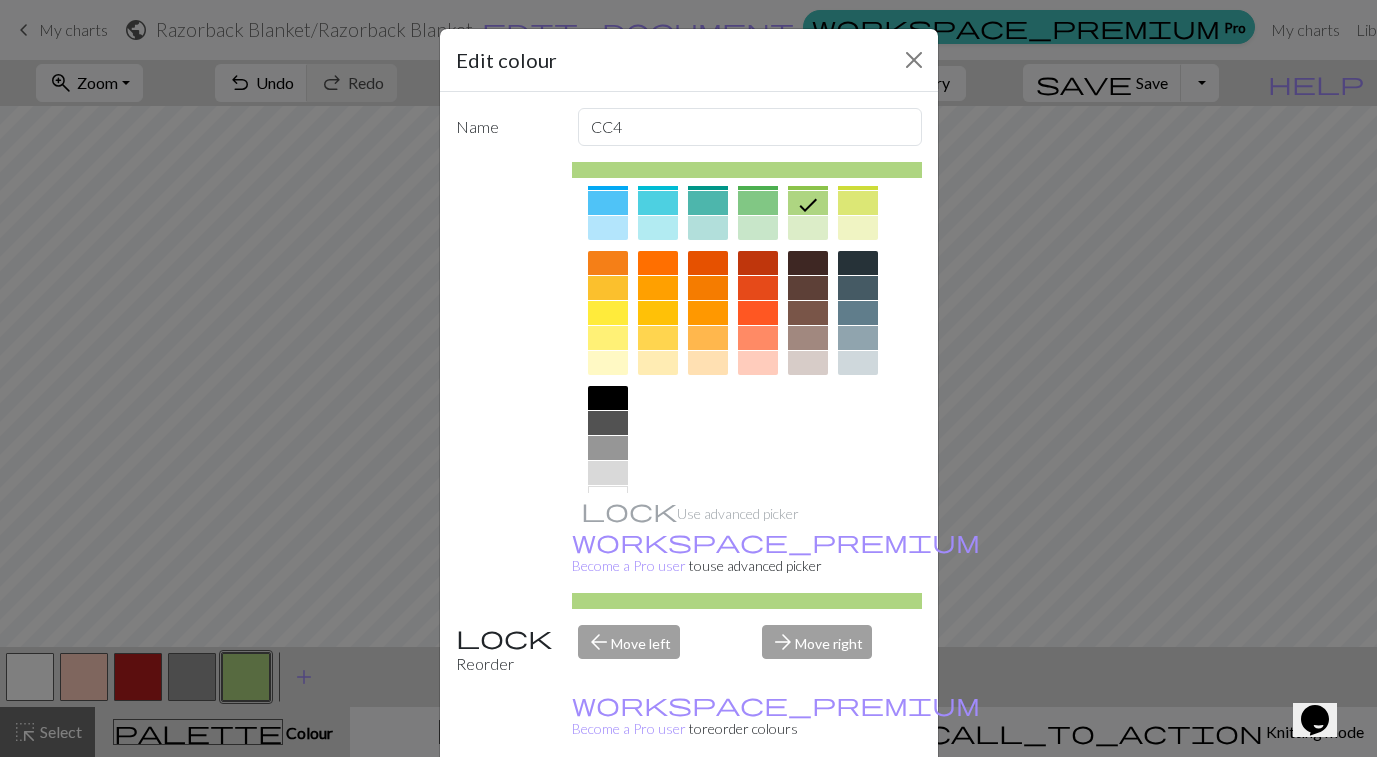scroll, scrollTop: 261, scrollLeft: 0, axis: vertical 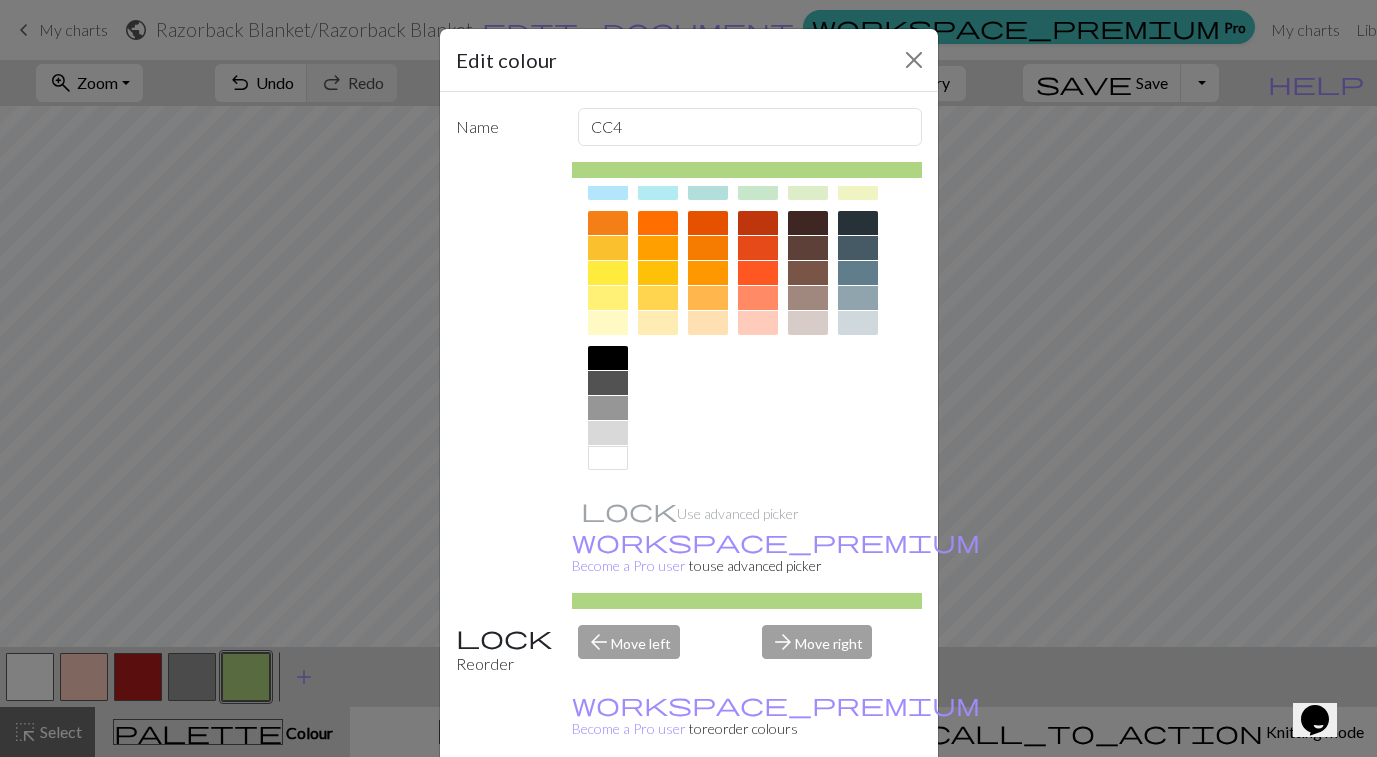 click at bounding box center (608, 358) 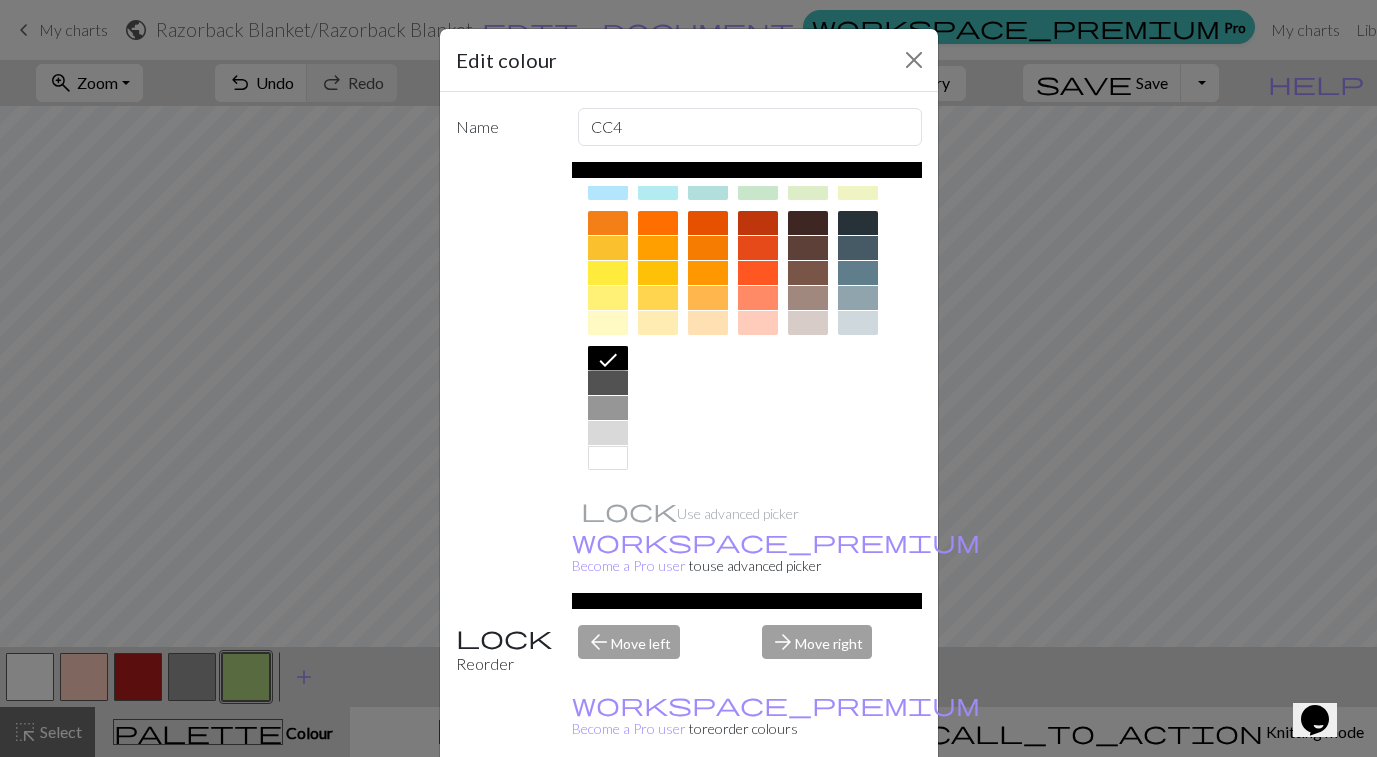 click on "Done" at bounding box center (809, 808) 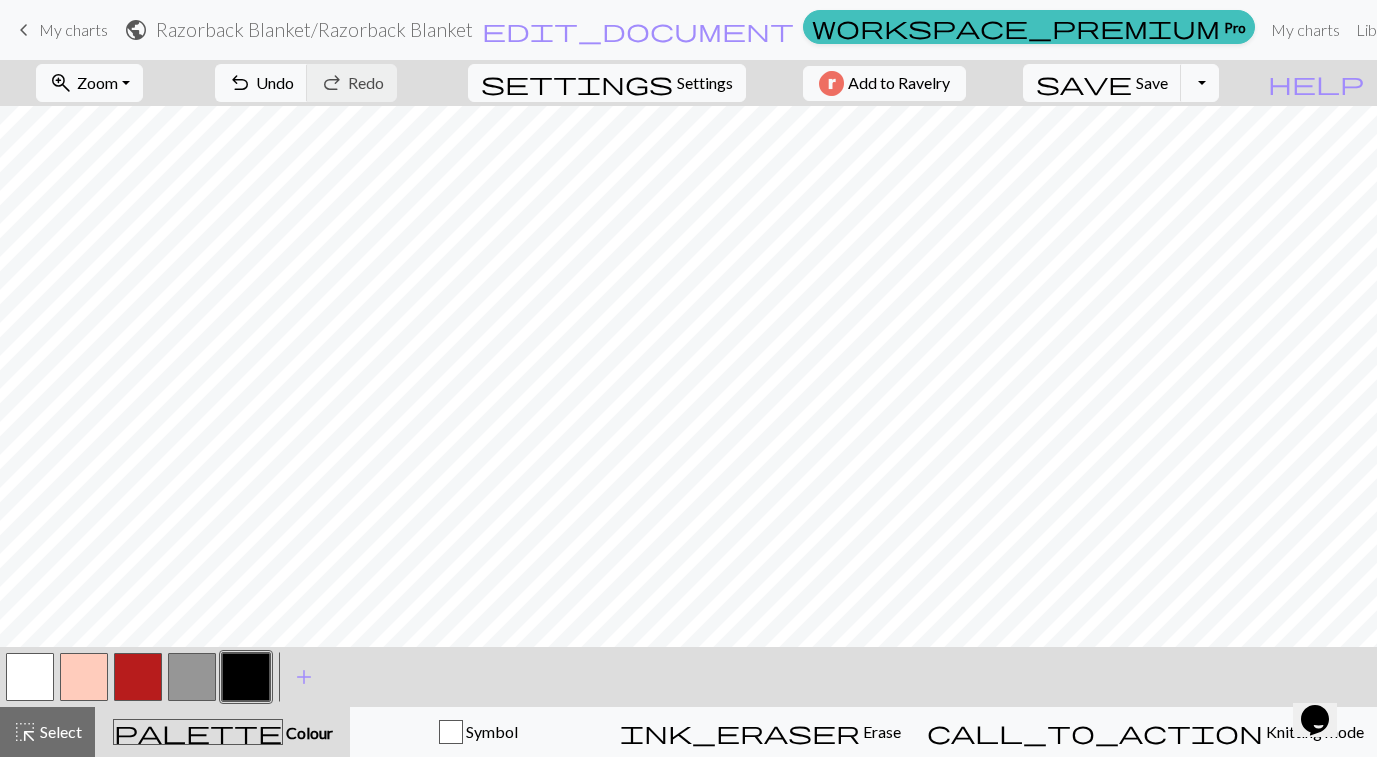 click at bounding box center (84, 677) 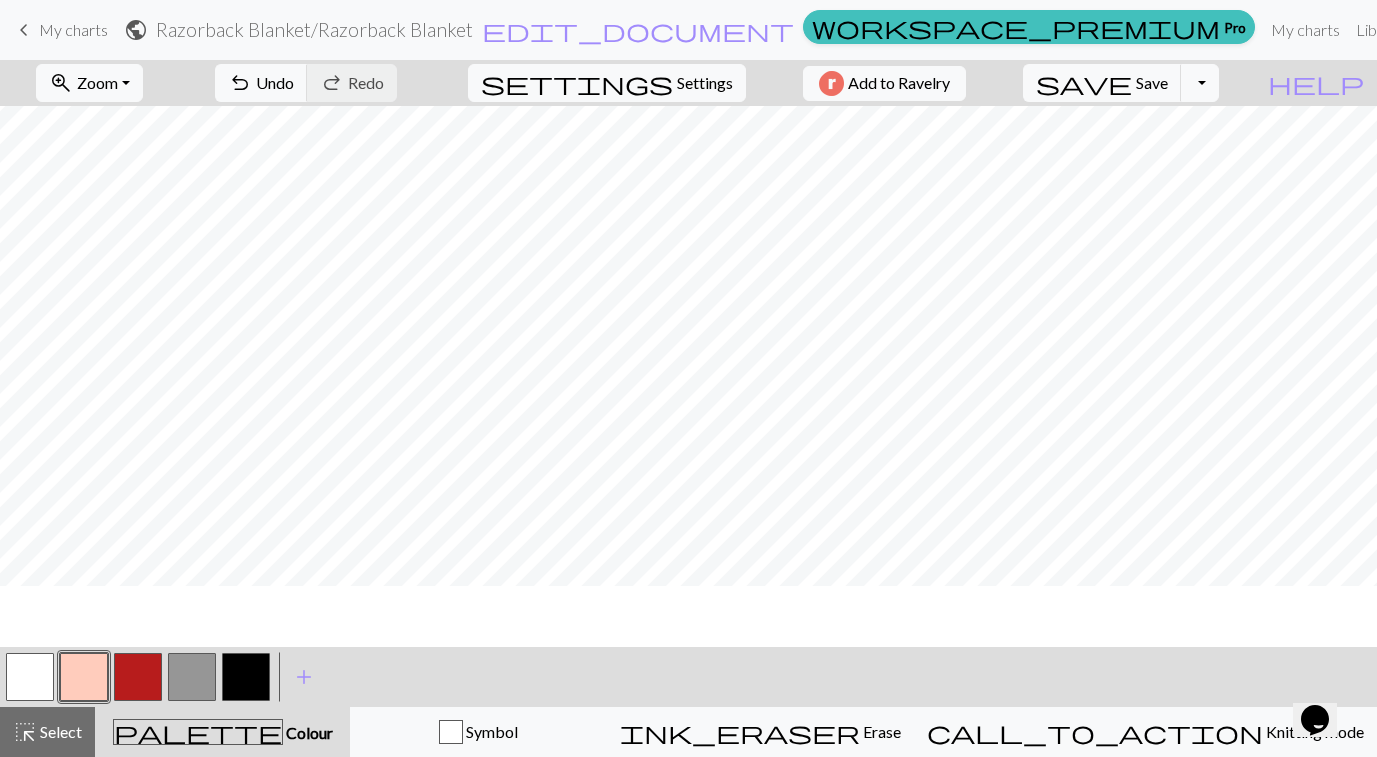 scroll, scrollTop: 0, scrollLeft: 0, axis: both 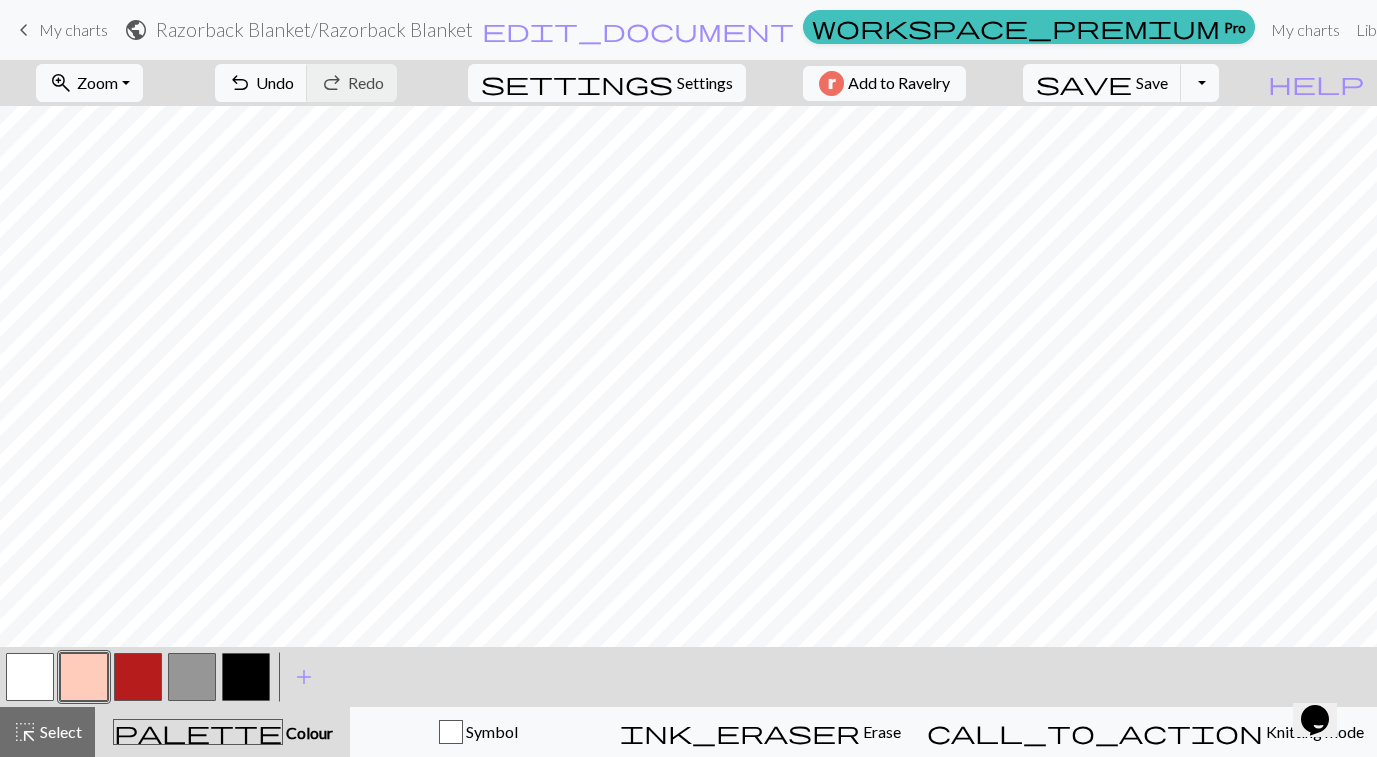 click at bounding box center (138, 677) 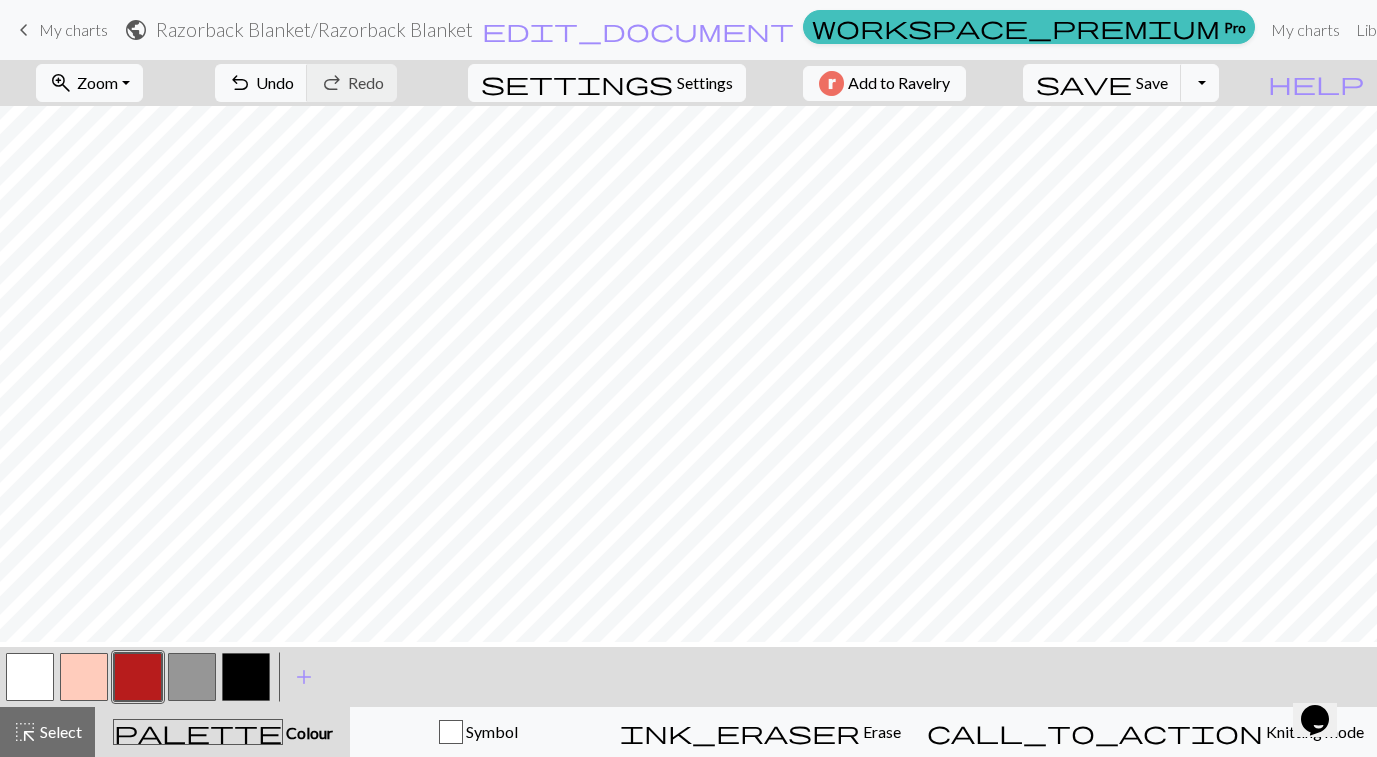 scroll, scrollTop: 37, scrollLeft: 0, axis: vertical 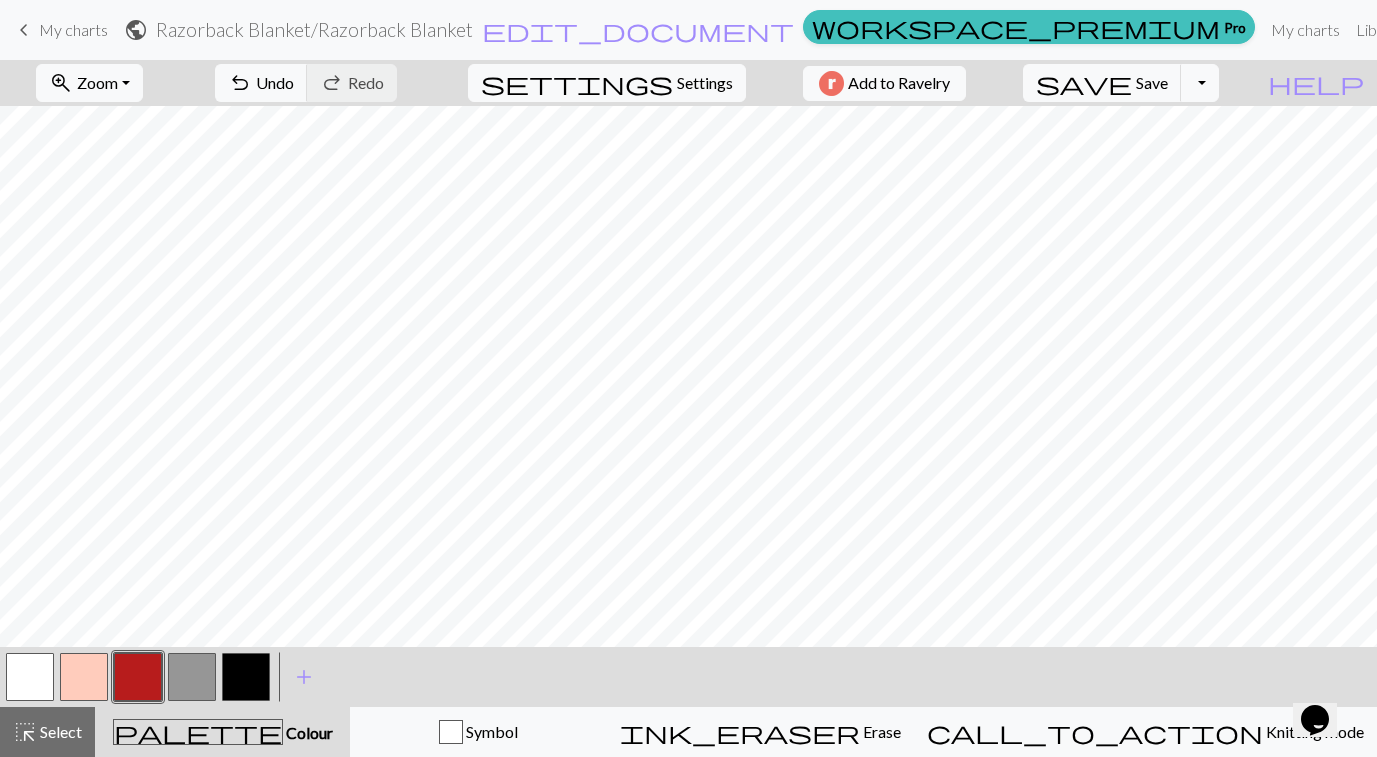 click at bounding box center [30, 677] 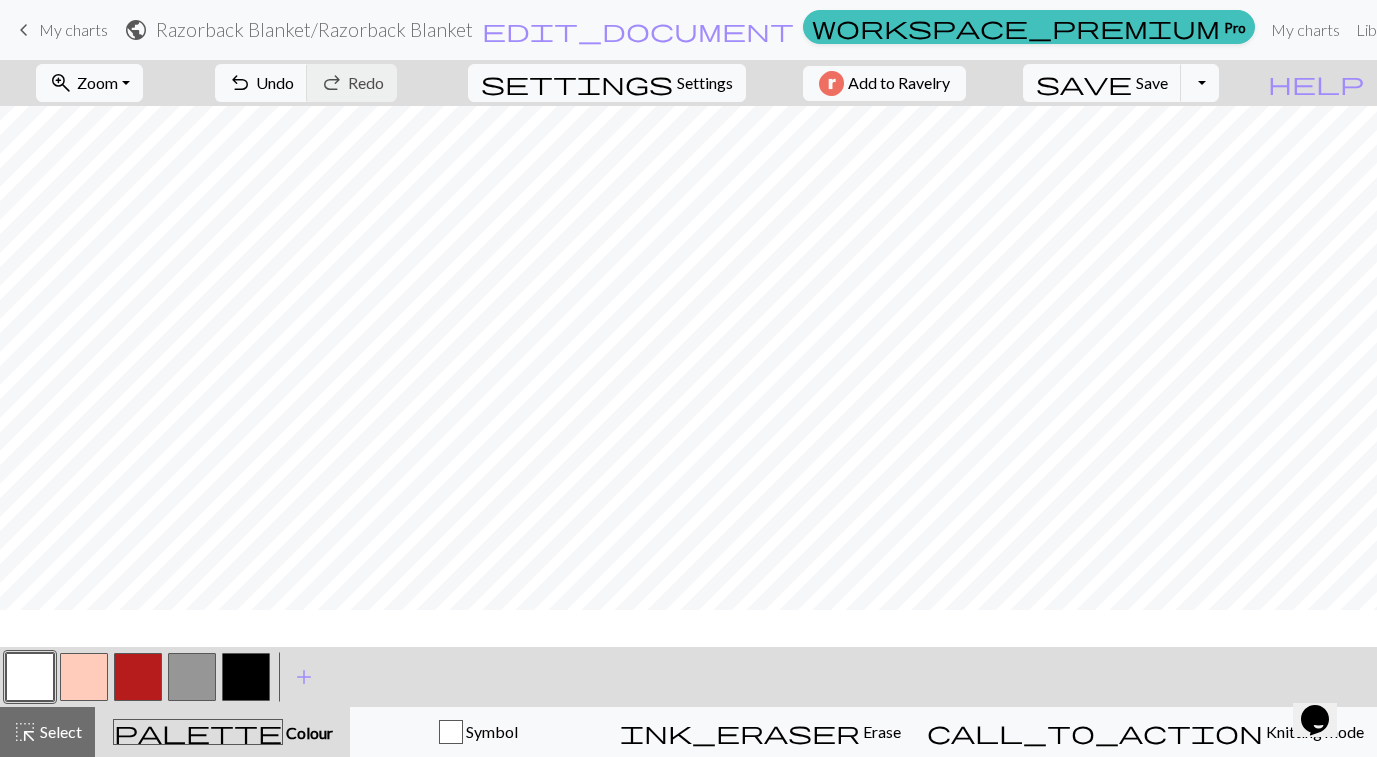 scroll, scrollTop: 0, scrollLeft: 0, axis: both 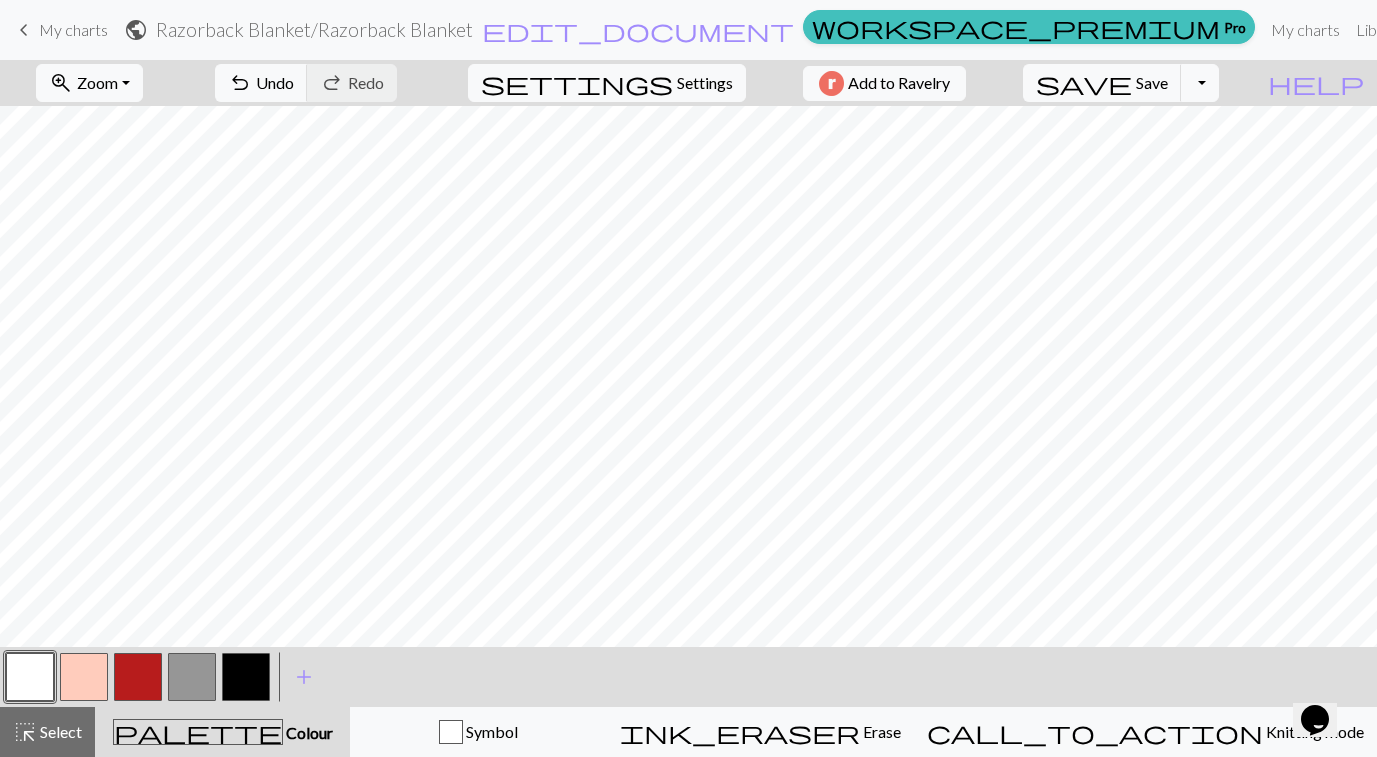 click at bounding box center [138, 677] 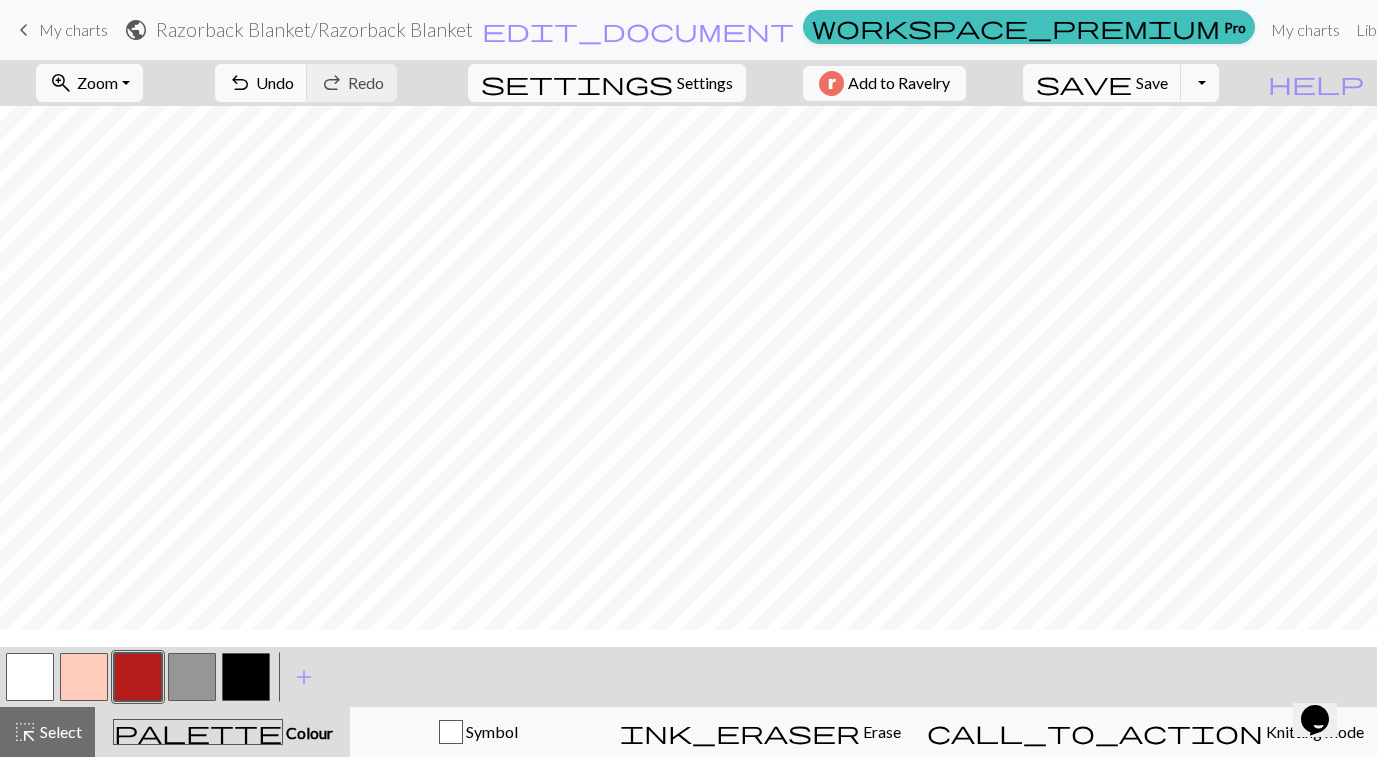 scroll, scrollTop: 0, scrollLeft: 0, axis: both 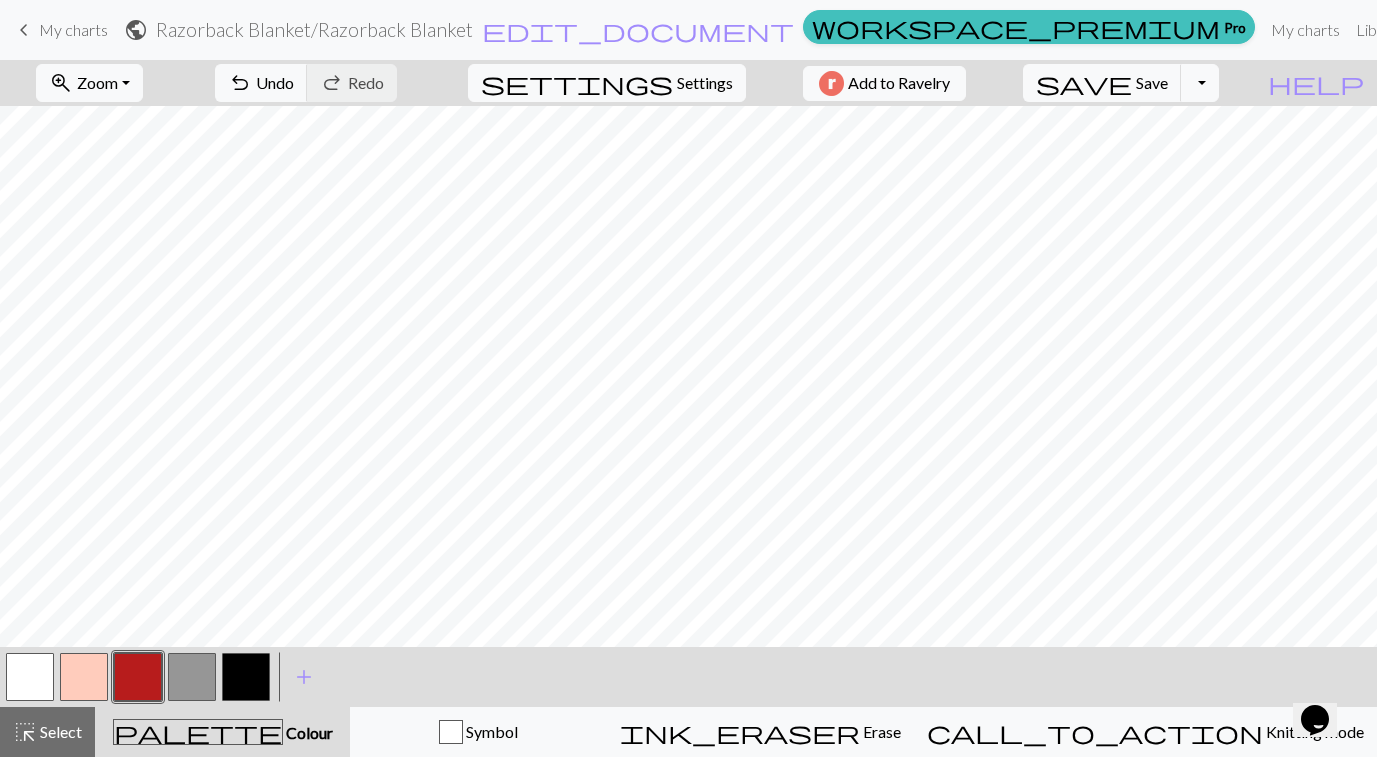 click at bounding box center [192, 677] 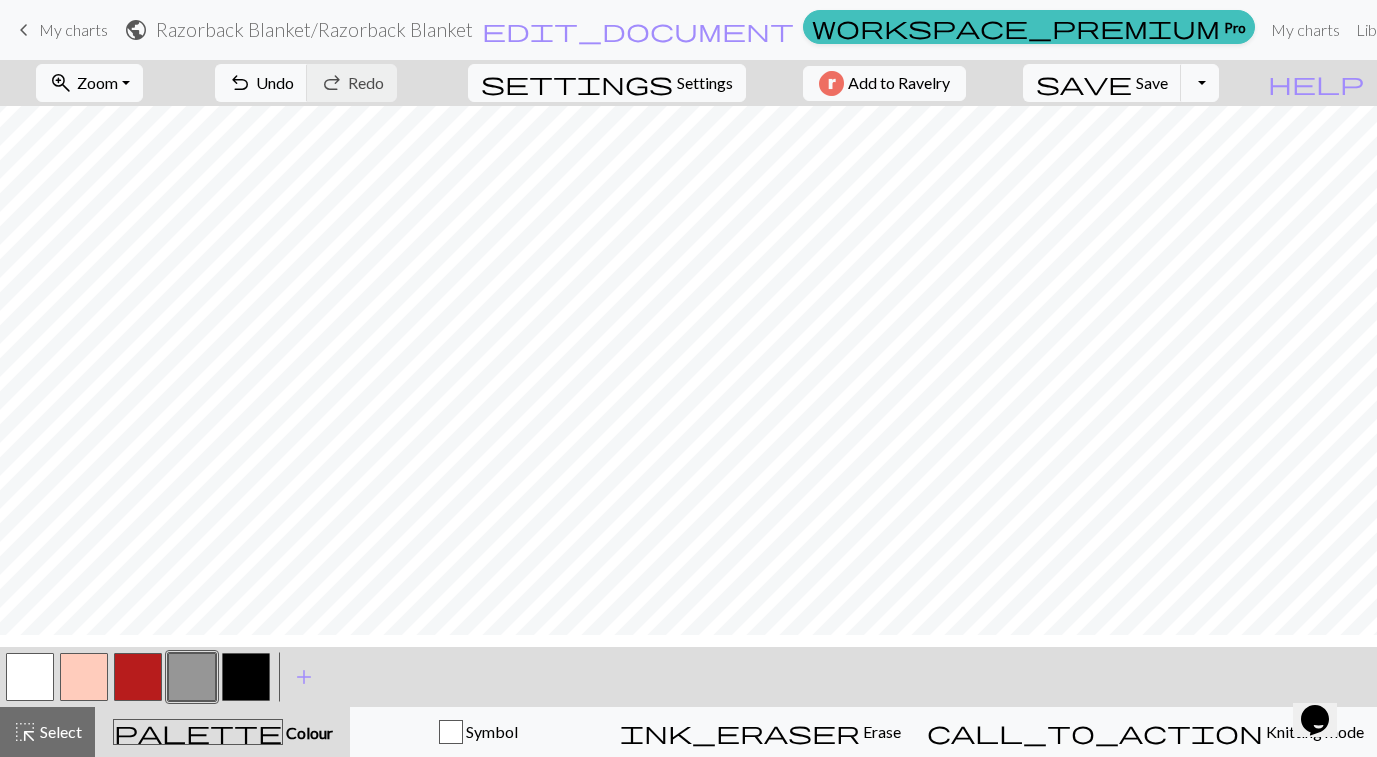 scroll, scrollTop: 0, scrollLeft: 0, axis: both 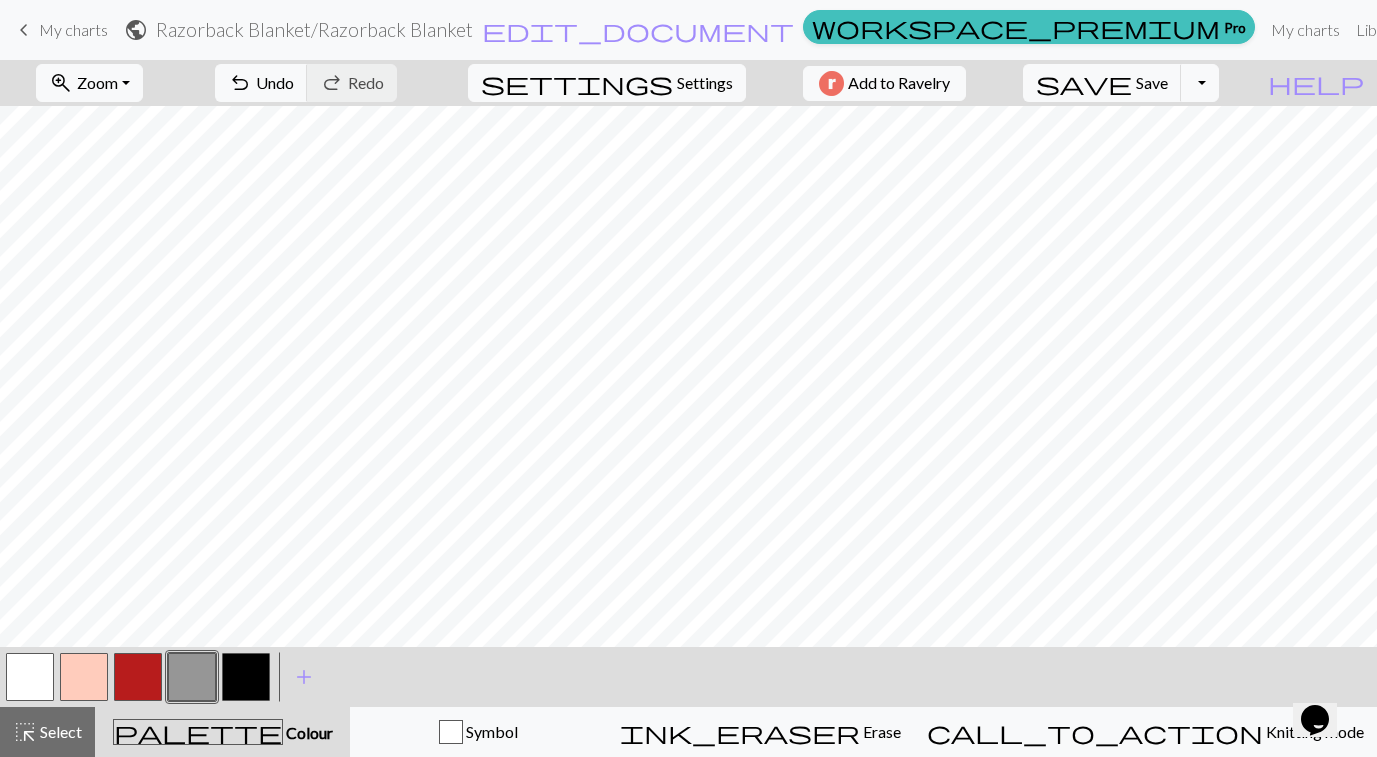 click at bounding box center [246, 677] 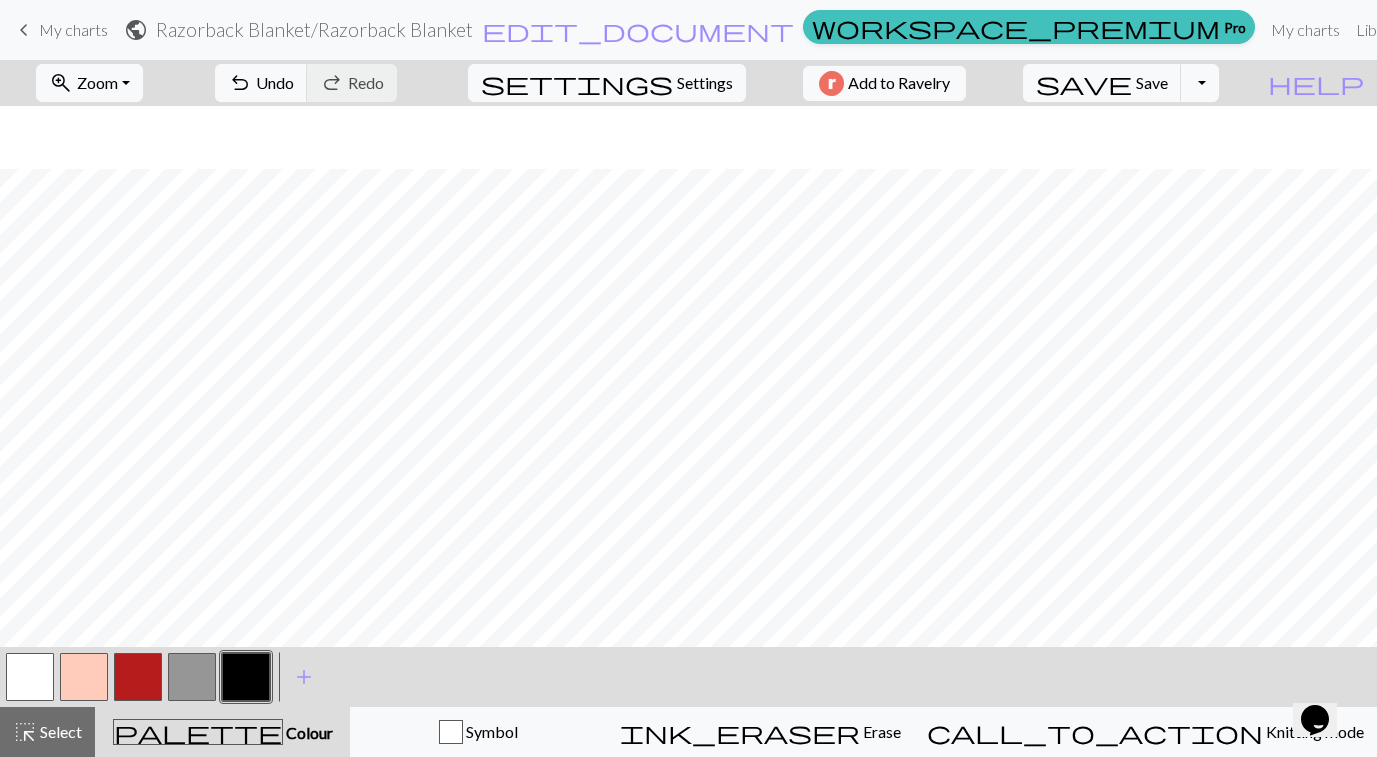 scroll, scrollTop: 164, scrollLeft: 0, axis: vertical 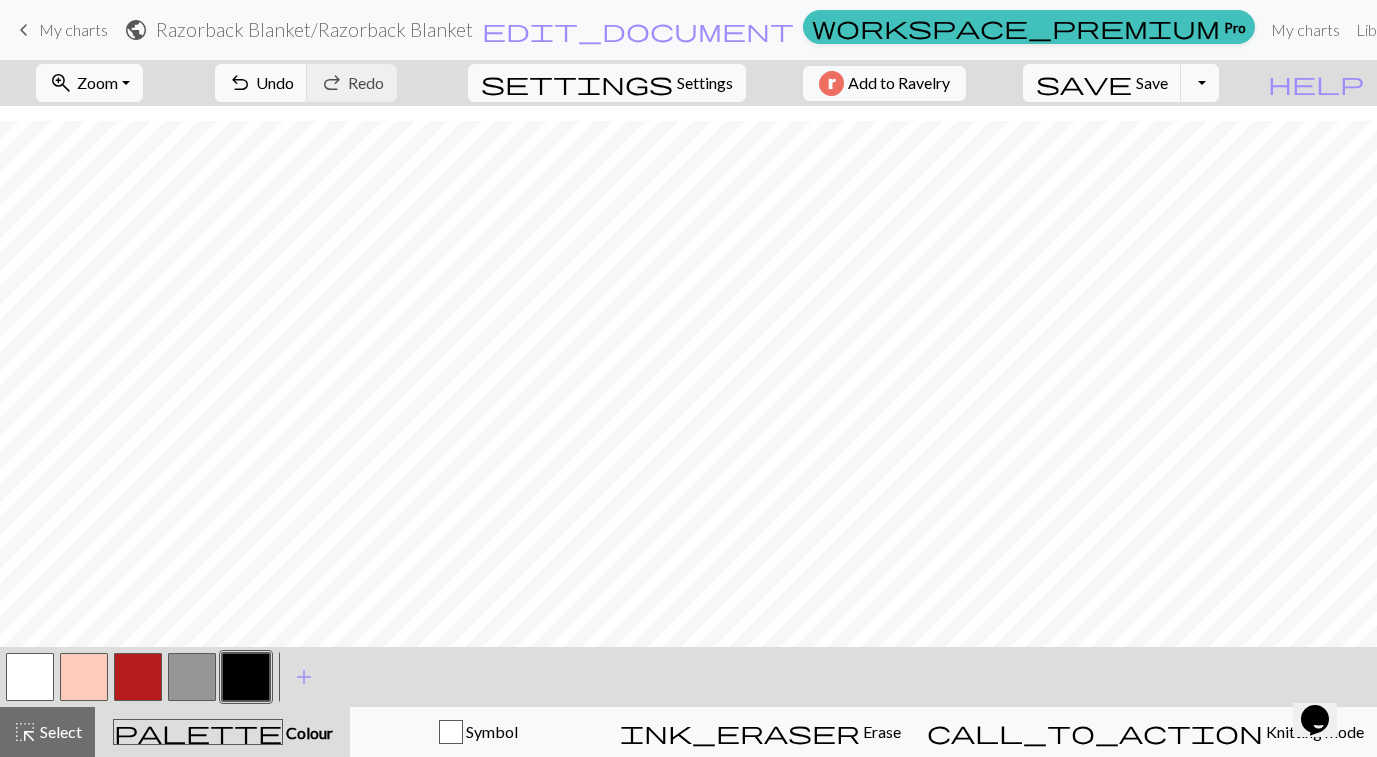 click at bounding box center [192, 677] 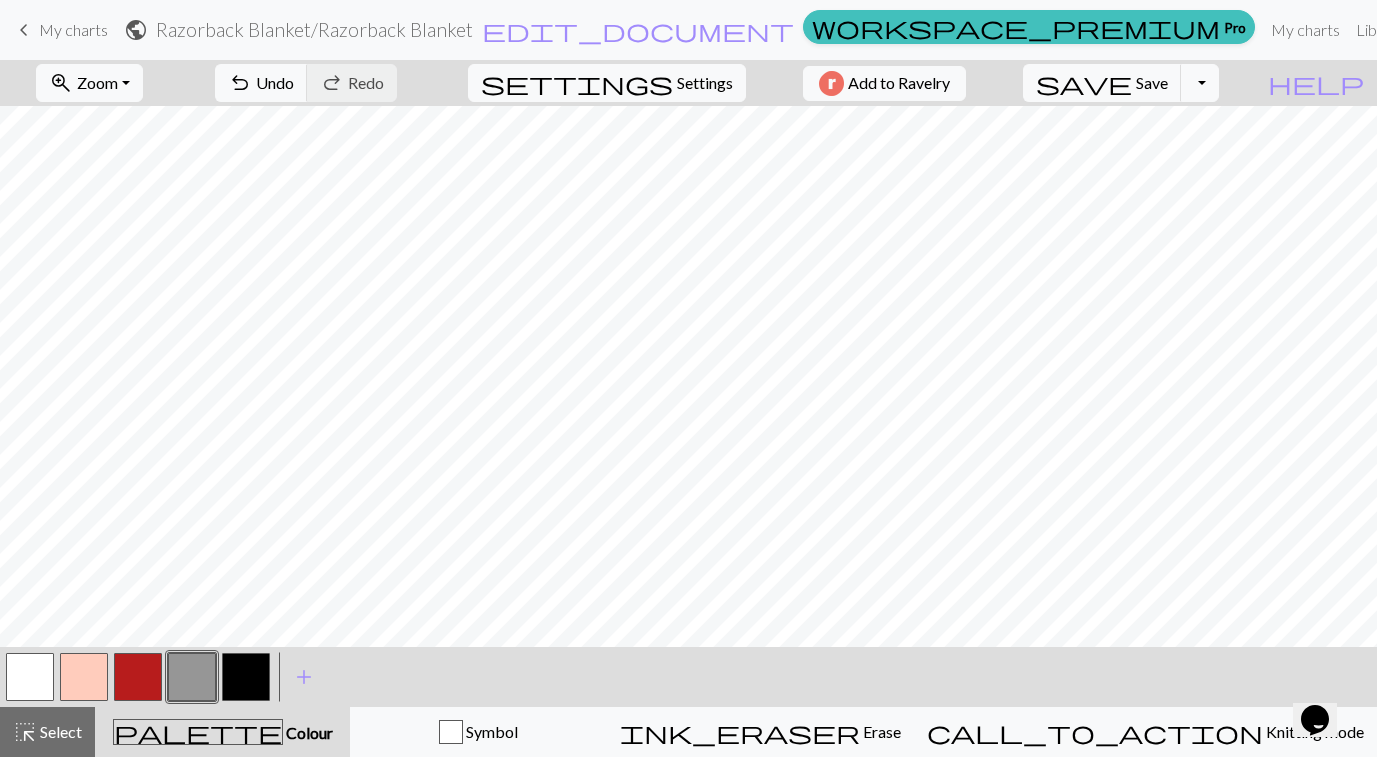 scroll, scrollTop: 0, scrollLeft: 0, axis: both 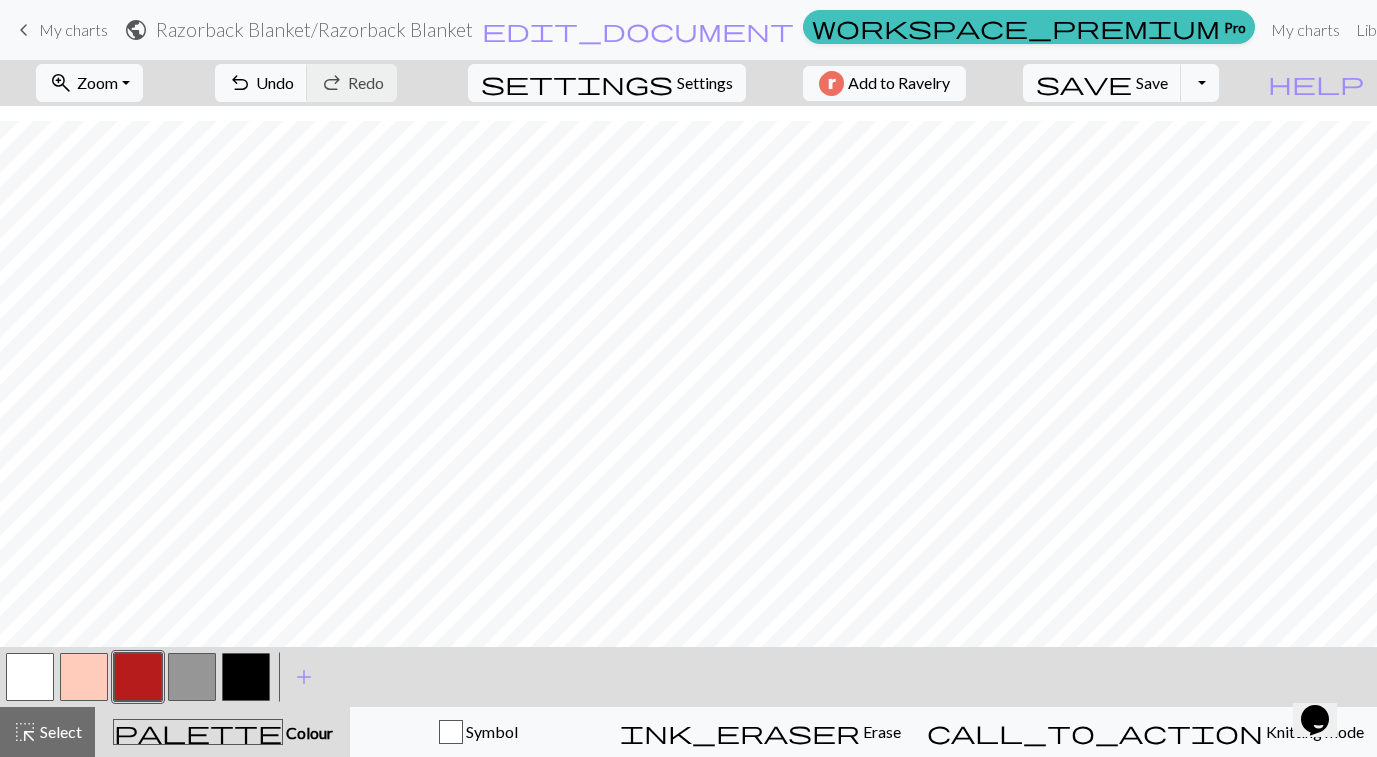 click at bounding box center (192, 677) 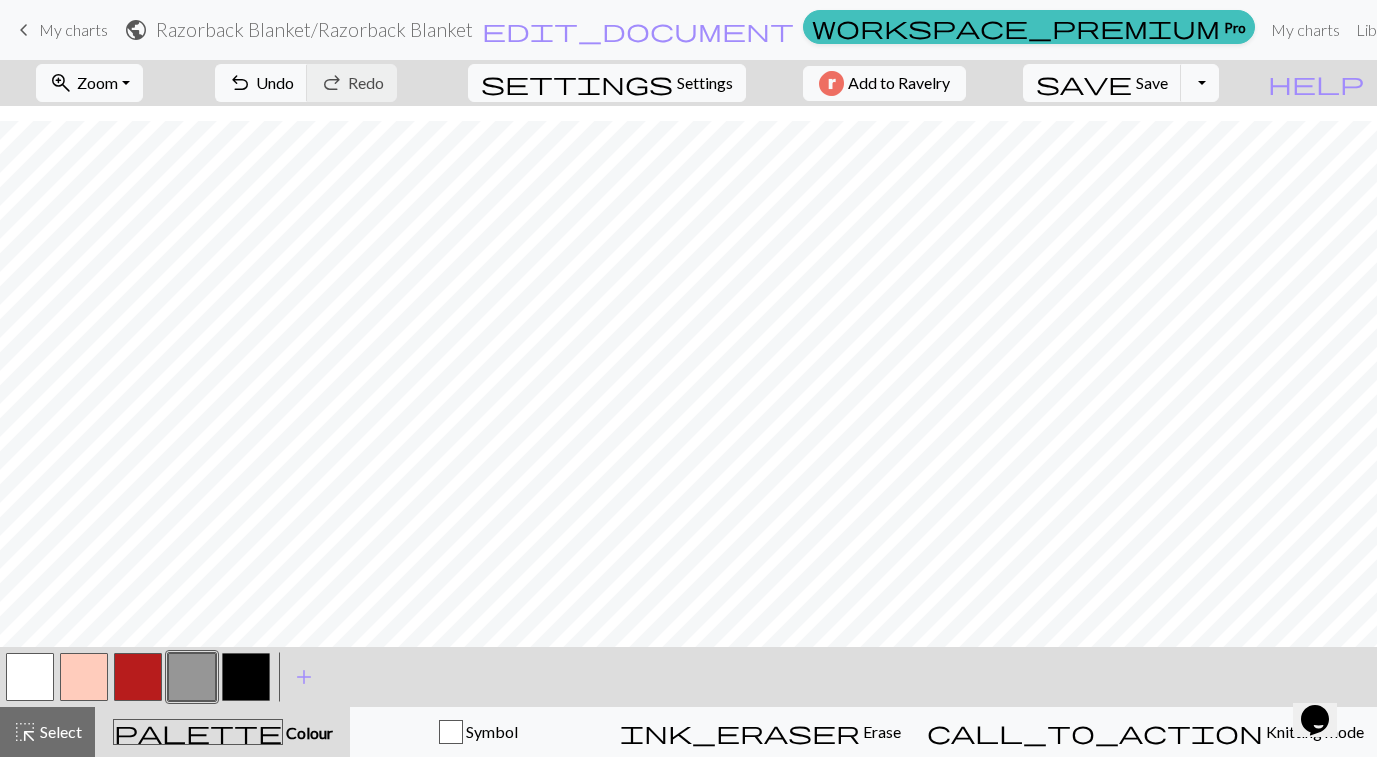 scroll, scrollTop: 0, scrollLeft: 0, axis: both 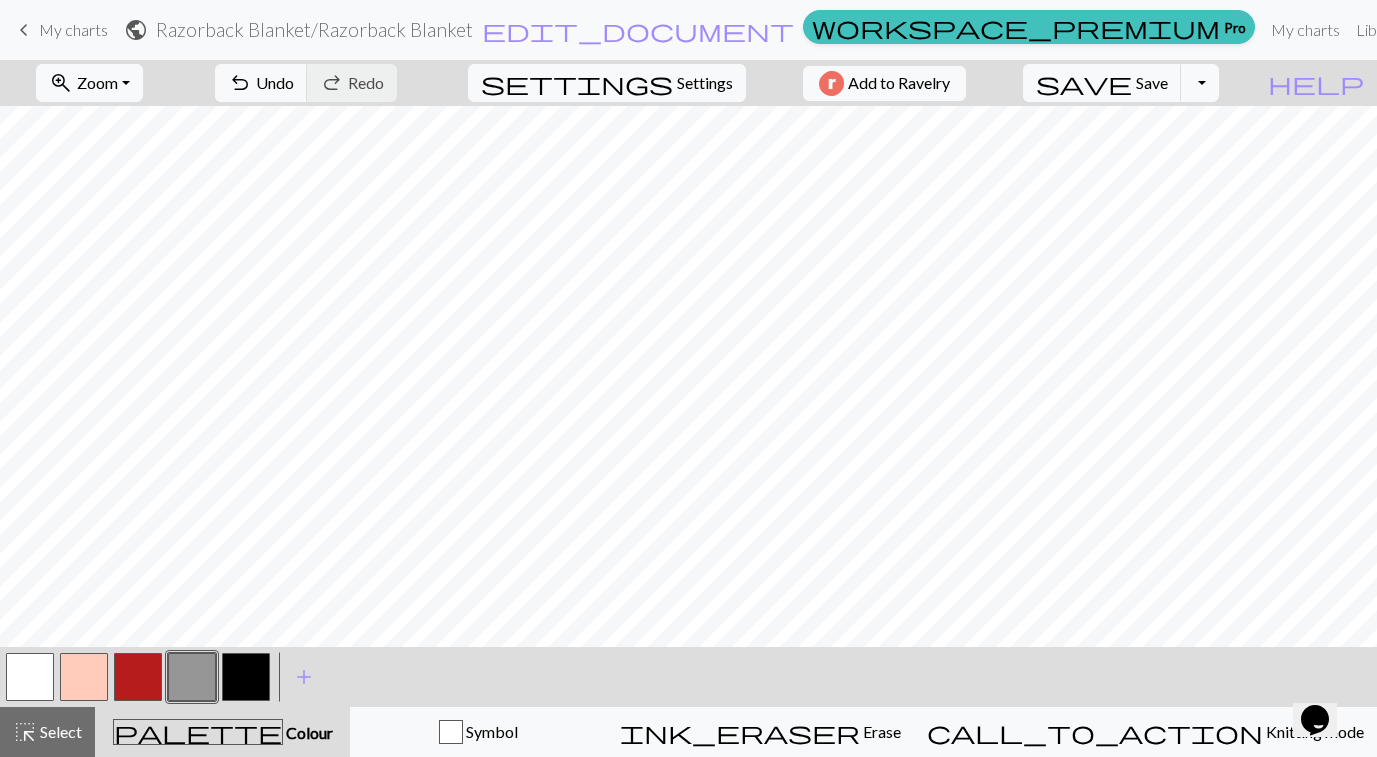 click at bounding box center [246, 677] 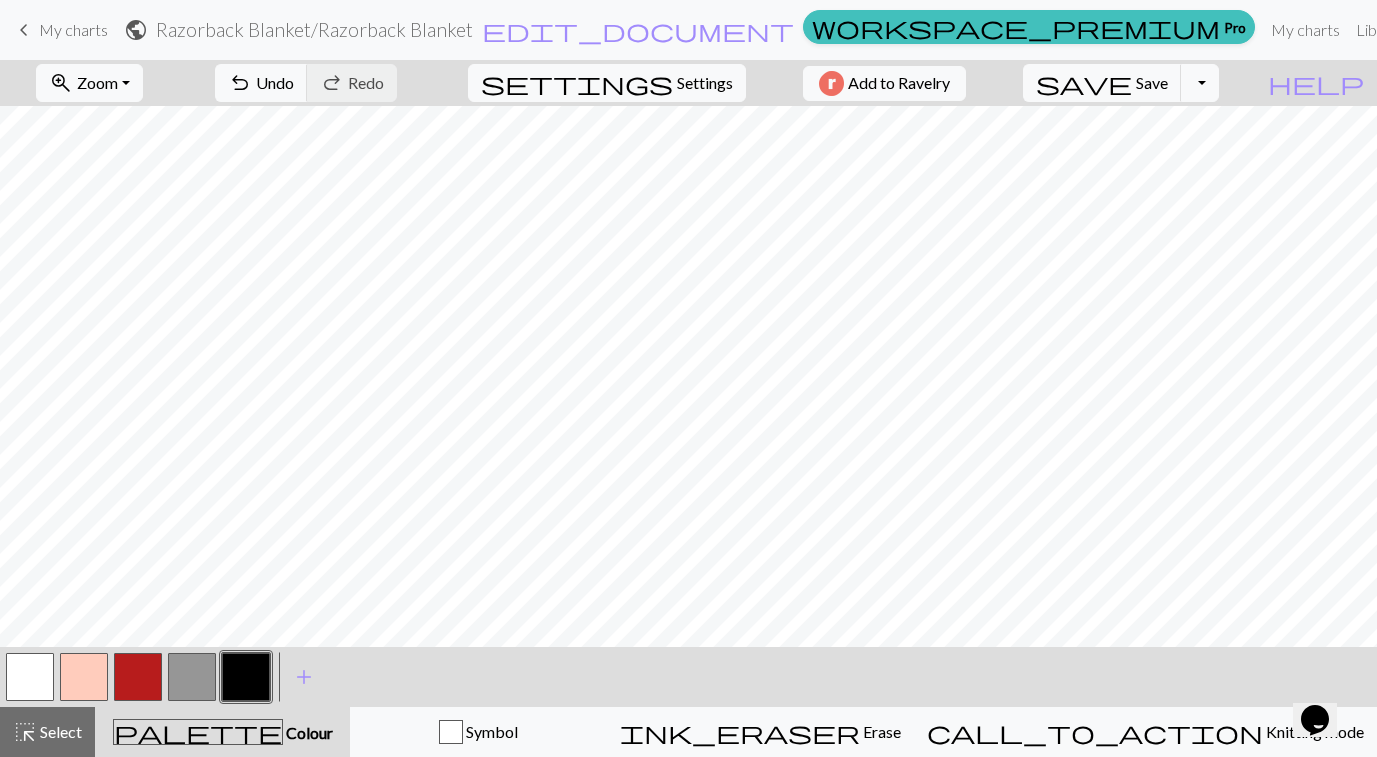 scroll, scrollTop: 0, scrollLeft: 75, axis: horizontal 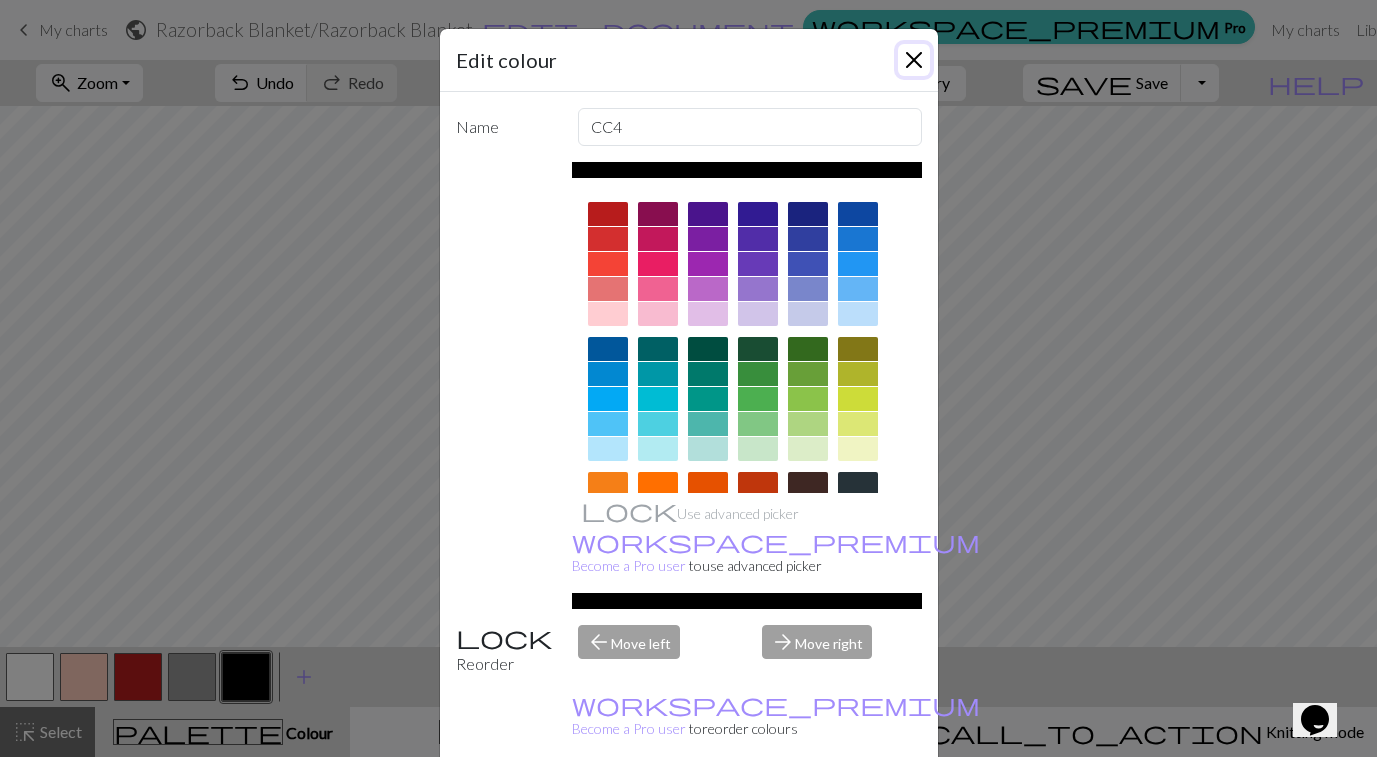 click at bounding box center (914, 60) 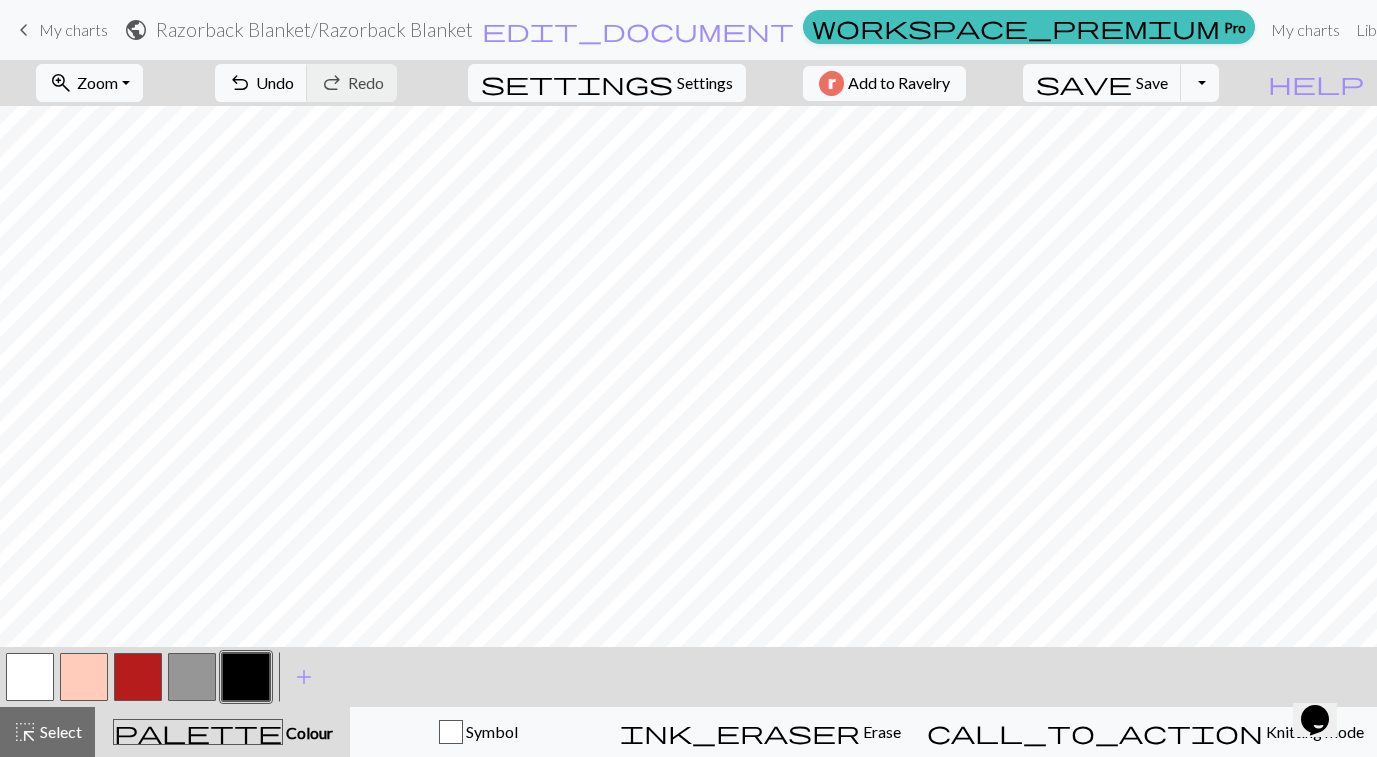 click at bounding box center [192, 677] 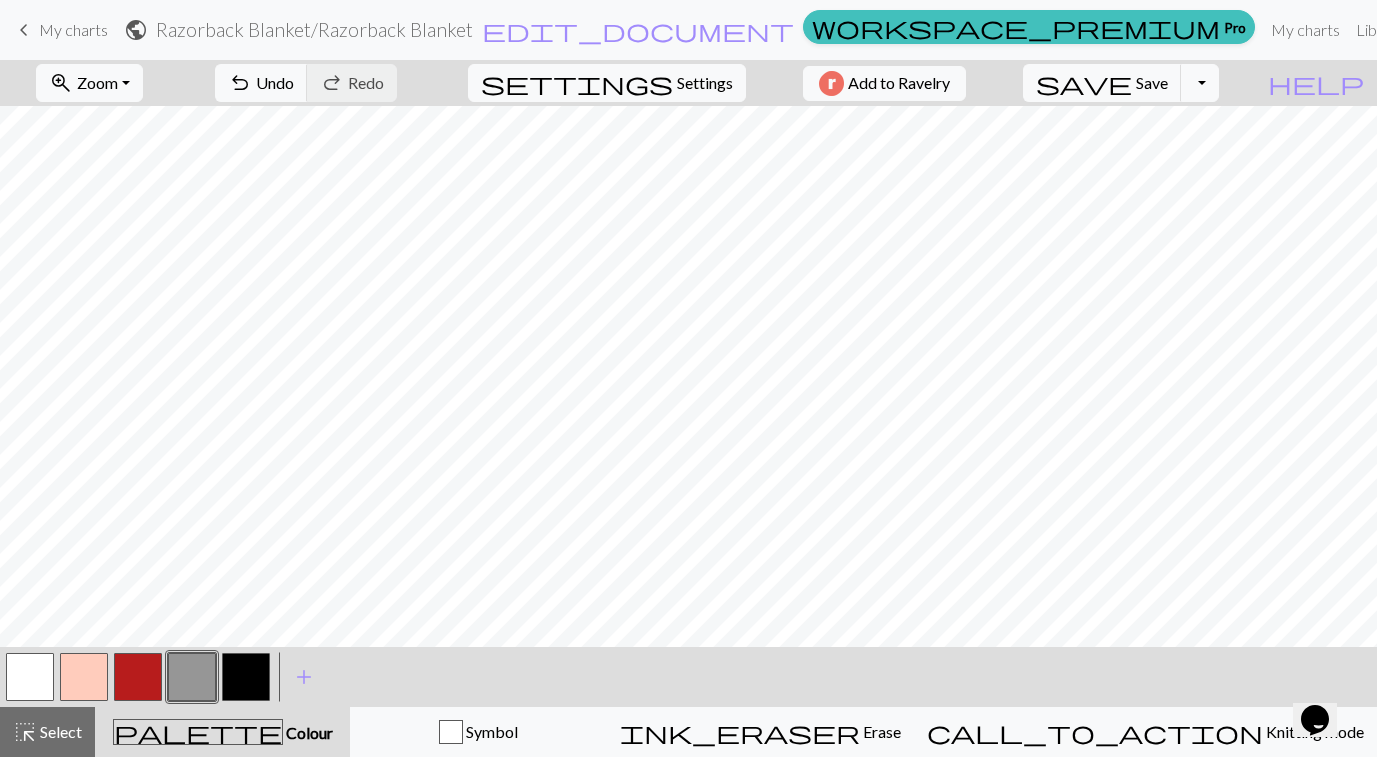 click at bounding box center [138, 677] 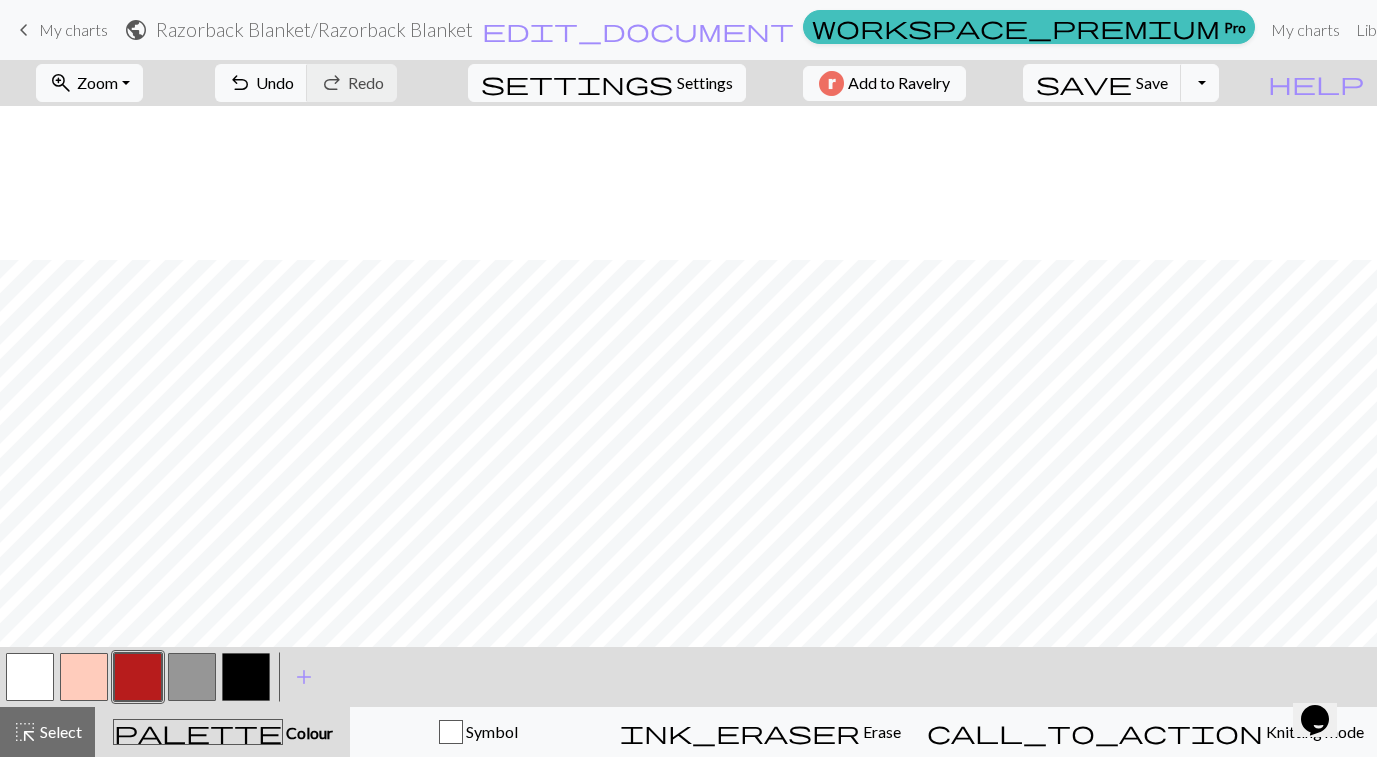 scroll, scrollTop: 164, scrollLeft: 0, axis: vertical 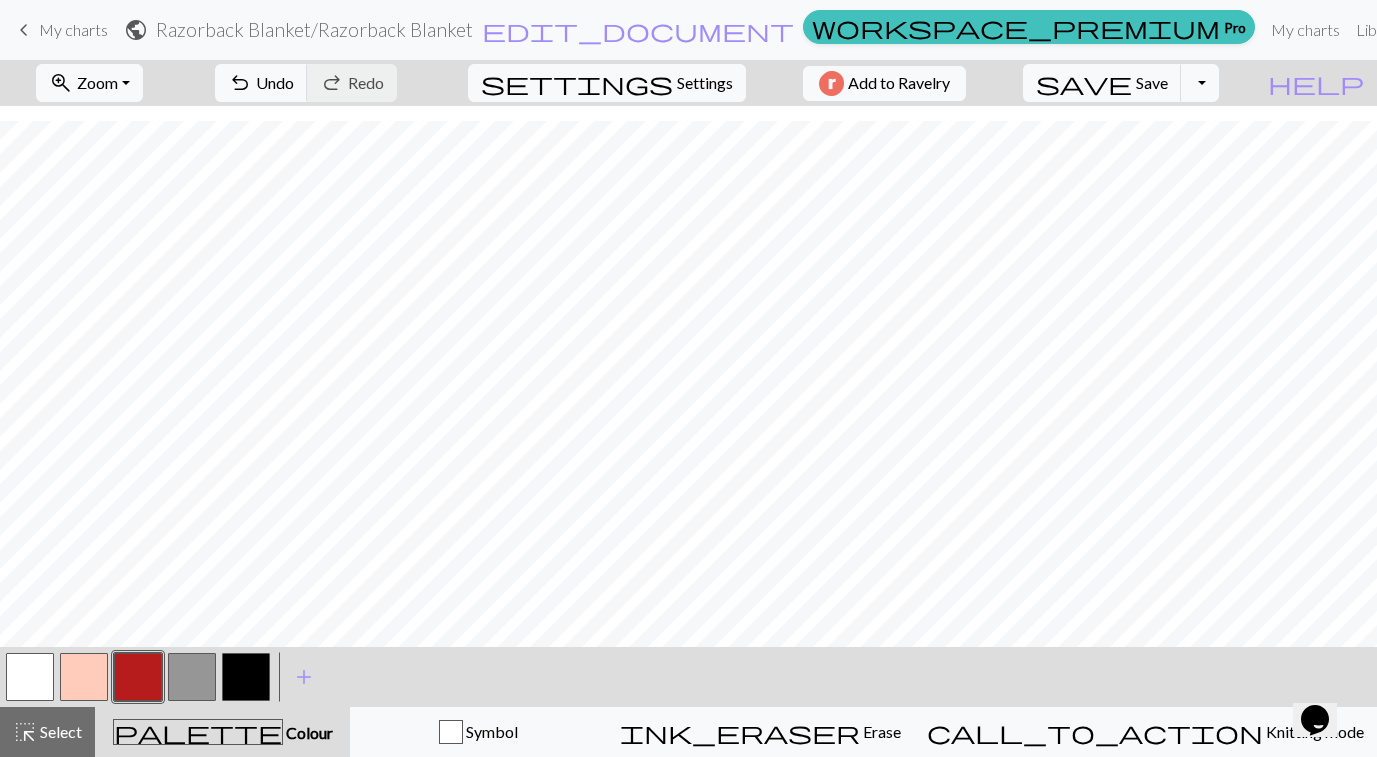 click at bounding box center [246, 677] 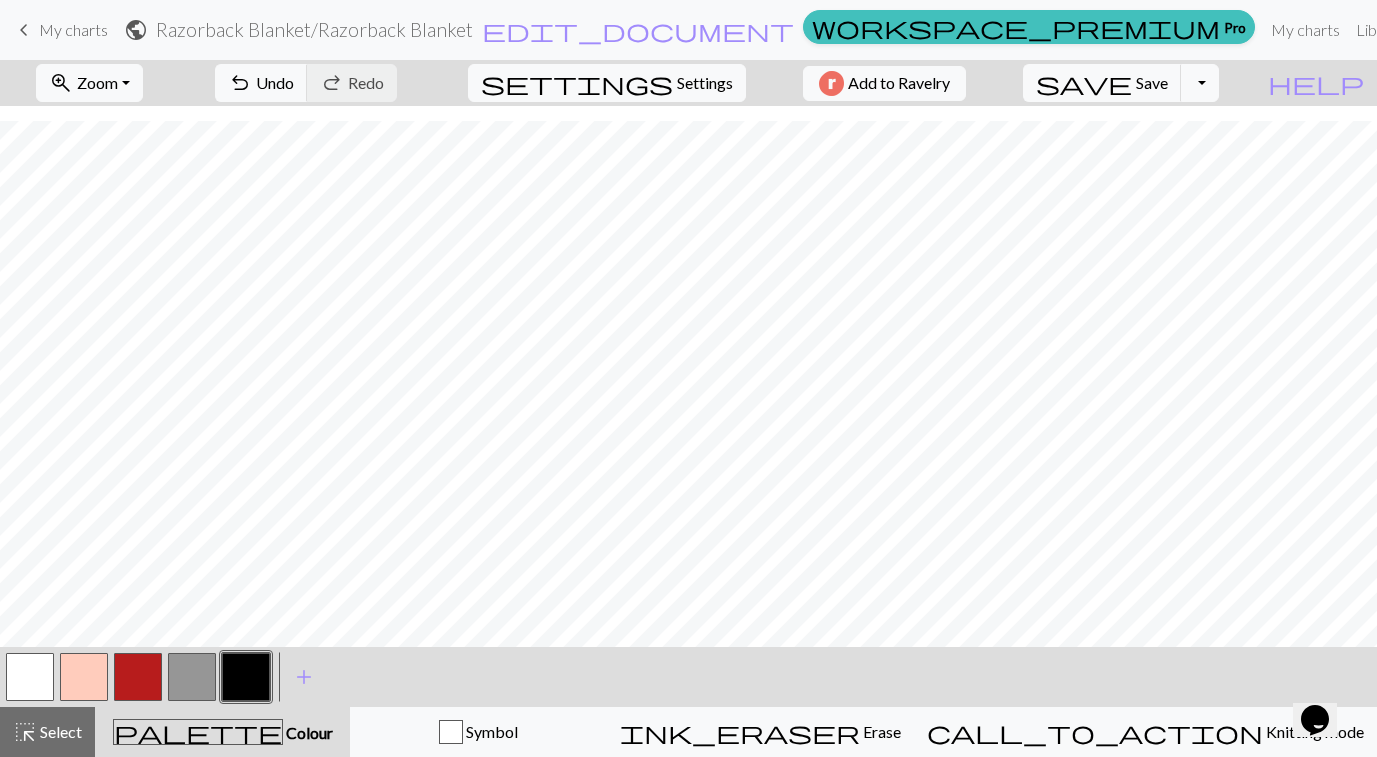 click at bounding box center (192, 677) 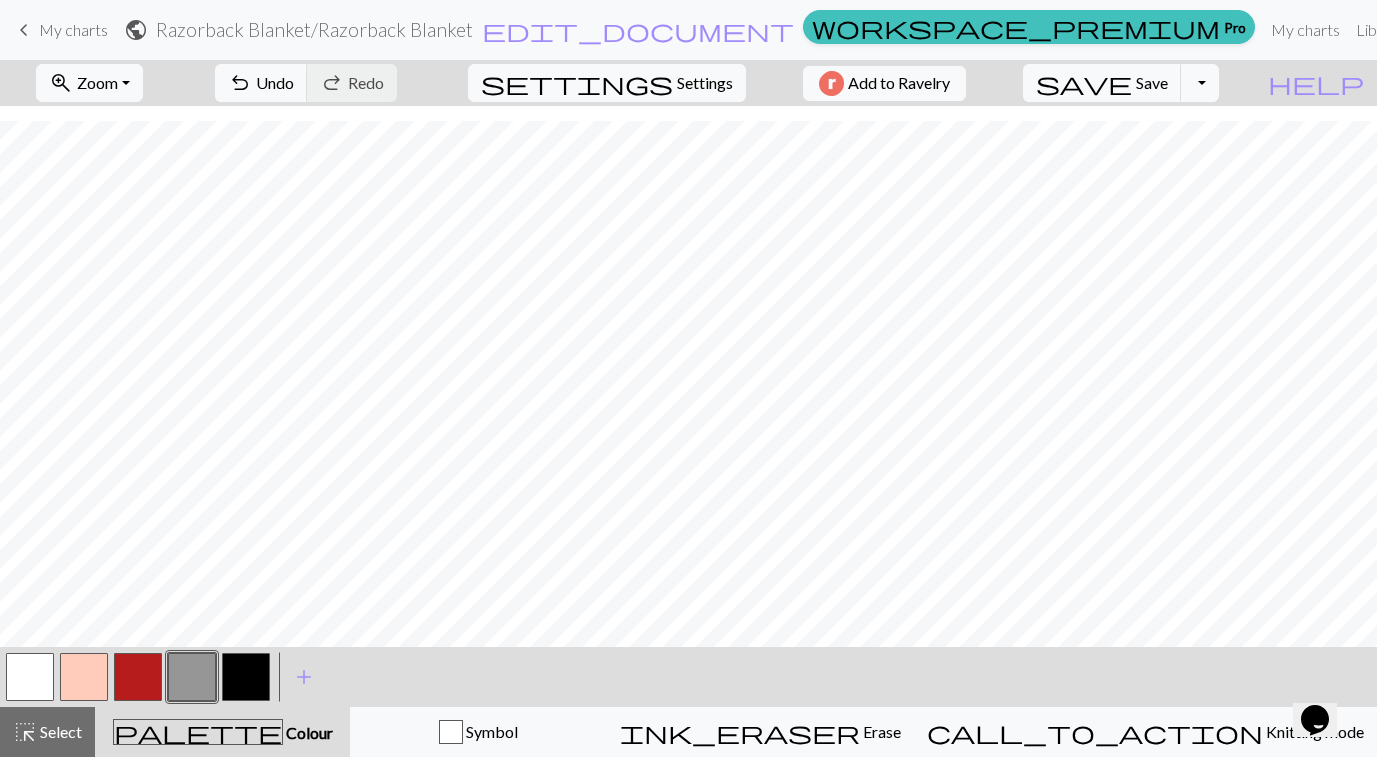 scroll, scrollTop: 0, scrollLeft: 0, axis: both 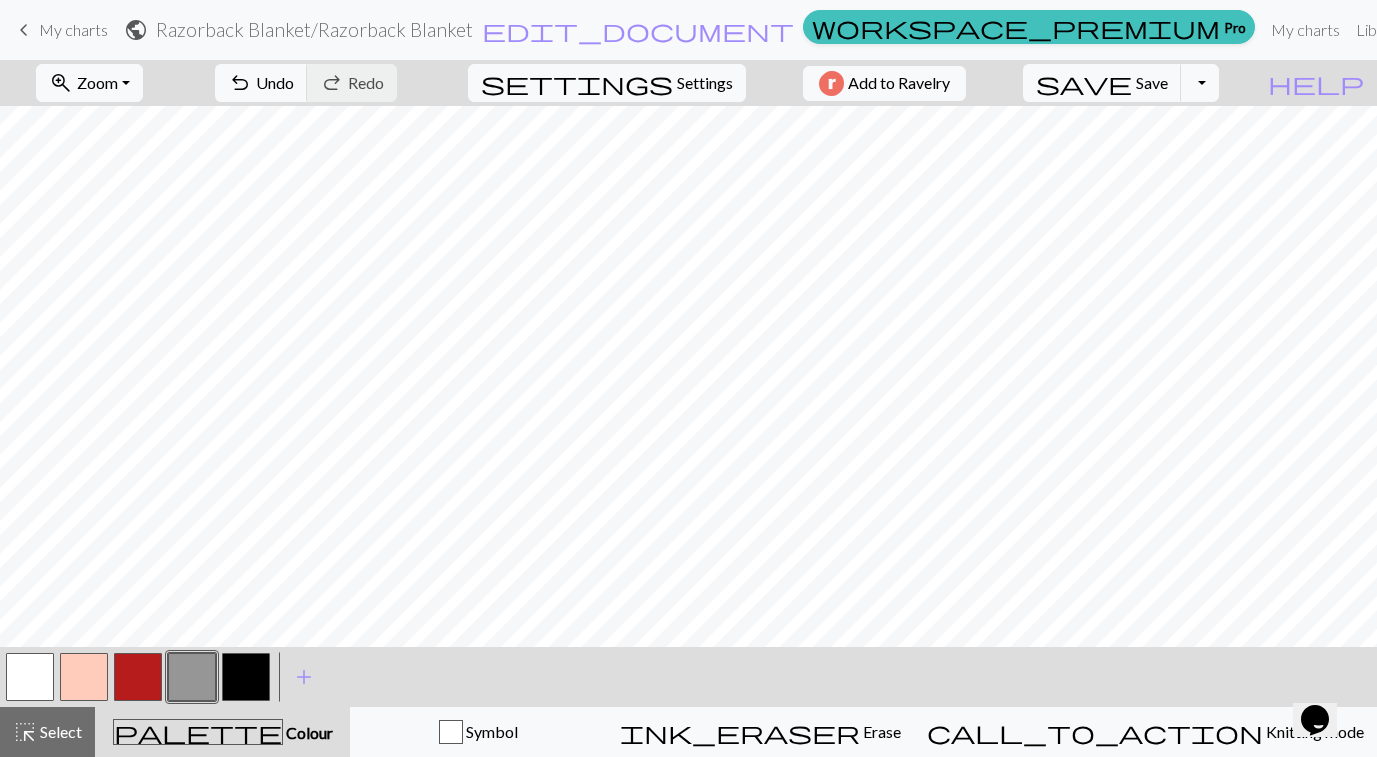 click at bounding box center (138, 677) 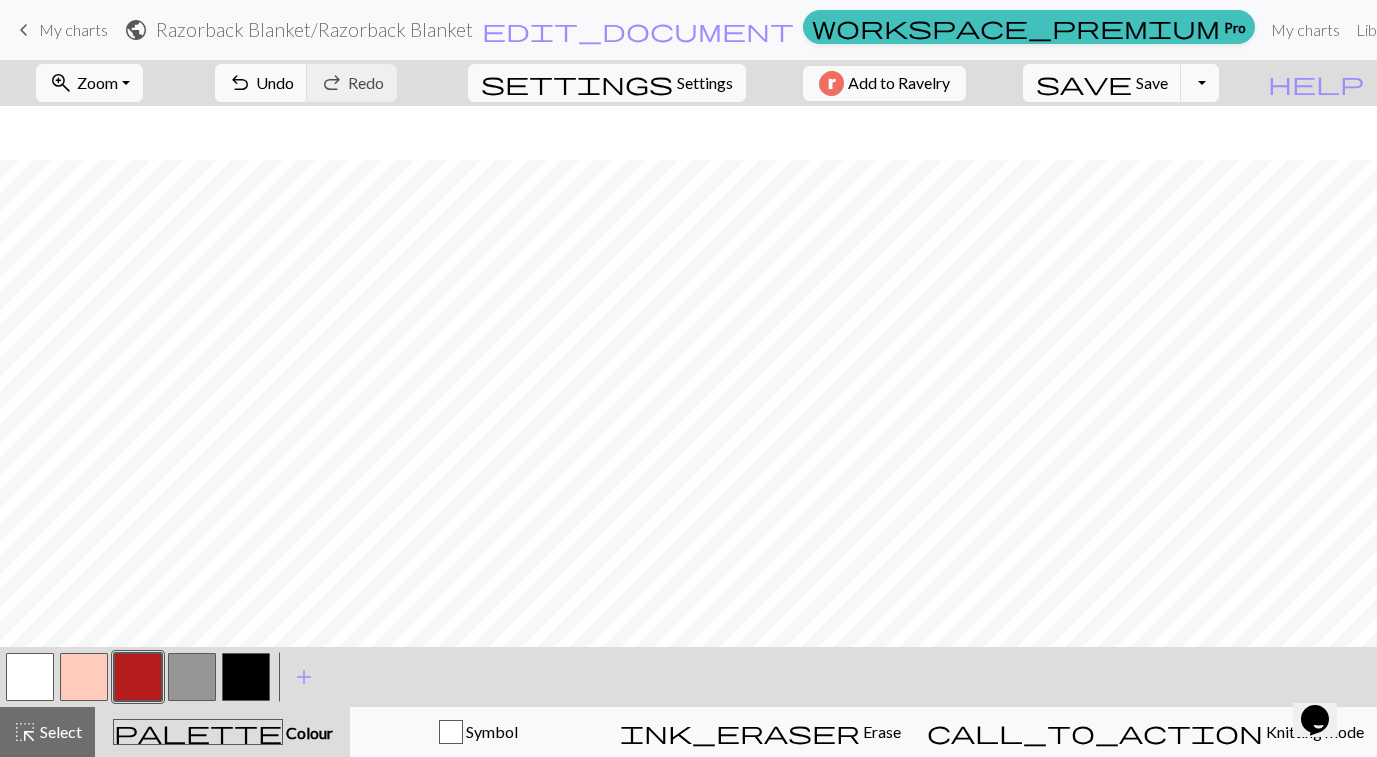 scroll, scrollTop: 164, scrollLeft: 0, axis: vertical 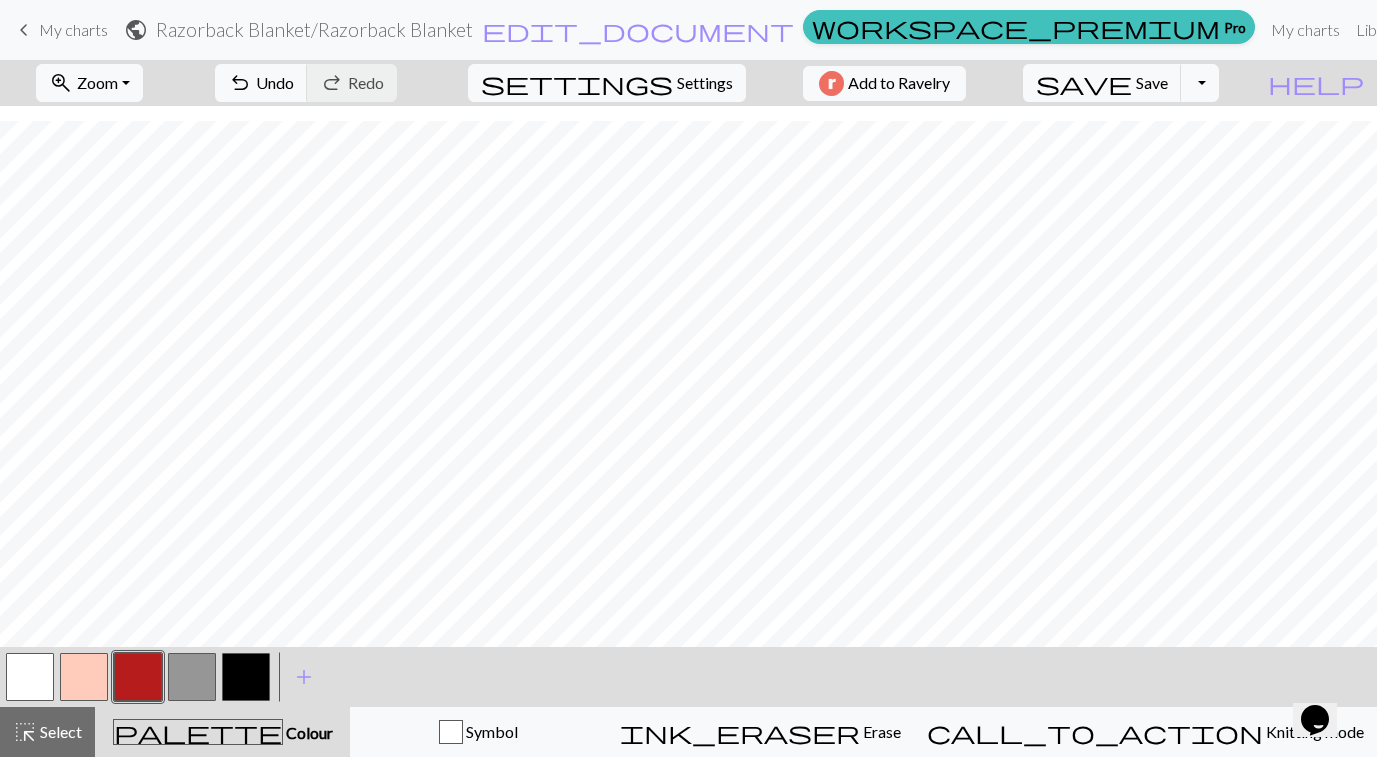 drag, startPoint x: 195, startPoint y: 686, endPoint x: 217, endPoint y: 681, distance: 22.561028 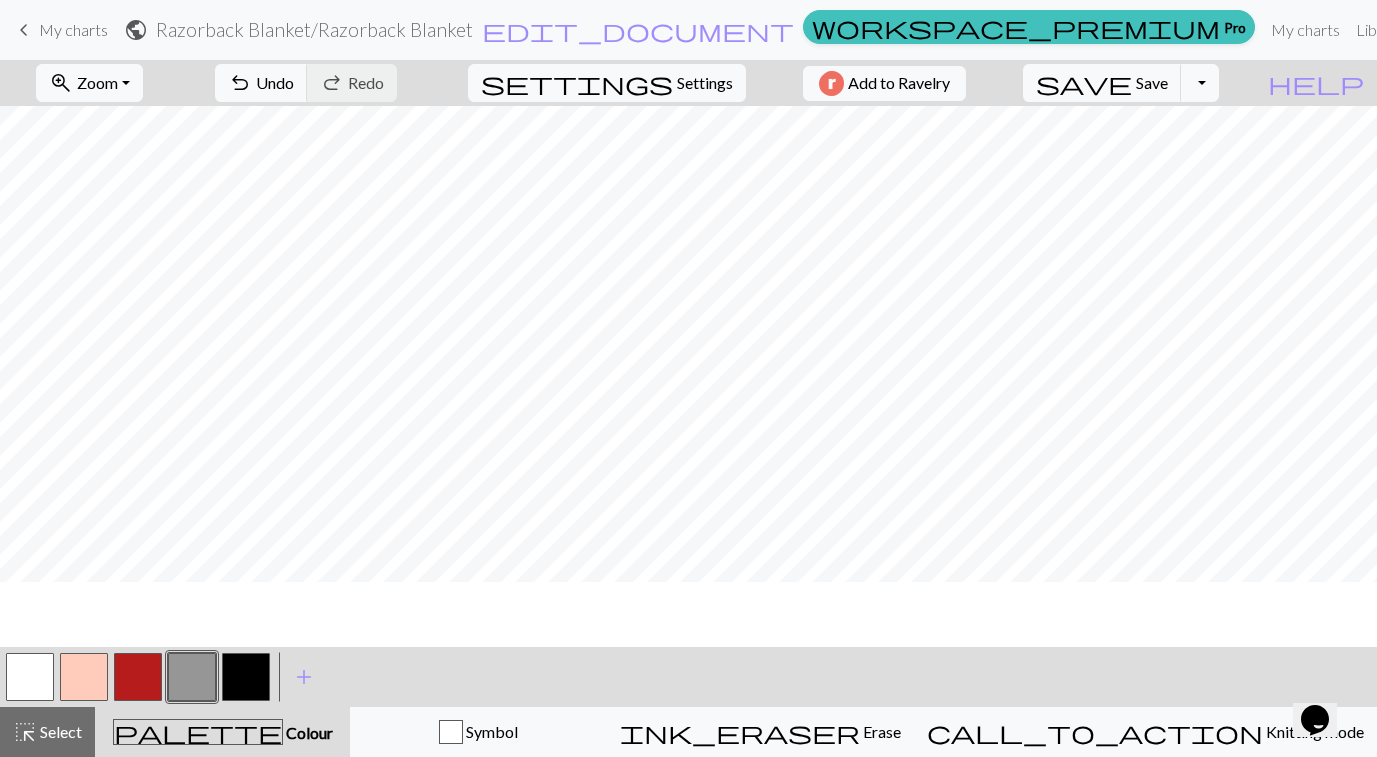 scroll, scrollTop: 0, scrollLeft: 0, axis: both 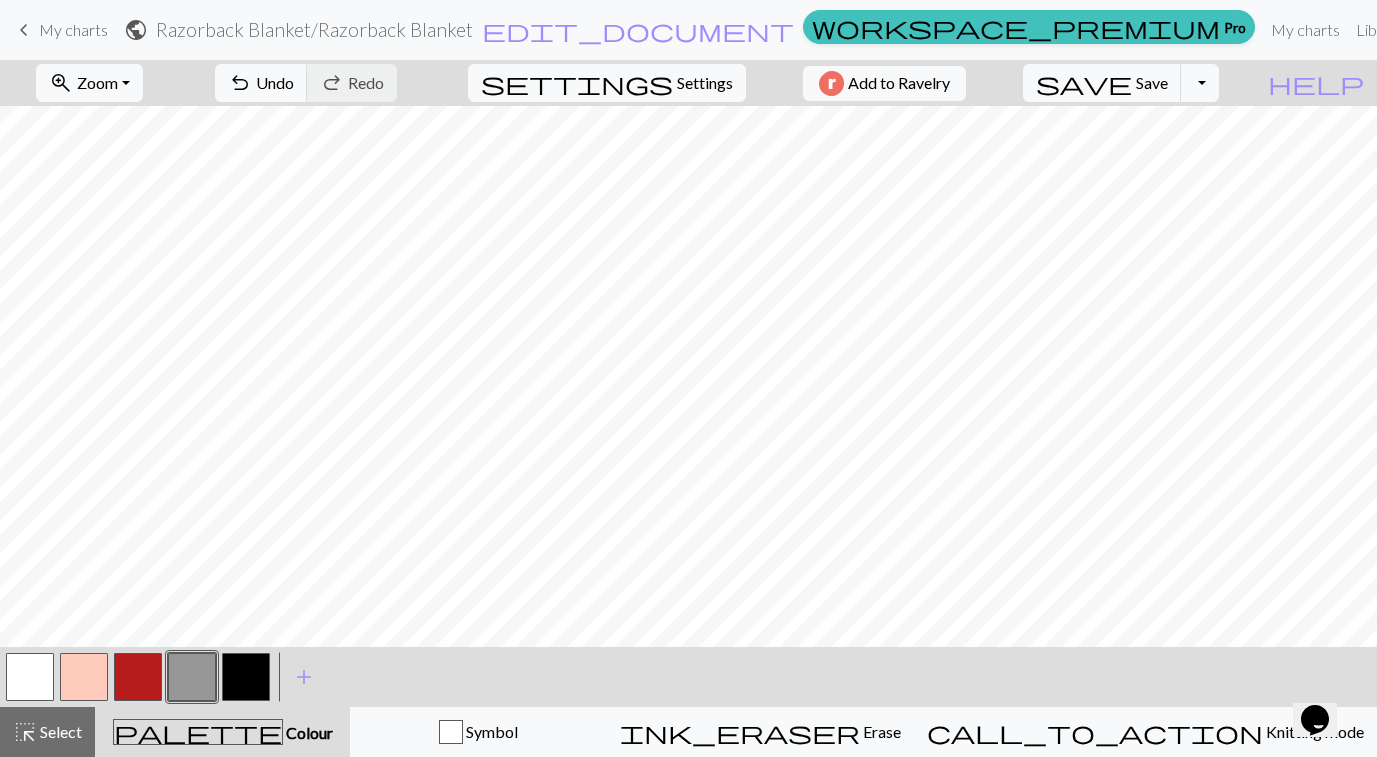 click at bounding box center (246, 677) 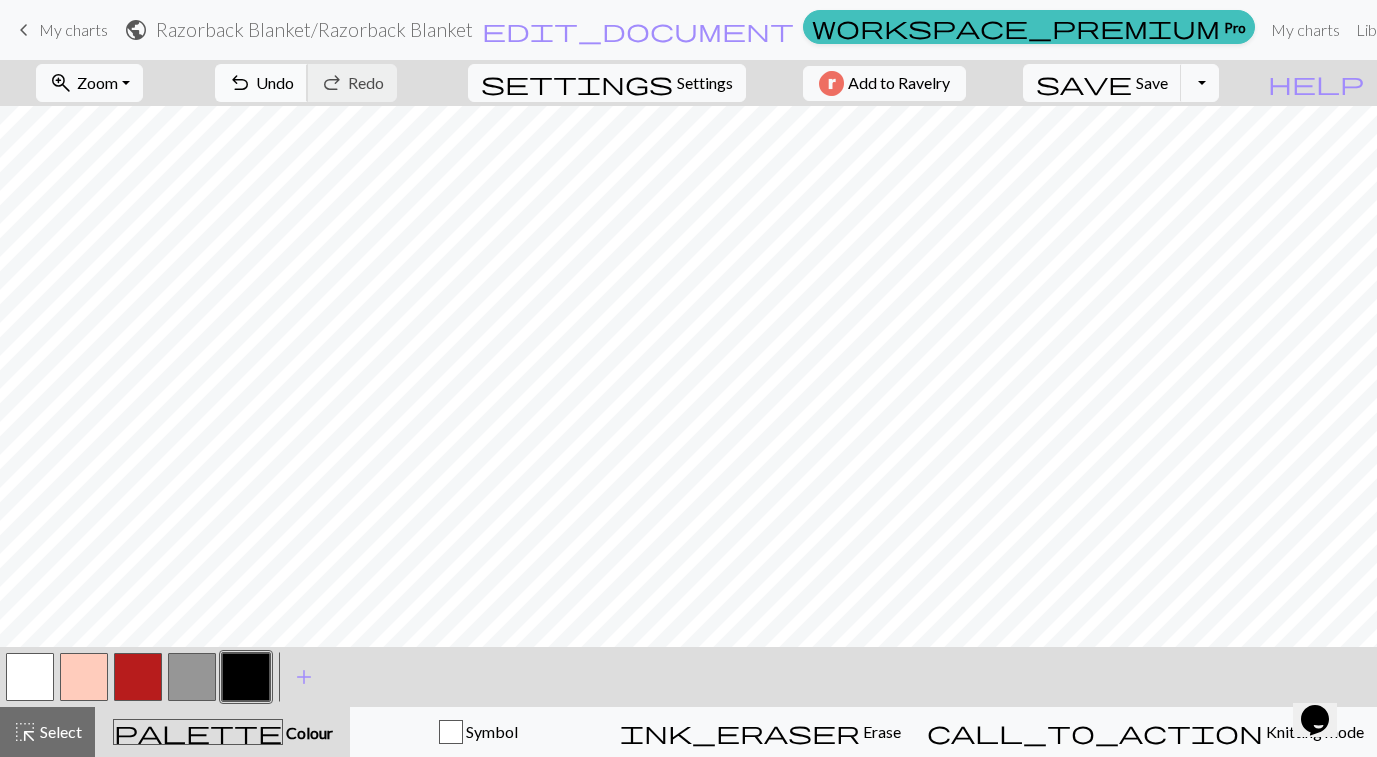 click on "Undo" at bounding box center (275, 82) 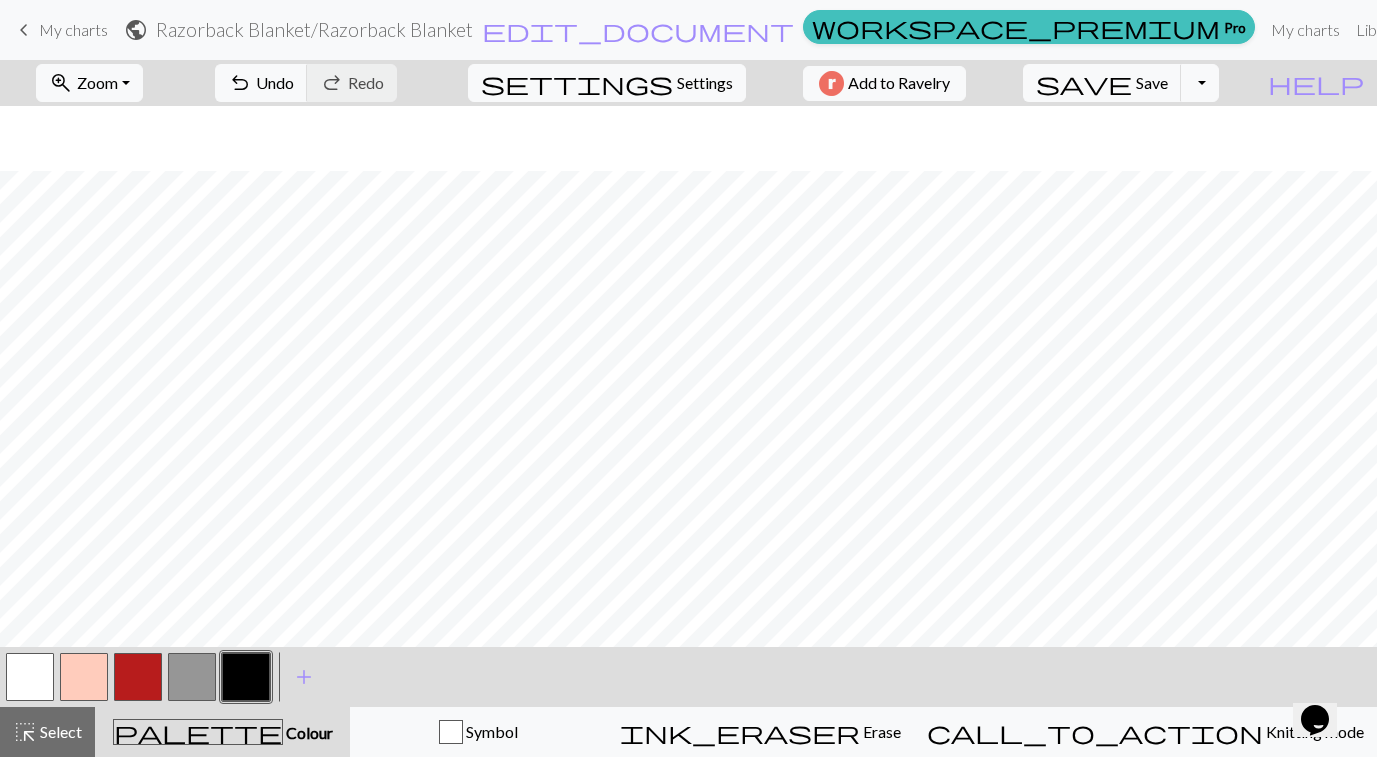 scroll, scrollTop: 164, scrollLeft: 0, axis: vertical 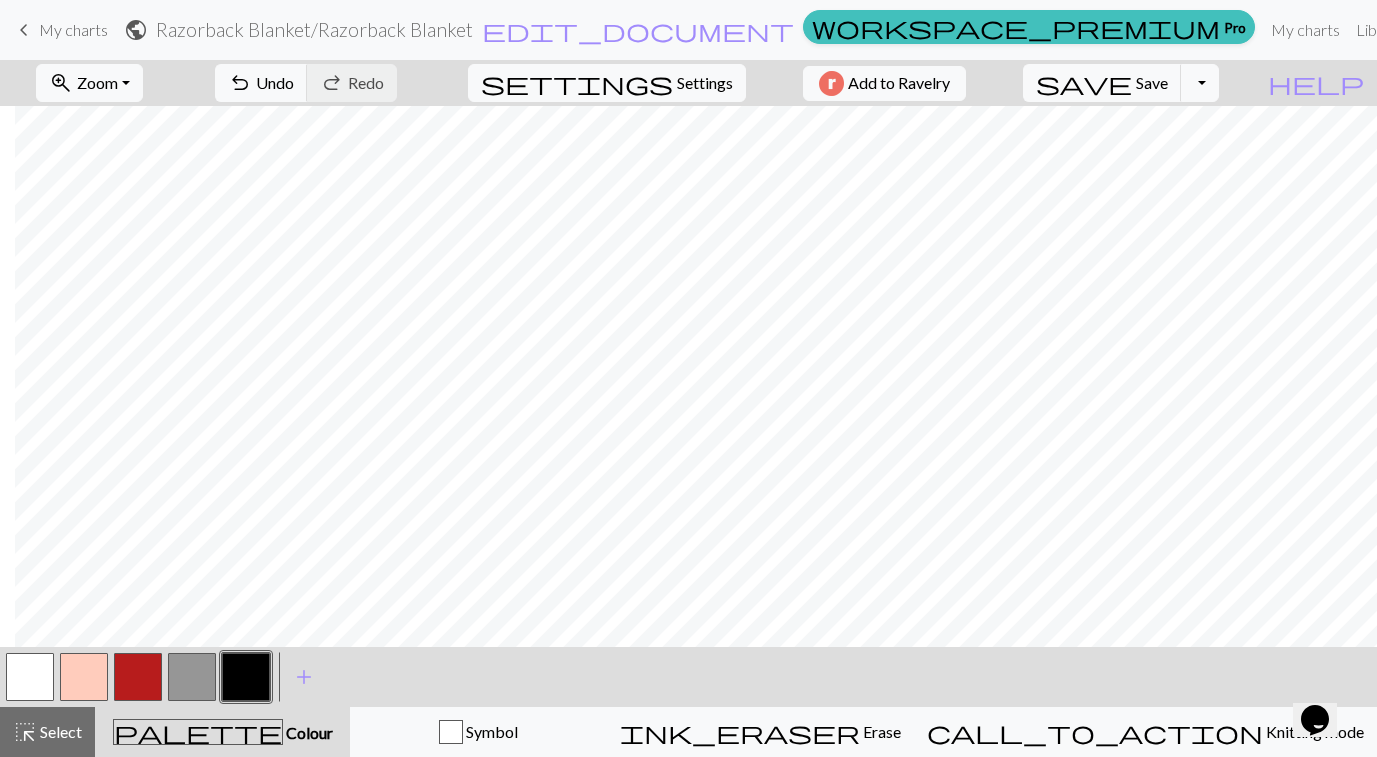 click at bounding box center (192, 677) 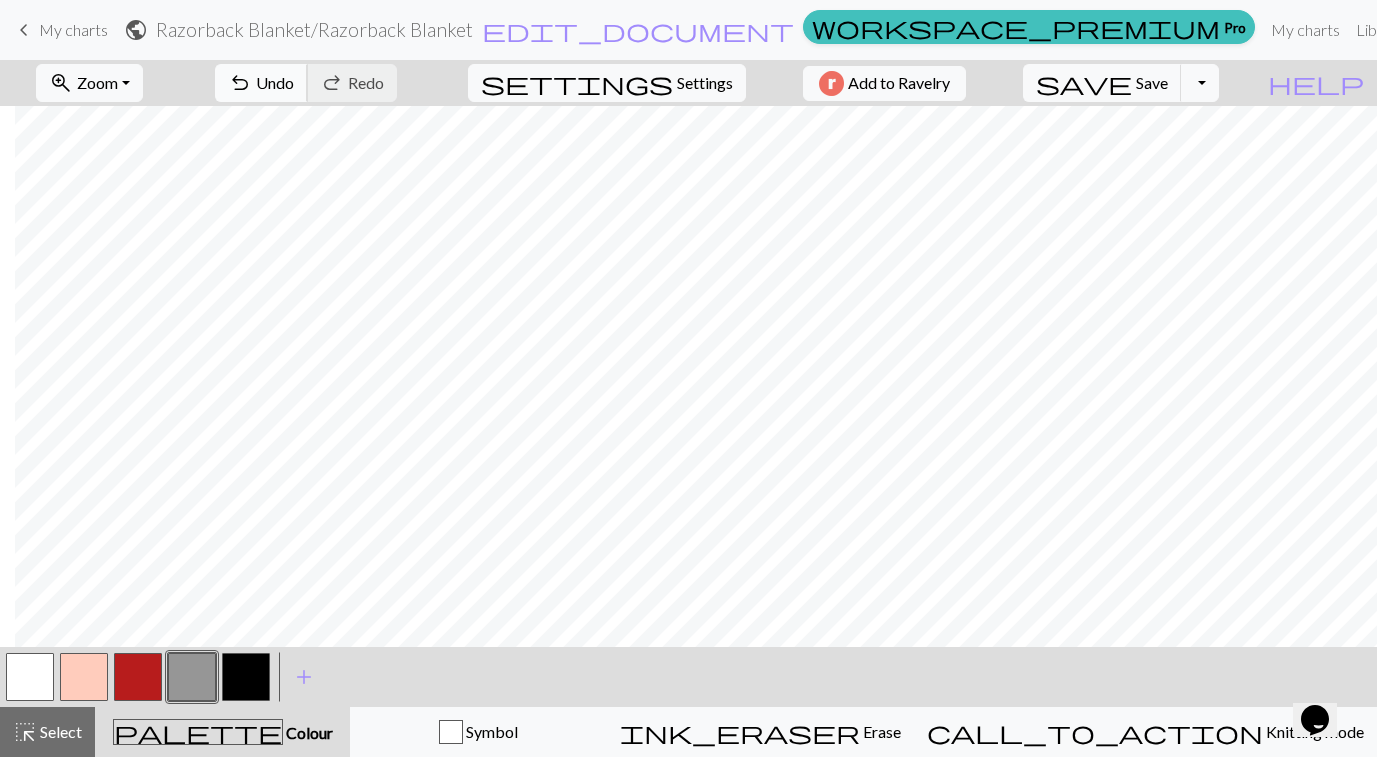 click on "undo" at bounding box center [240, 83] 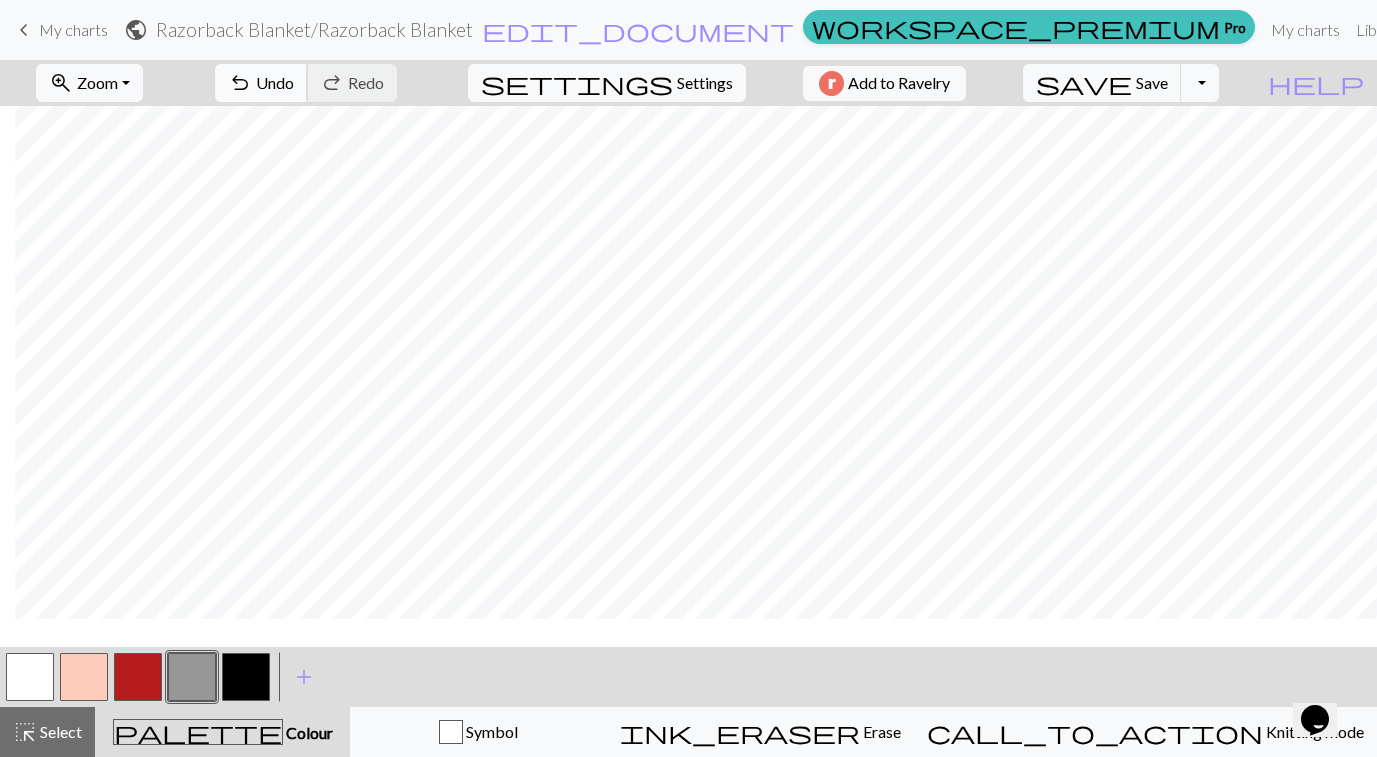 scroll, scrollTop: 73, scrollLeft: 75, axis: both 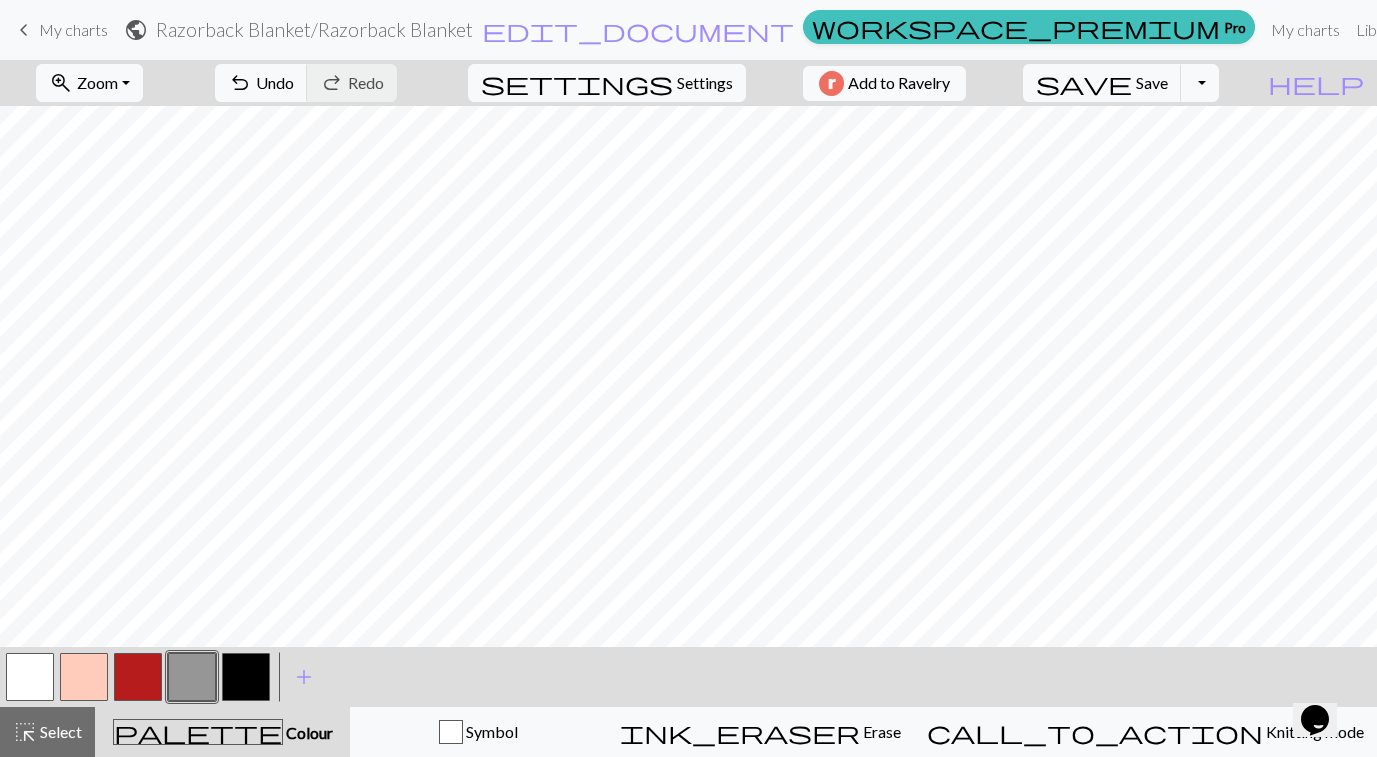 click at bounding box center [246, 677] 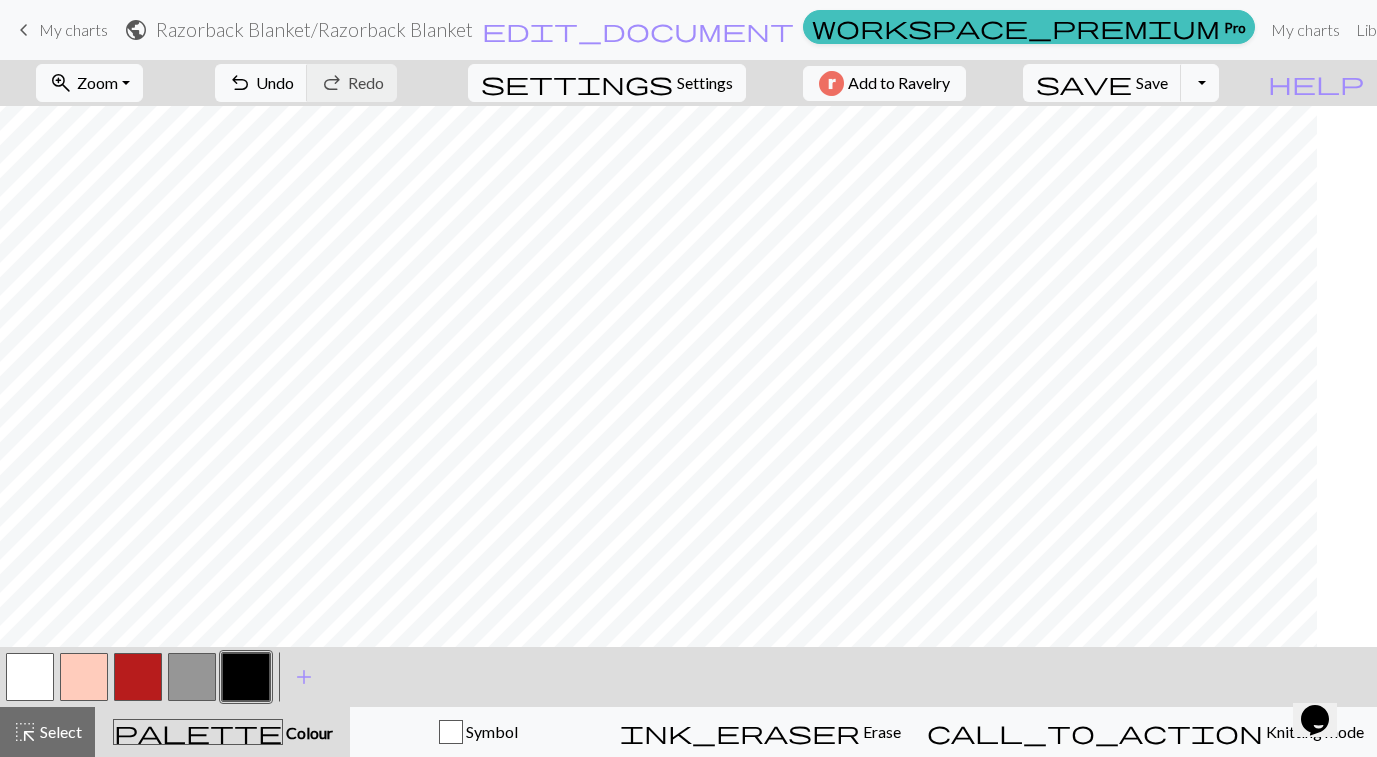 scroll, scrollTop: 0, scrollLeft: 0, axis: both 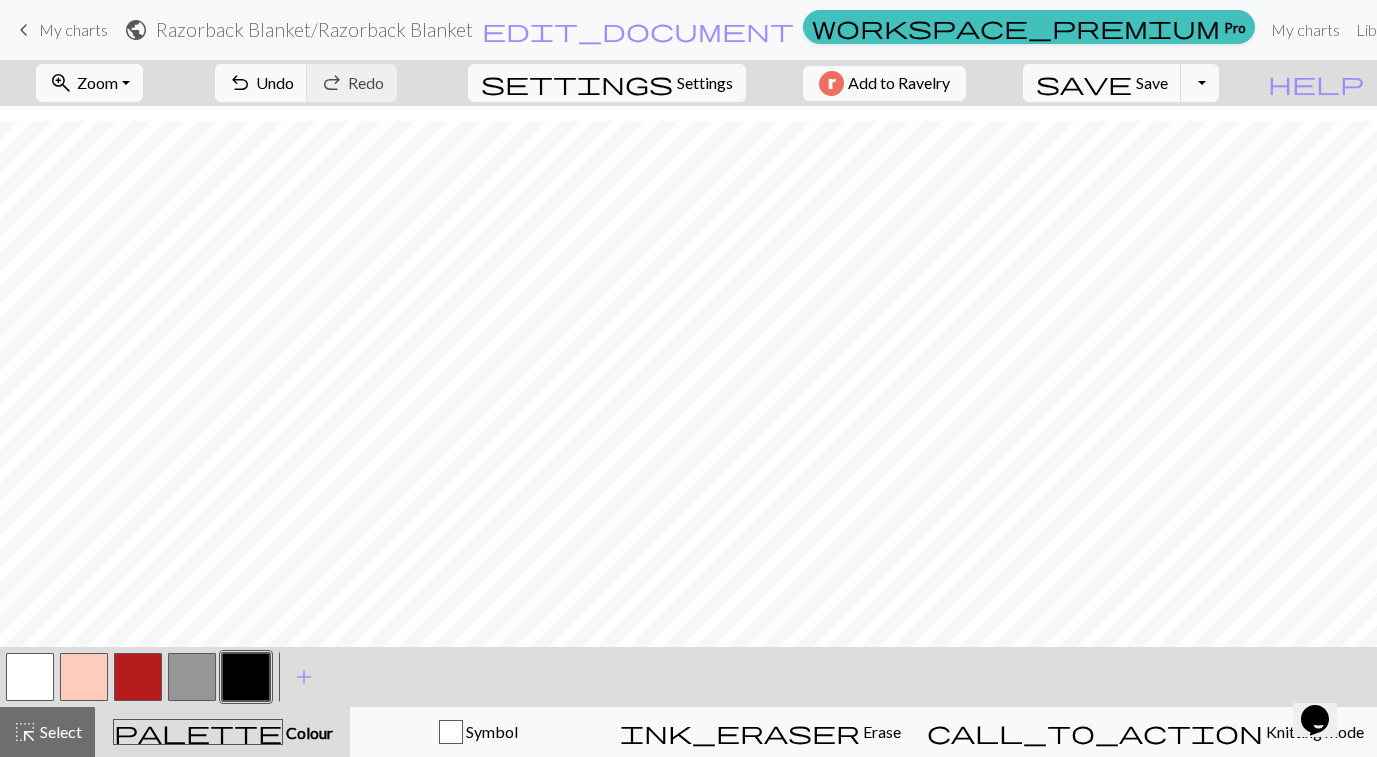 click at bounding box center (192, 677) 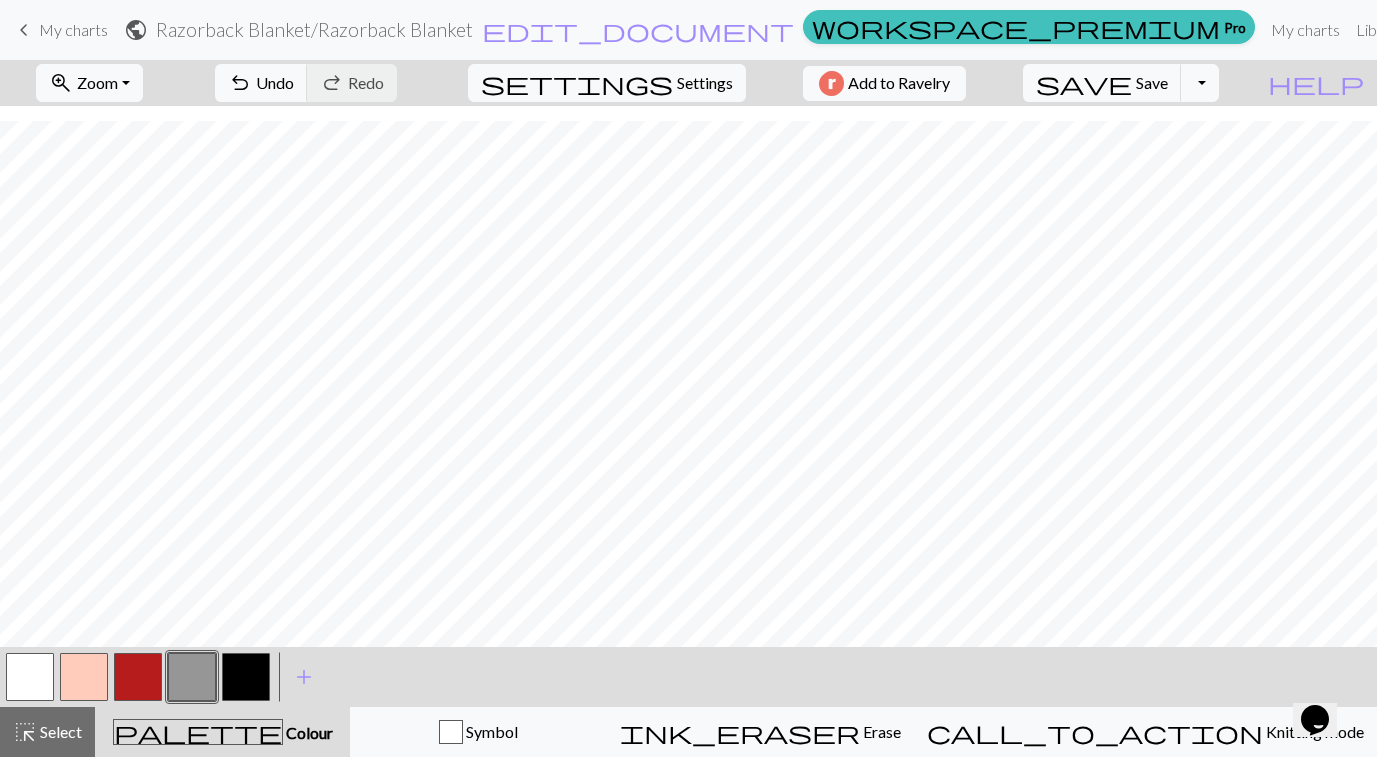 click at bounding box center (246, 677) 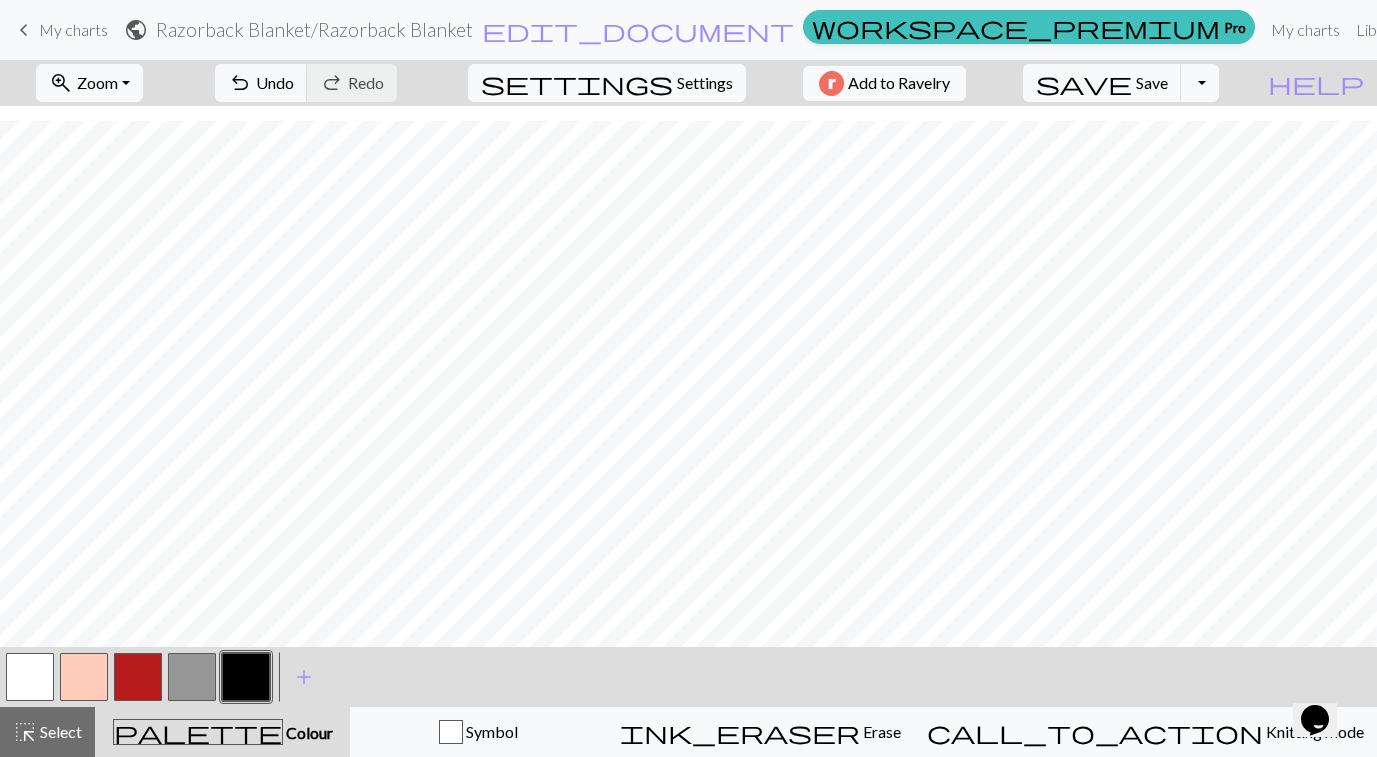 click at bounding box center (192, 677) 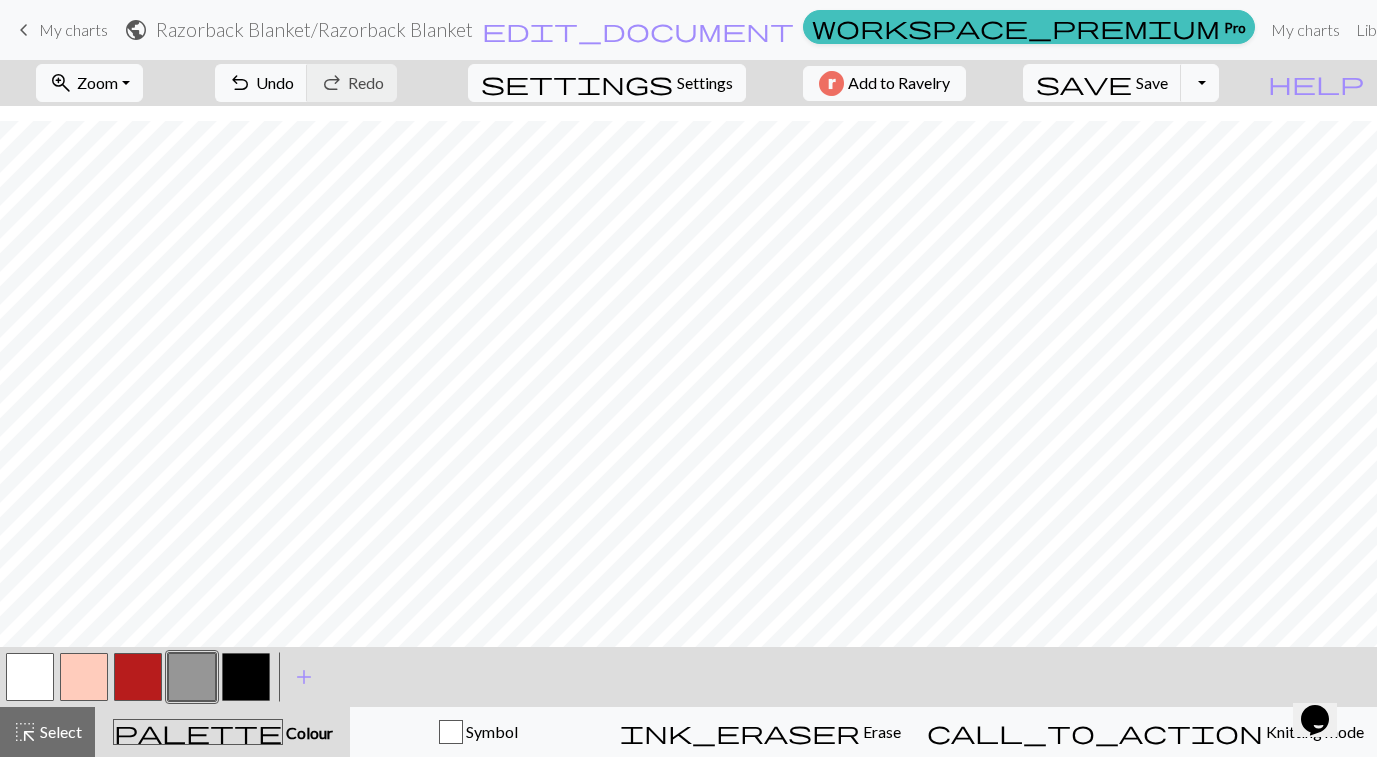 click at bounding box center [246, 677] 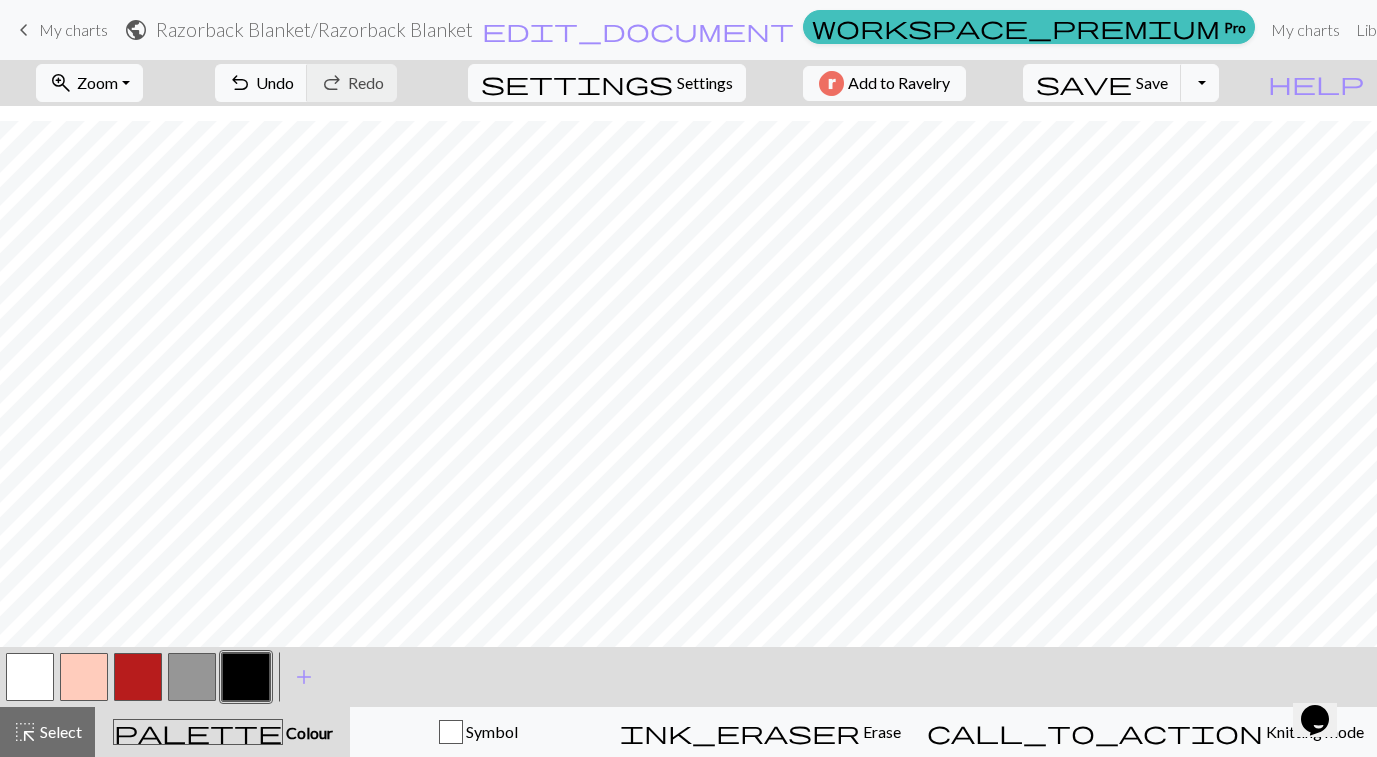 click at bounding box center (192, 677) 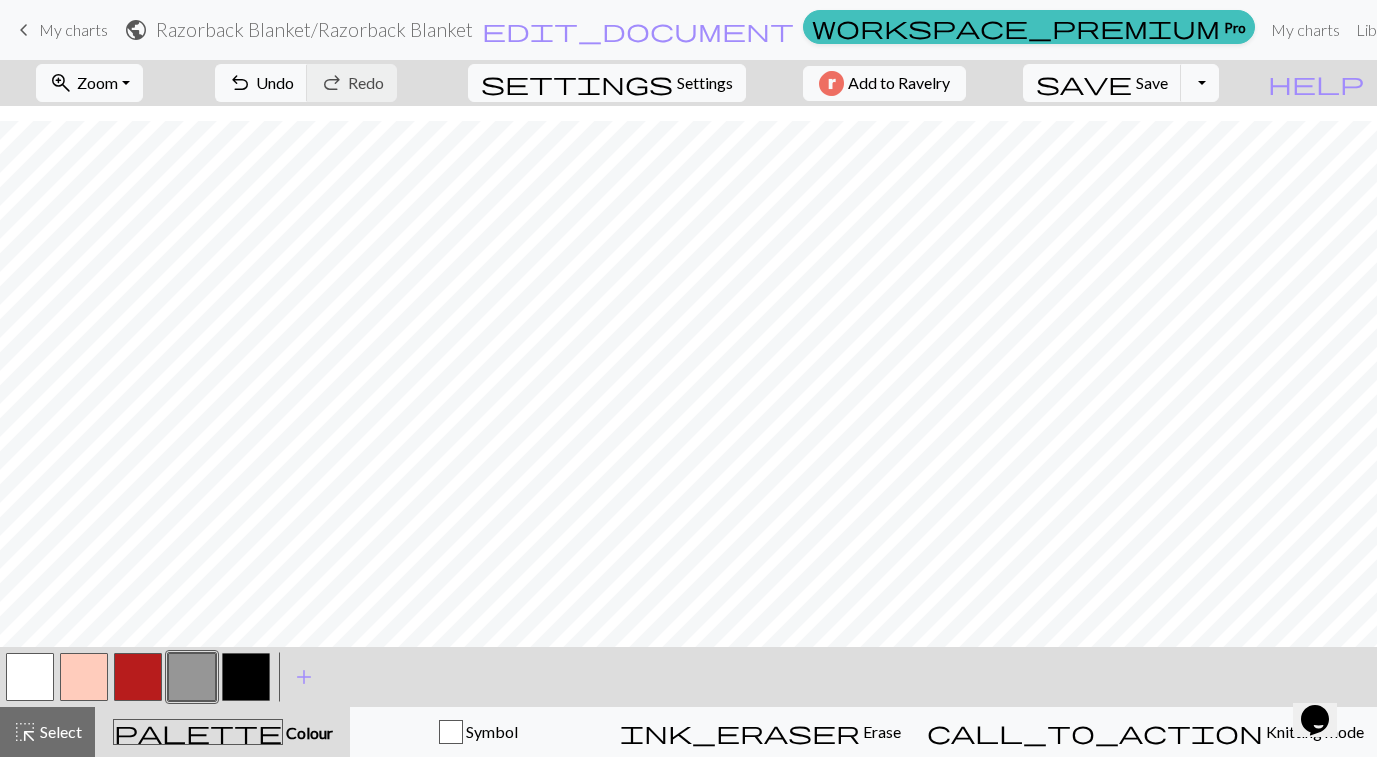 click at bounding box center (246, 677) 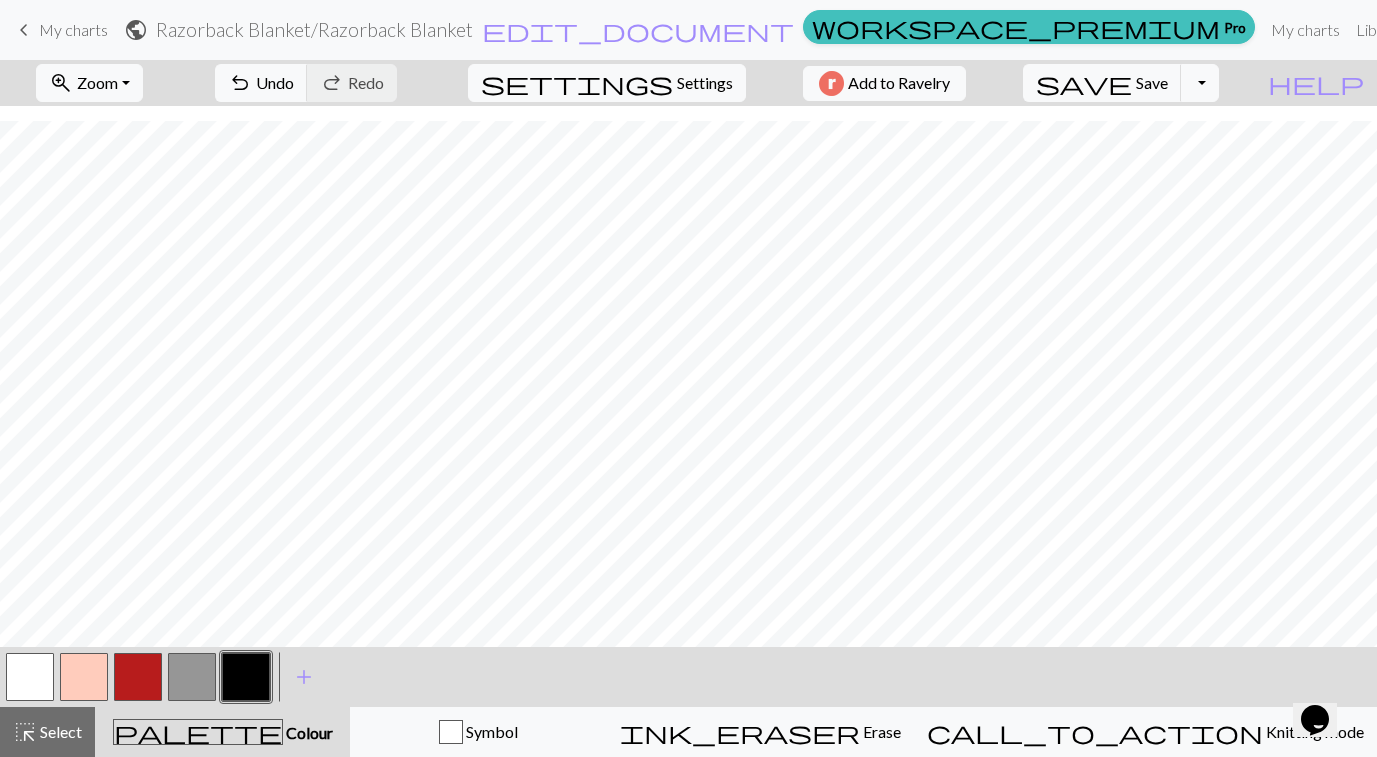 click at bounding box center (192, 677) 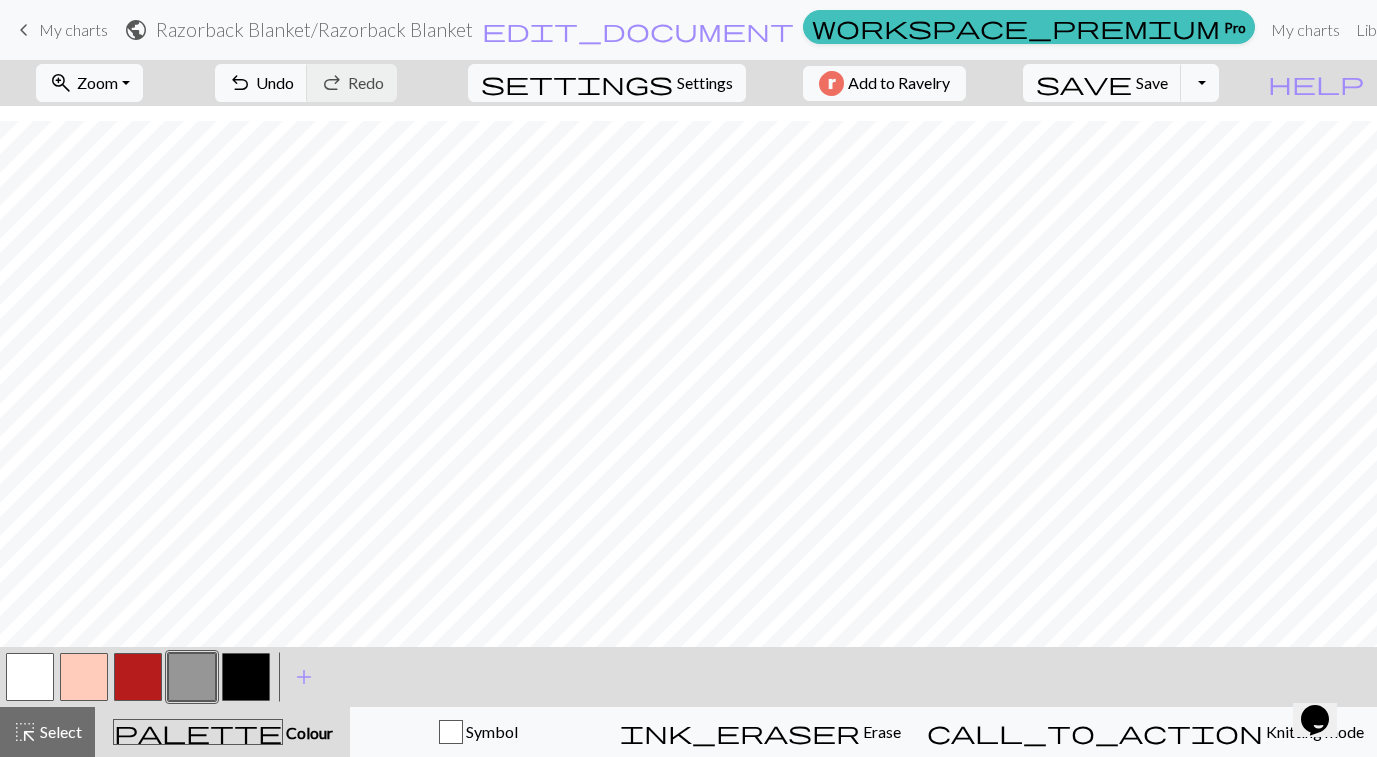 click at bounding box center [138, 677] 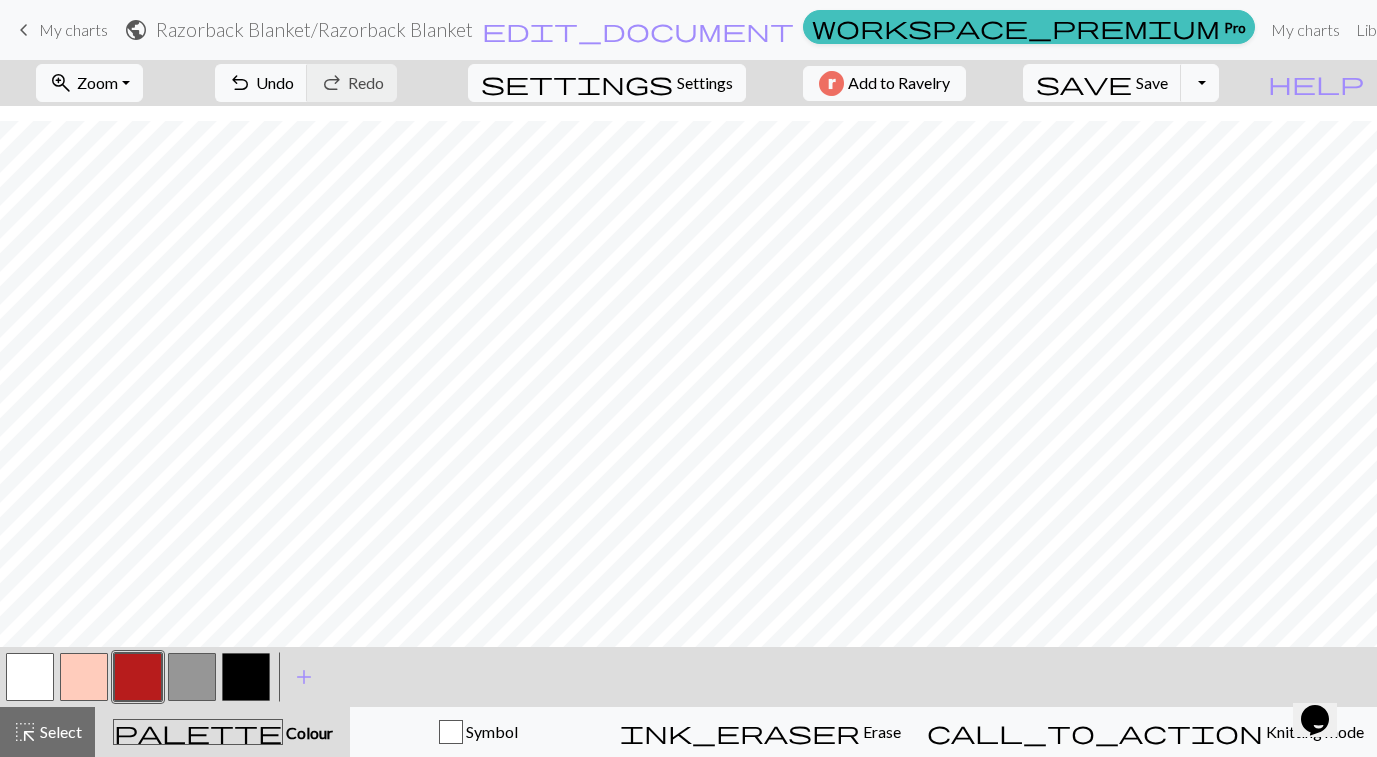 click at bounding box center [192, 677] 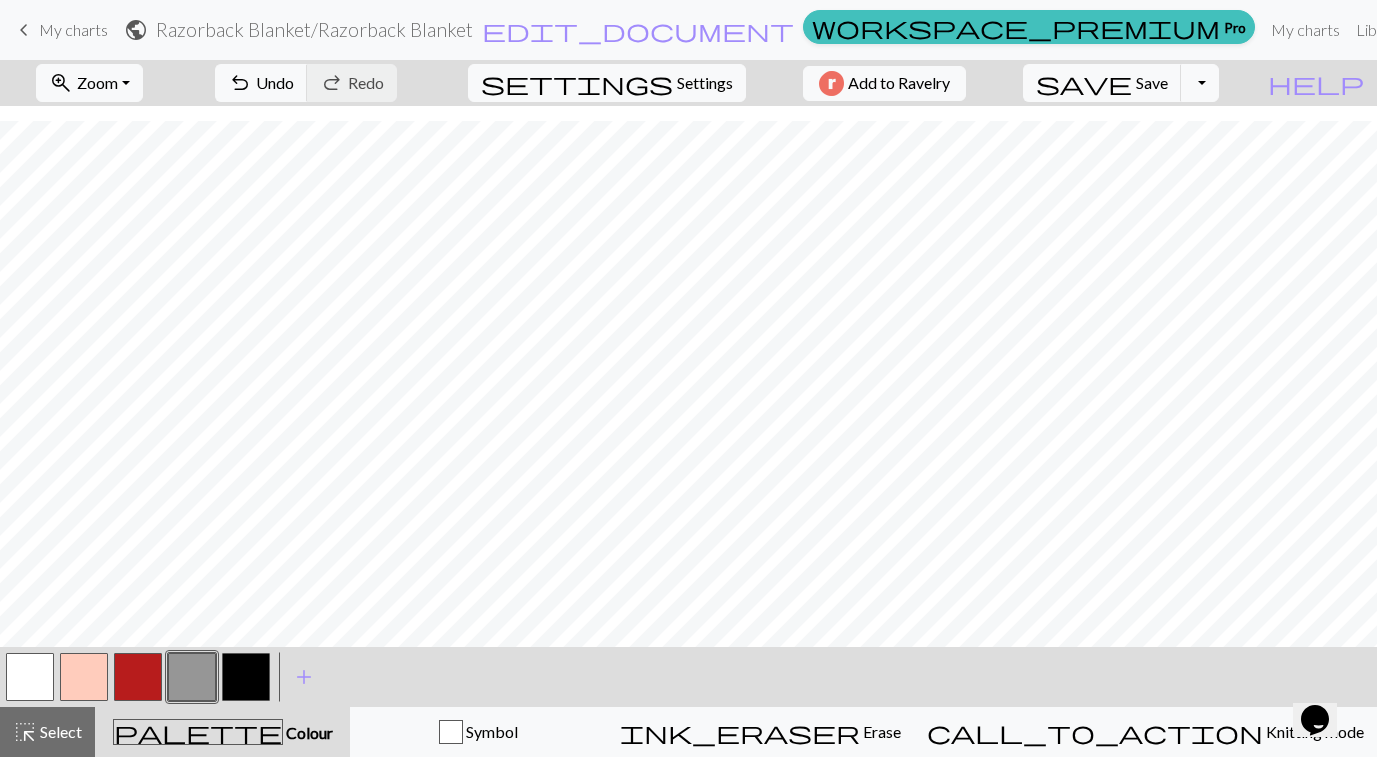 click at bounding box center (246, 677) 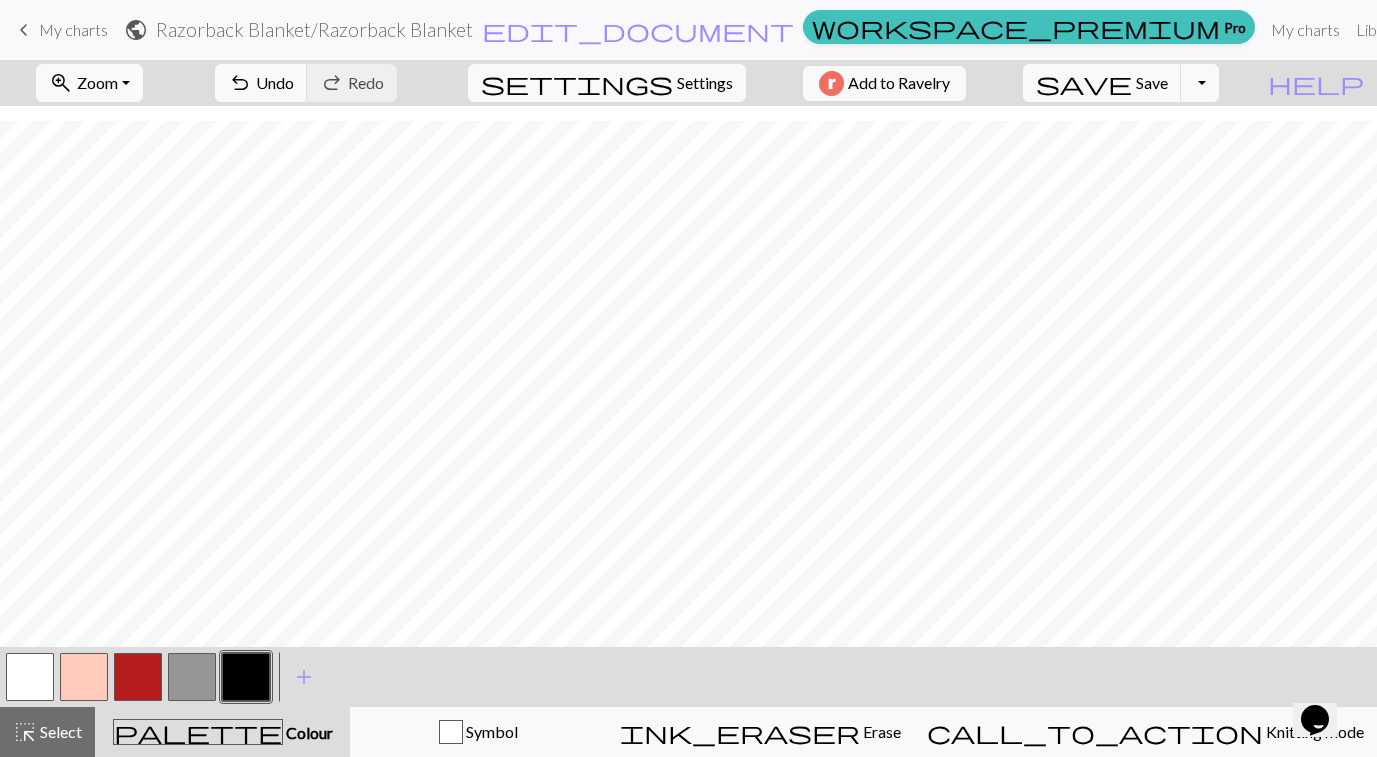 click at bounding box center [138, 677] 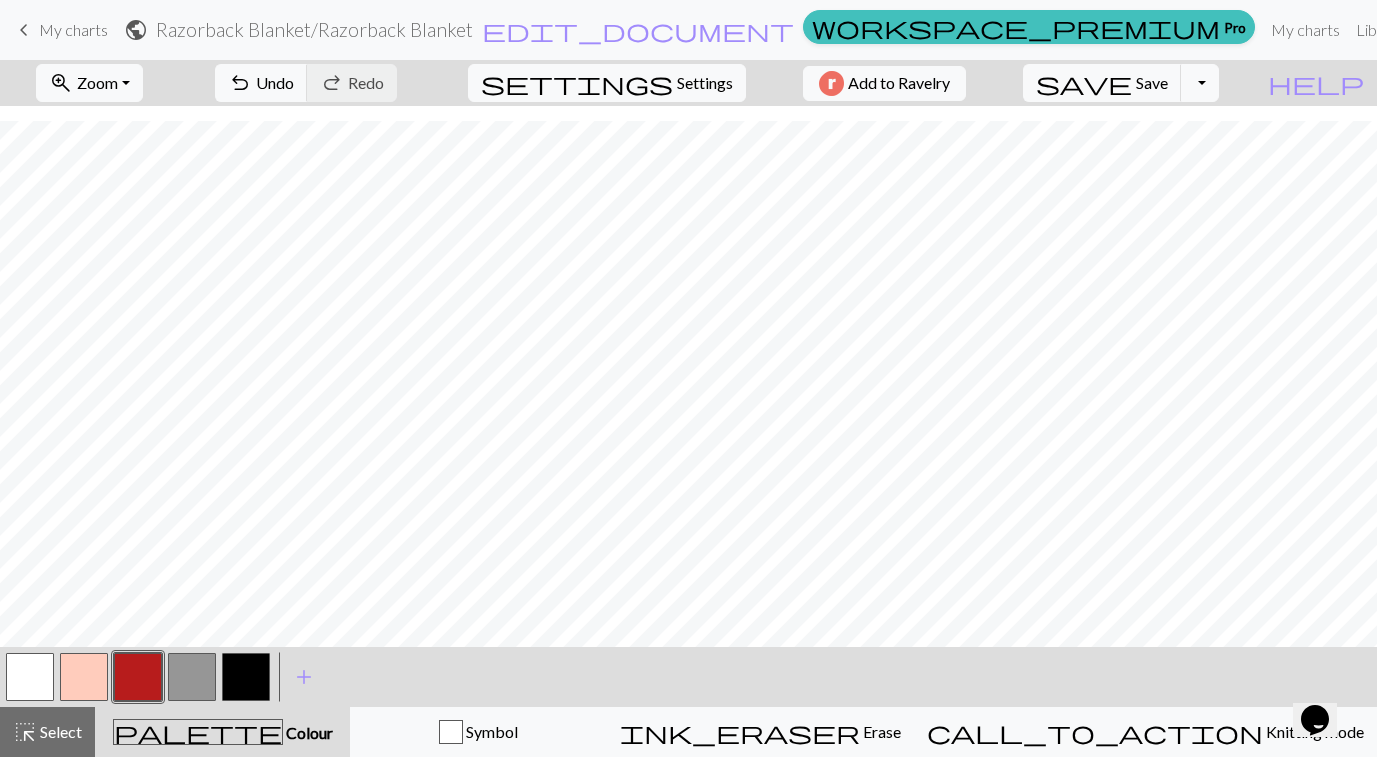 scroll, scrollTop: 164, scrollLeft: 75, axis: both 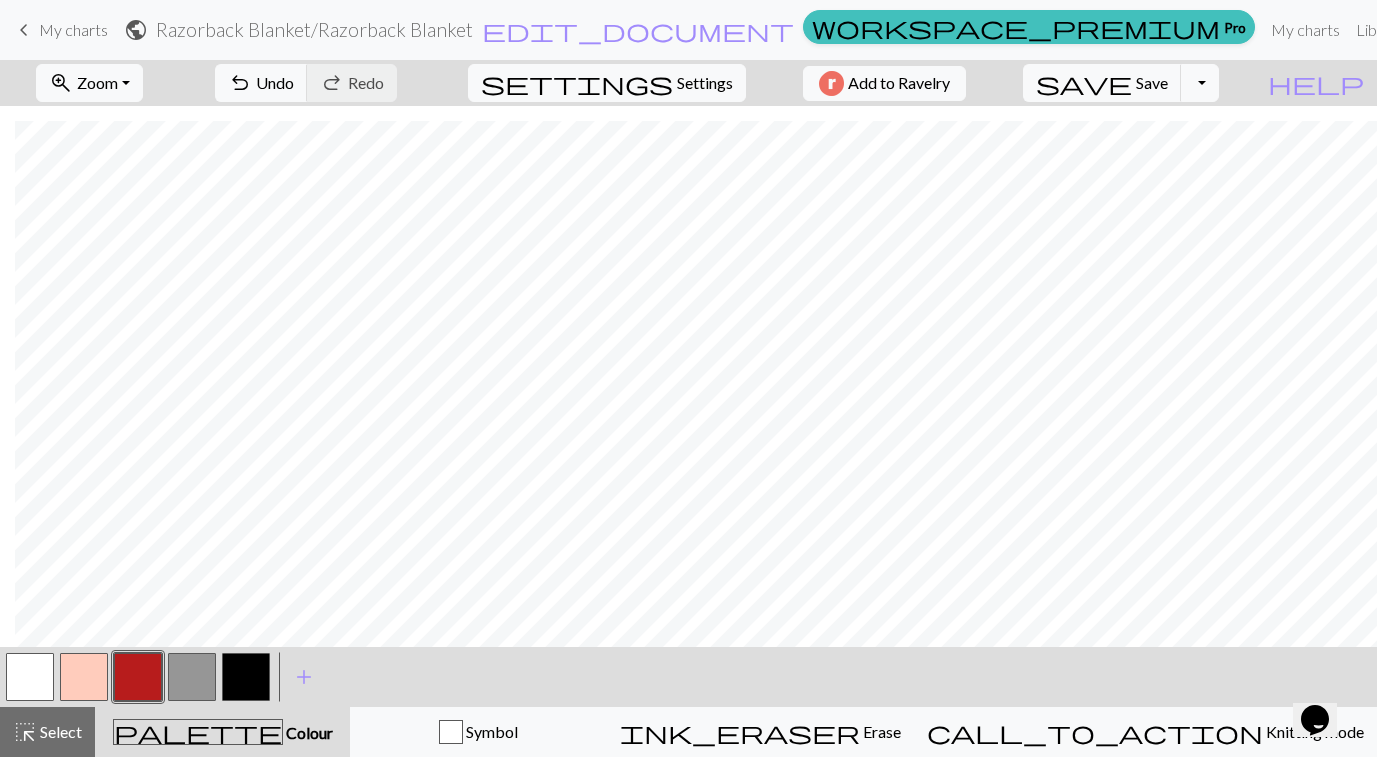 click at bounding box center [192, 677] 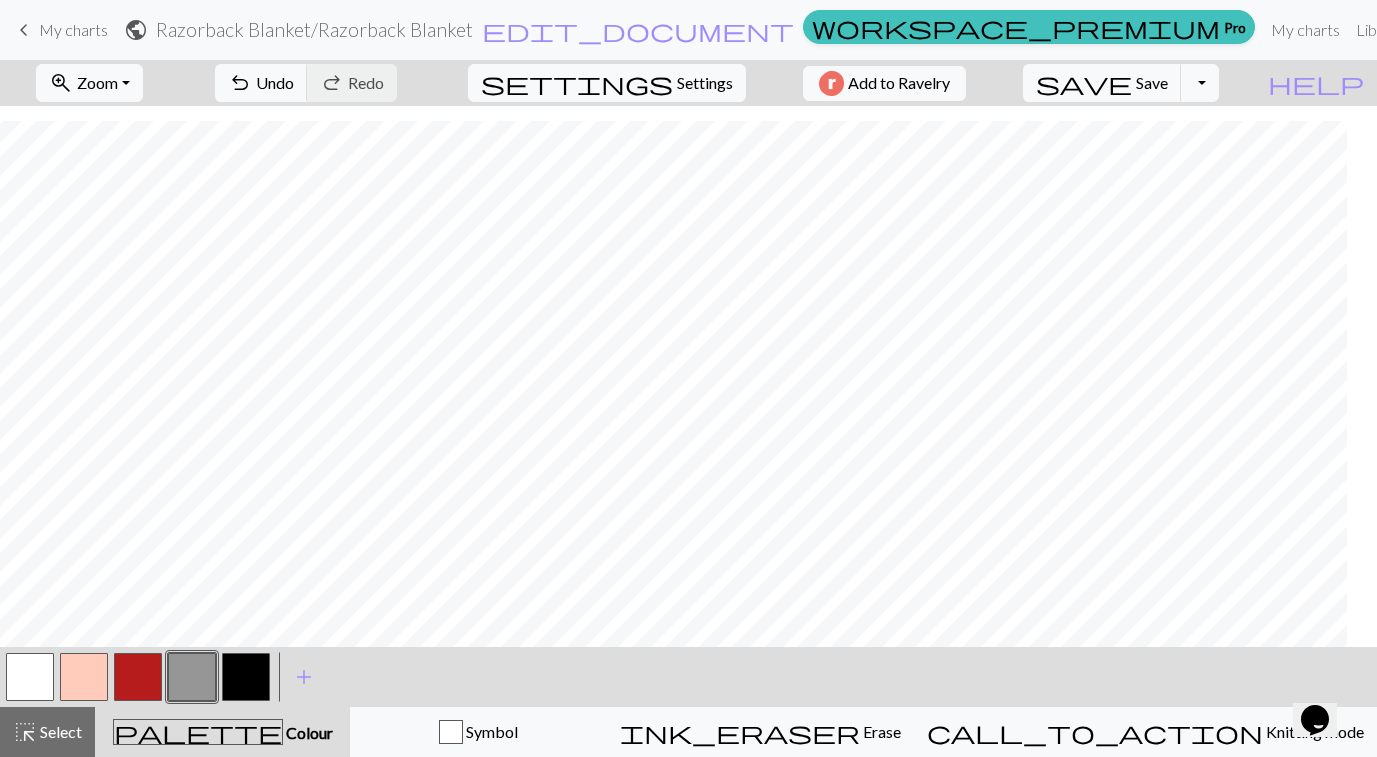 scroll, scrollTop: 164, scrollLeft: 0, axis: vertical 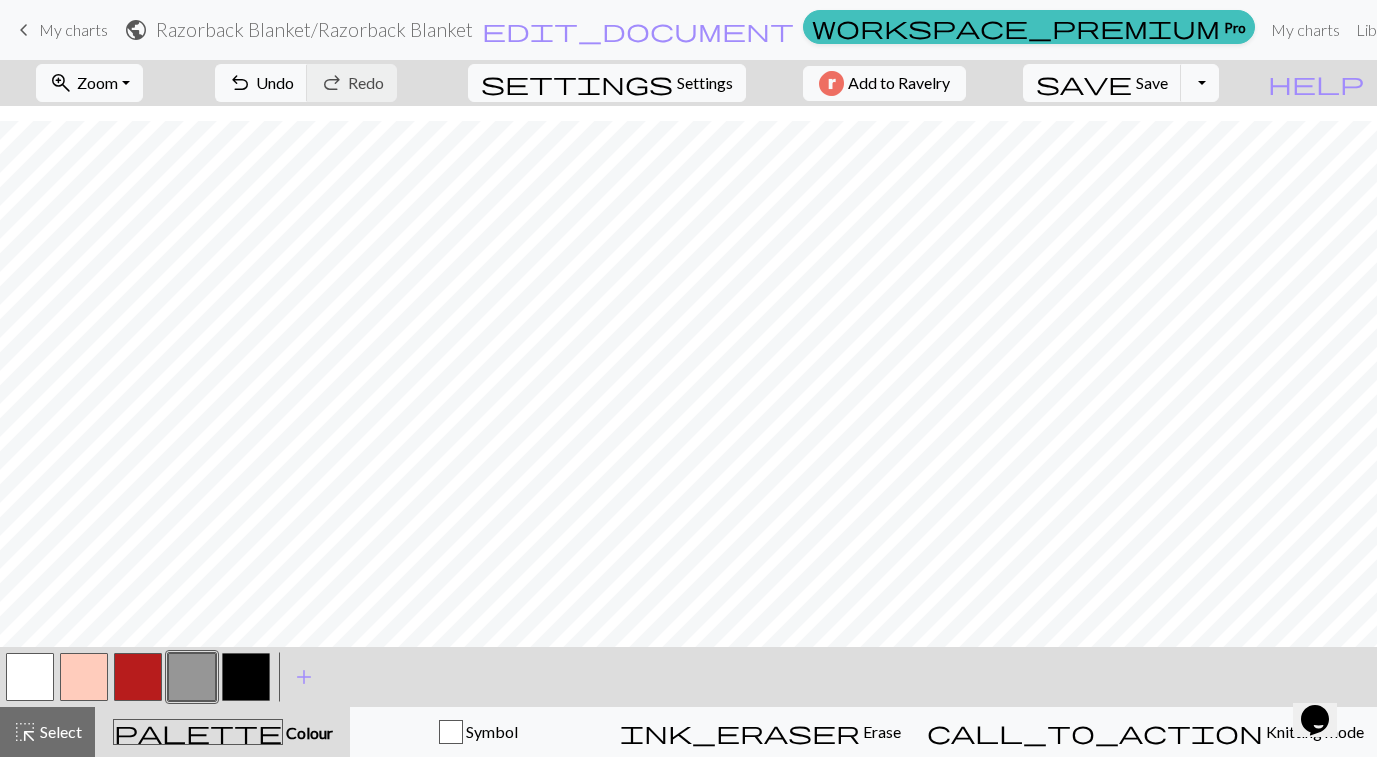 click at bounding box center (192, 677) 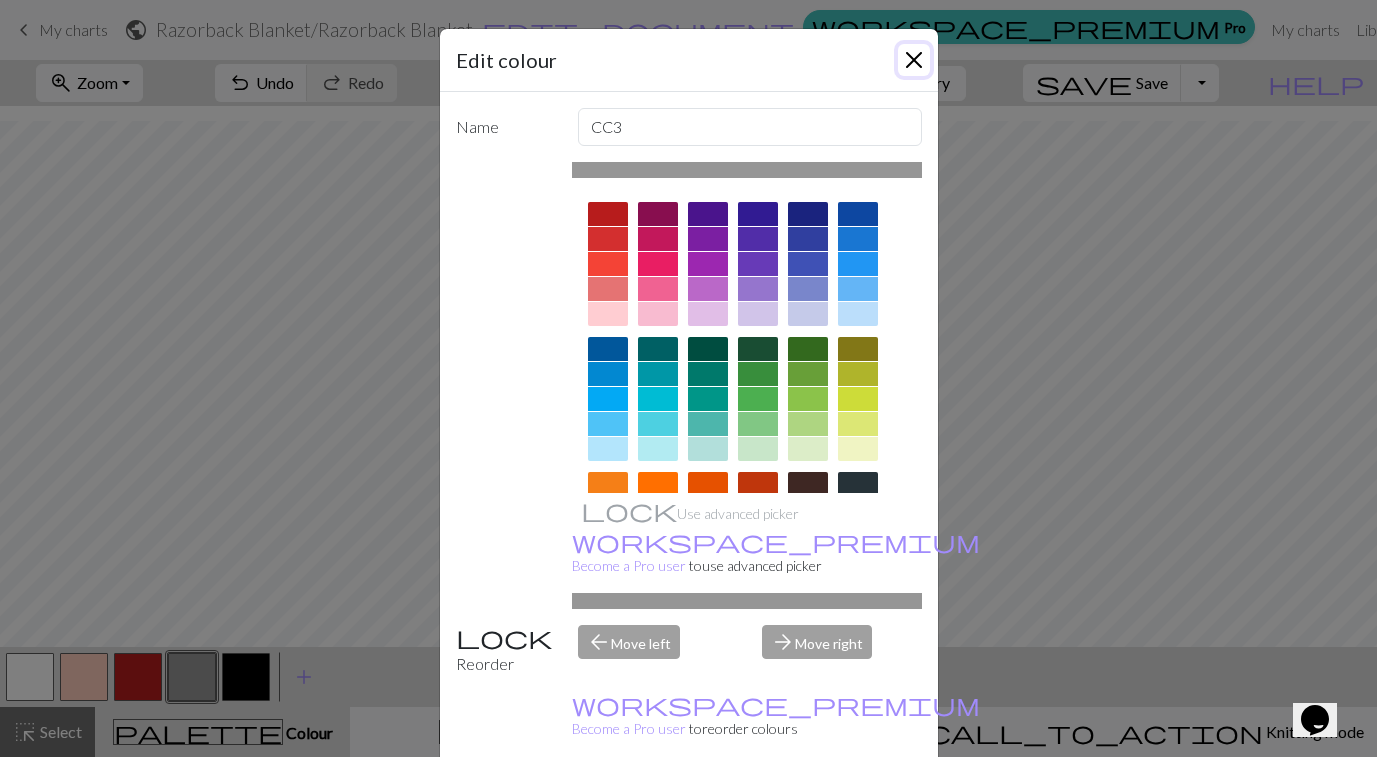 click at bounding box center (914, 60) 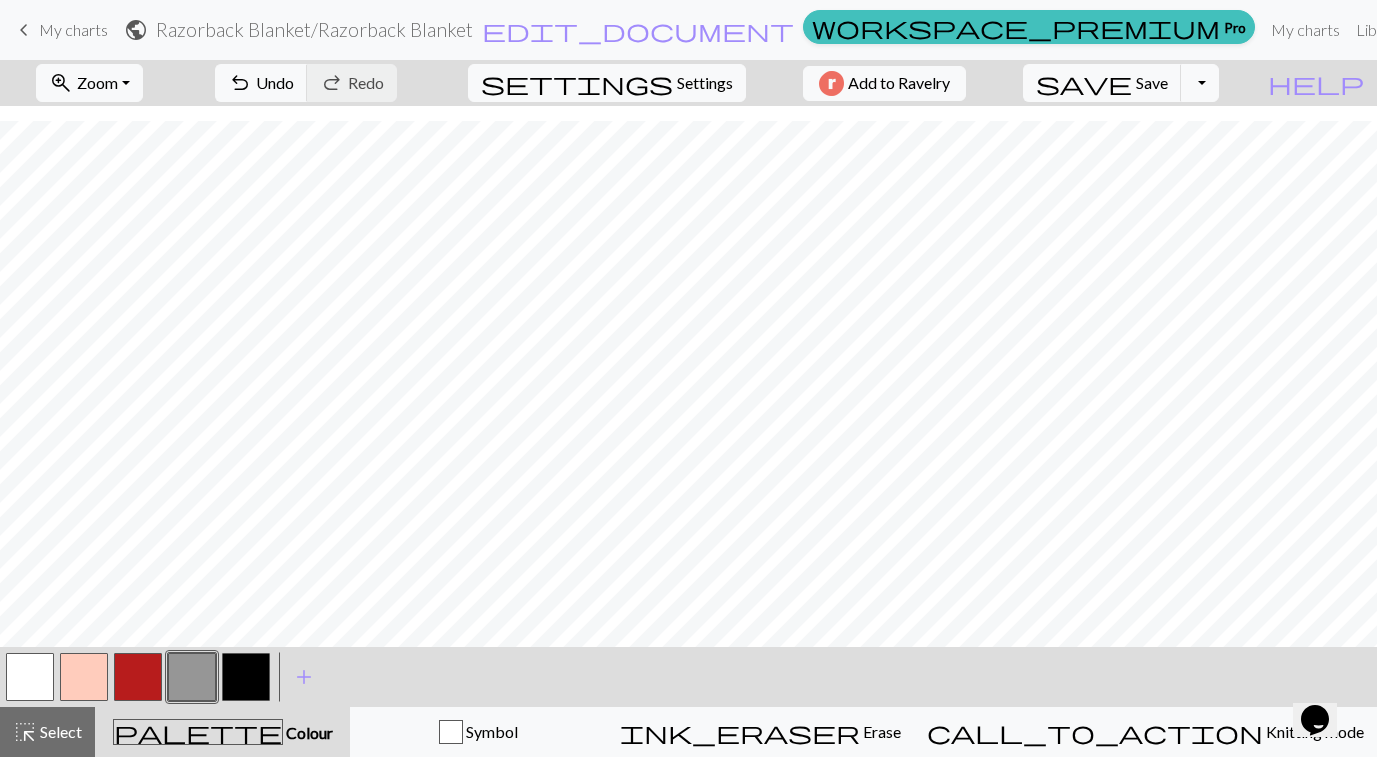 click at bounding box center [246, 677] 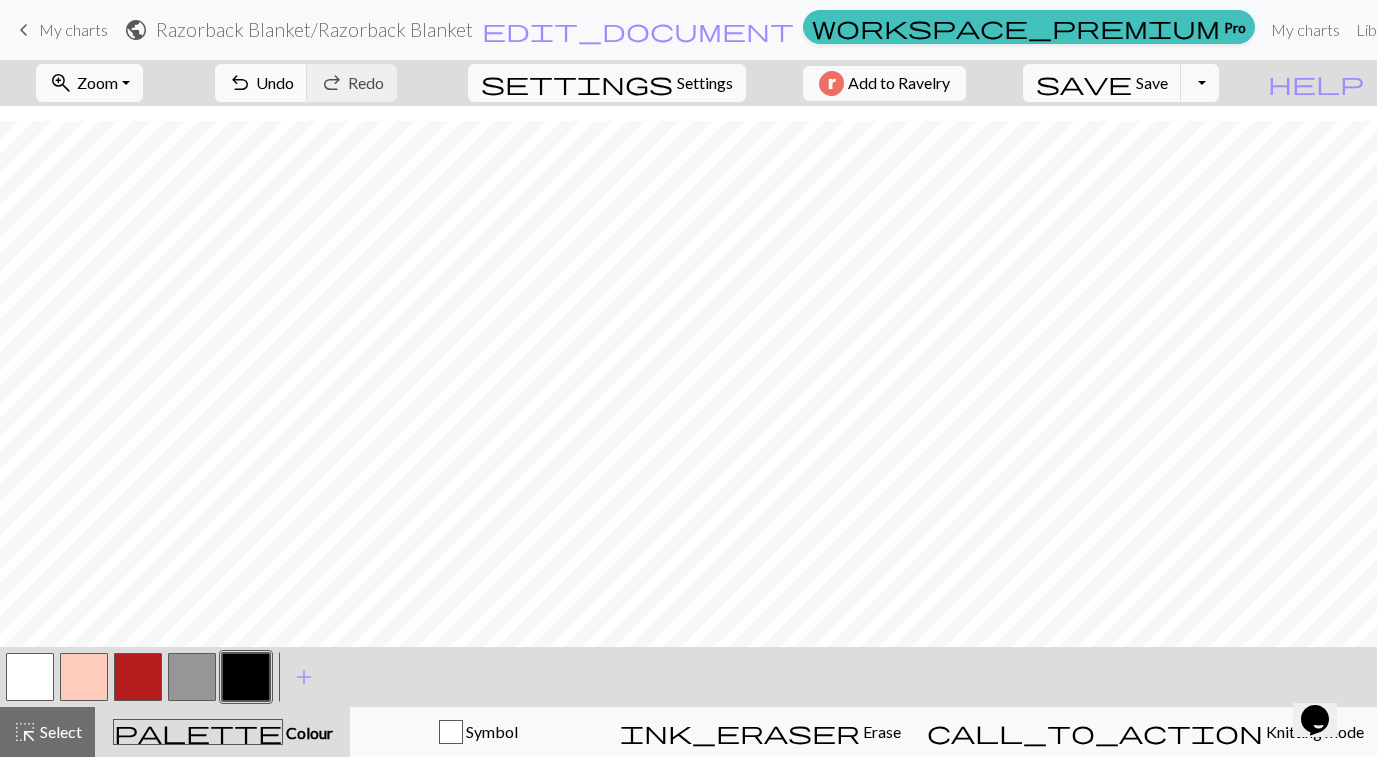click at bounding box center (192, 677) 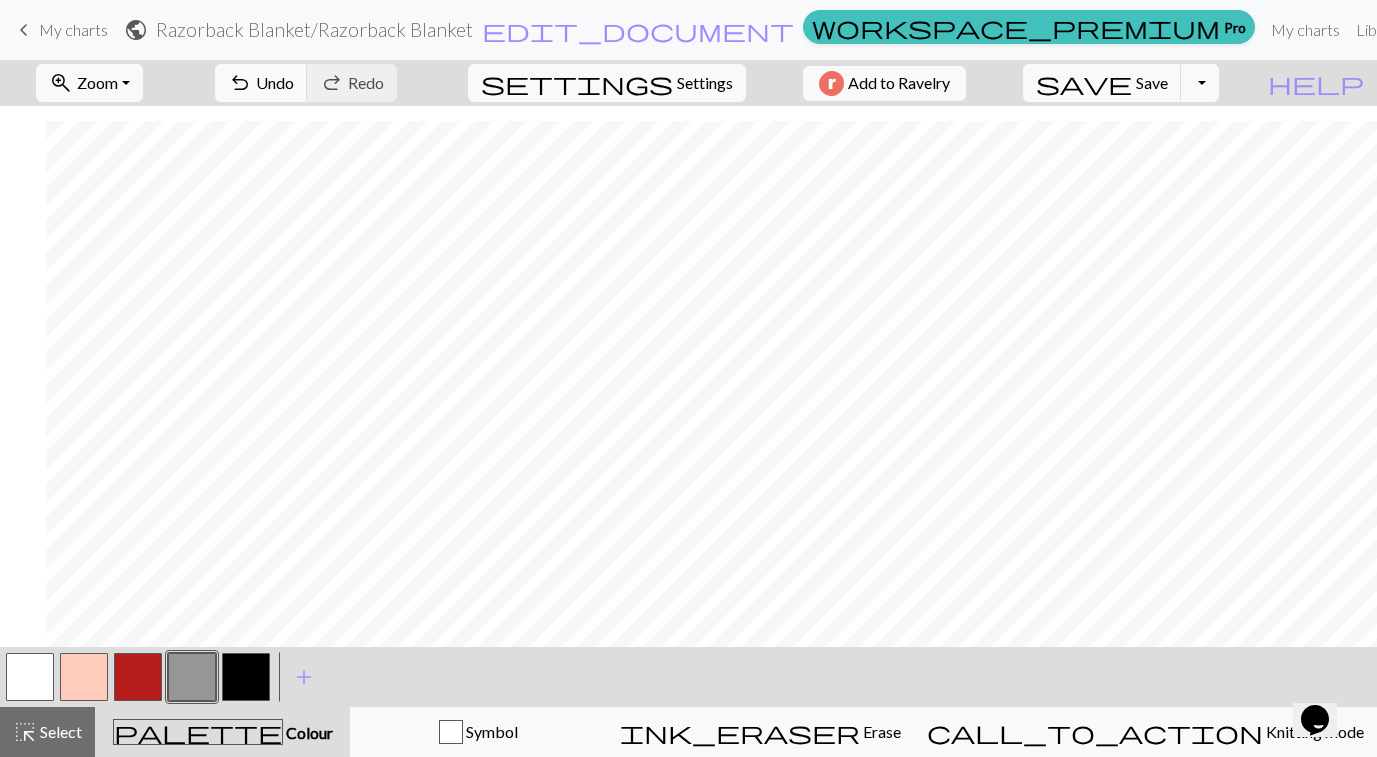 scroll, scrollTop: 164, scrollLeft: 75, axis: both 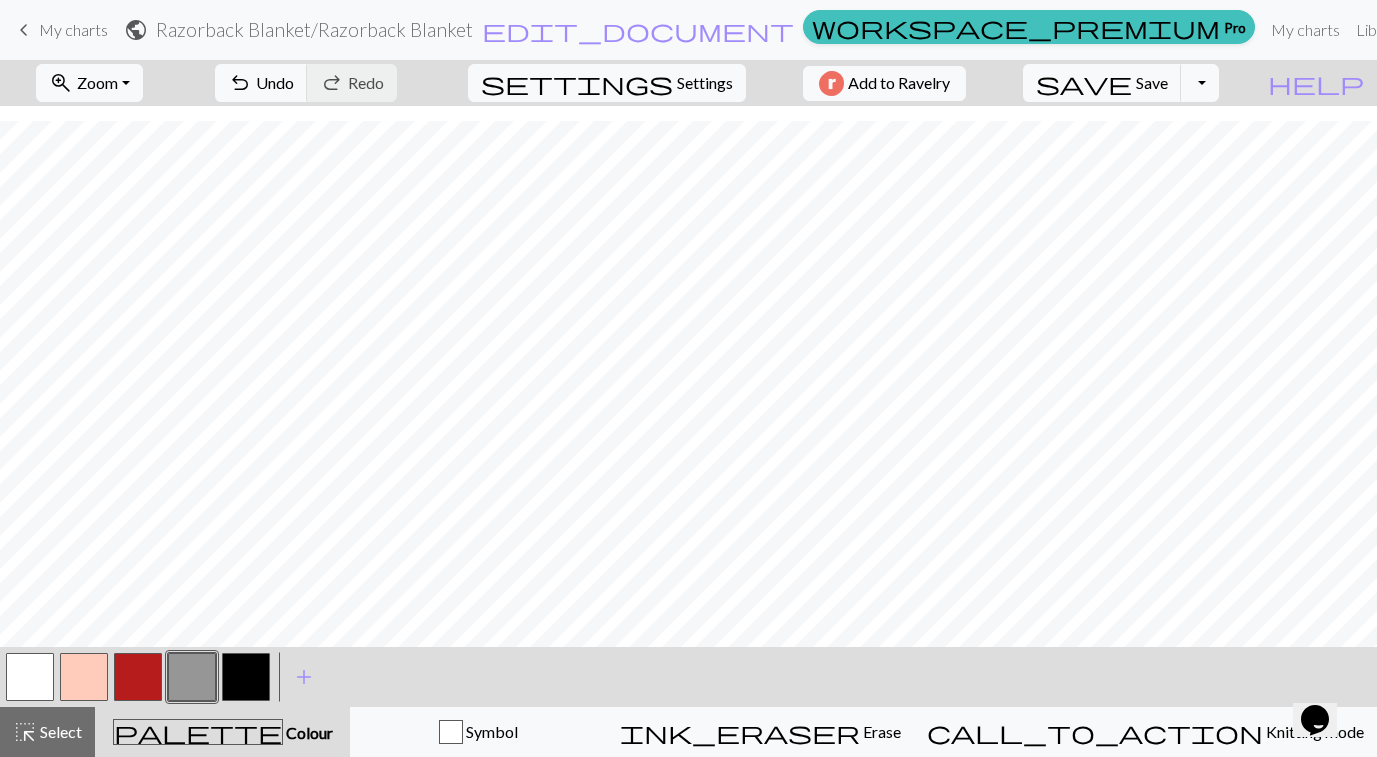 click at bounding box center [246, 677] 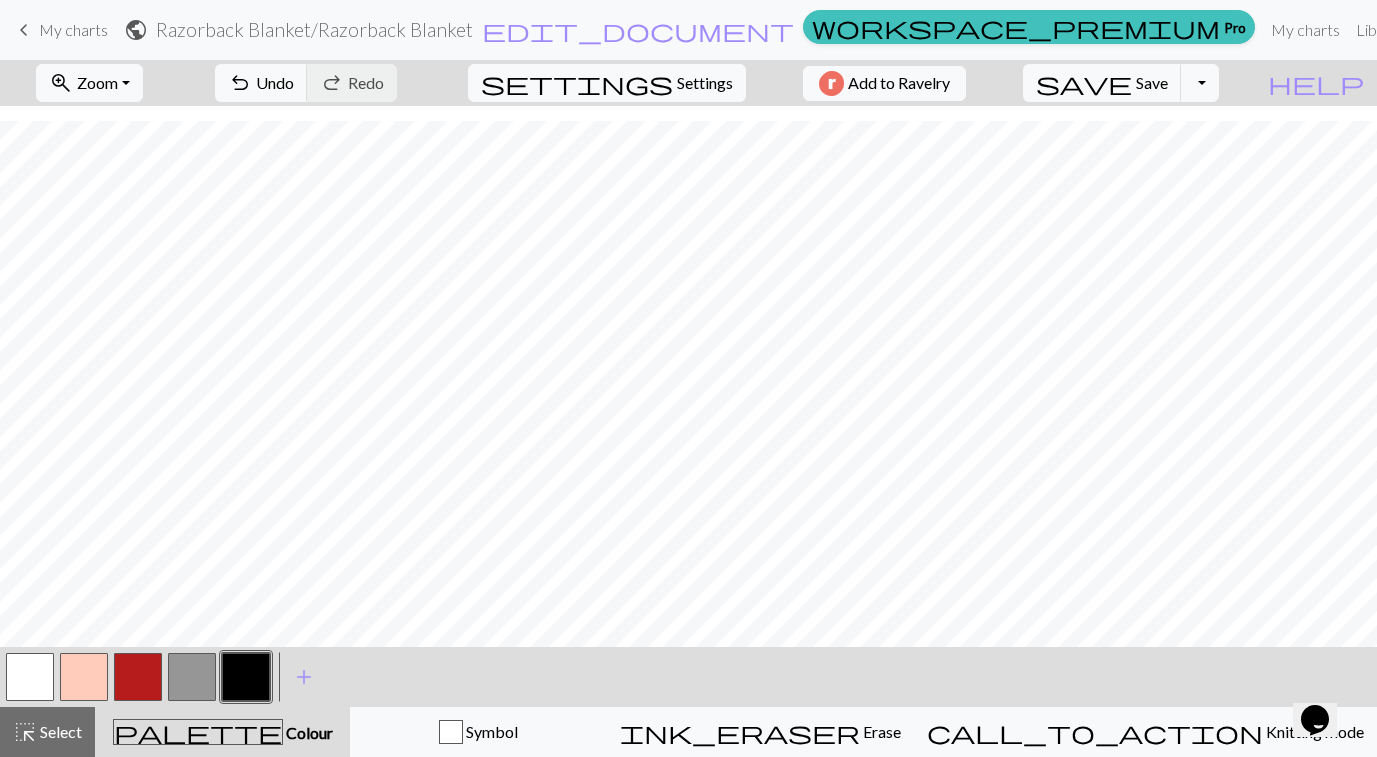 click at bounding box center [138, 677] 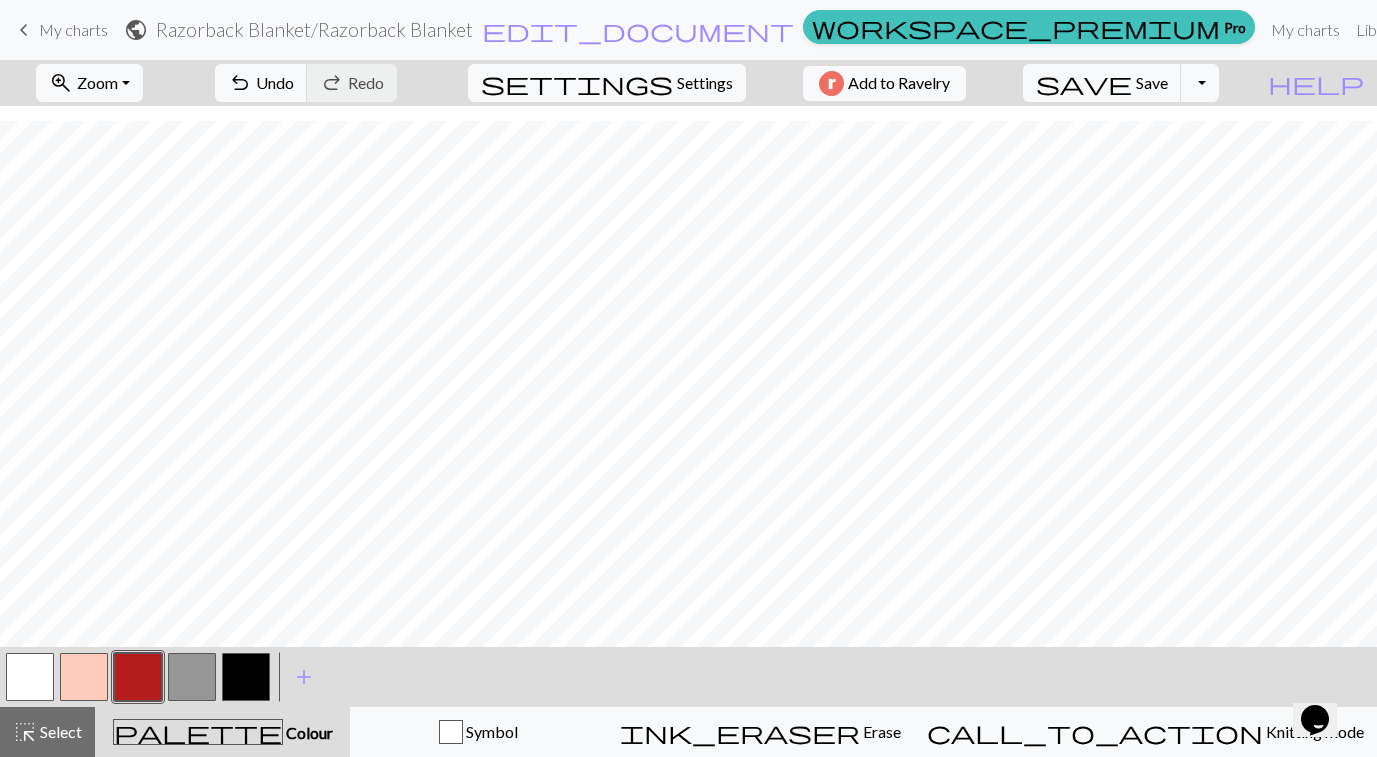 click at bounding box center (192, 677) 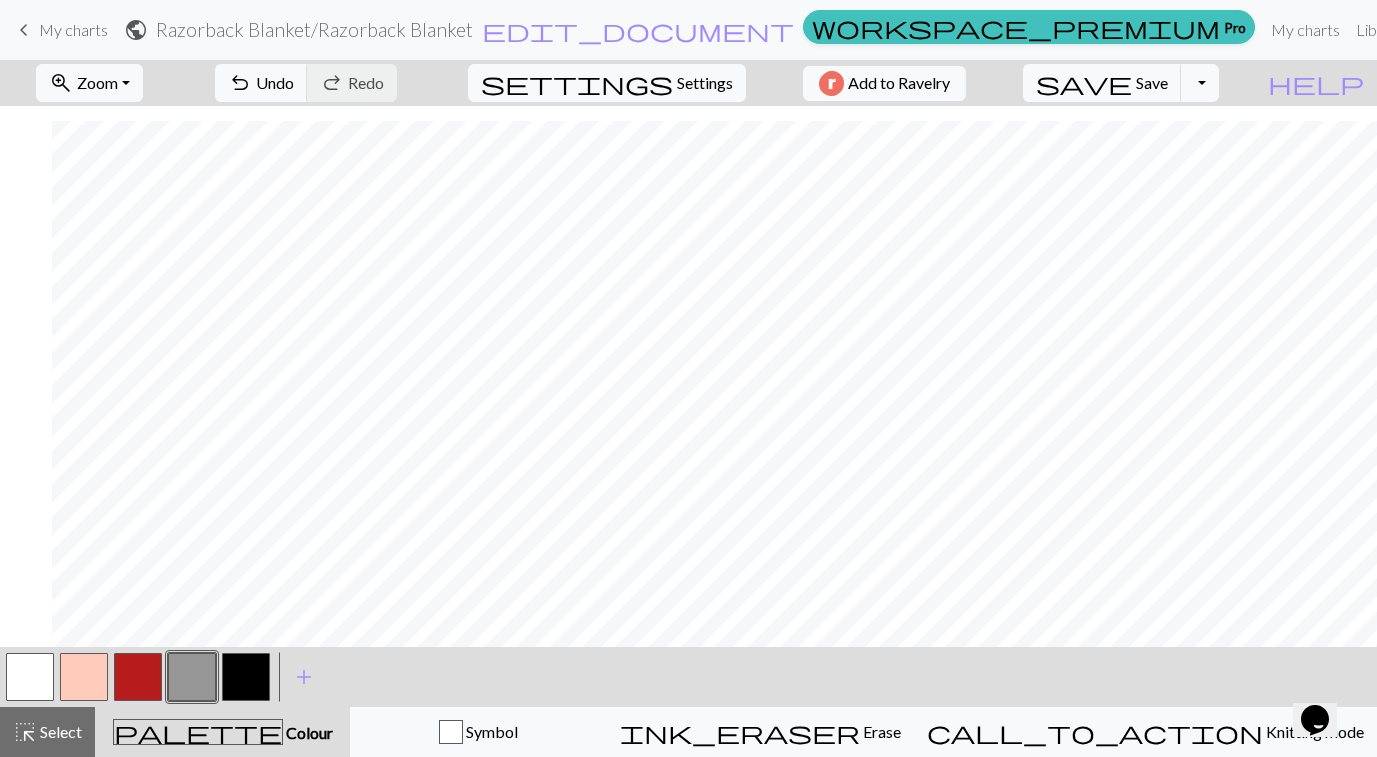 scroll, scrollTop: 164, scrollLeft: 75, axis: both 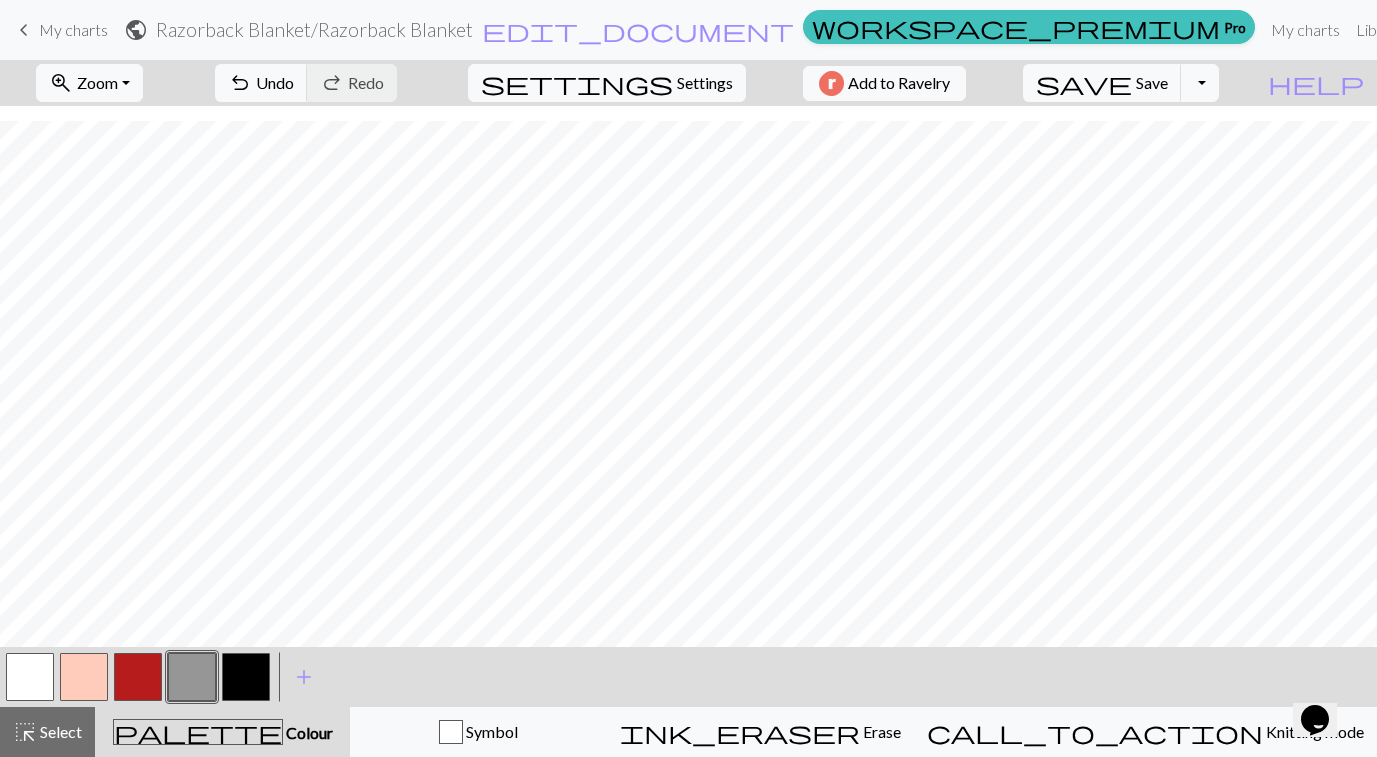 click at bounding box center (246, 677) 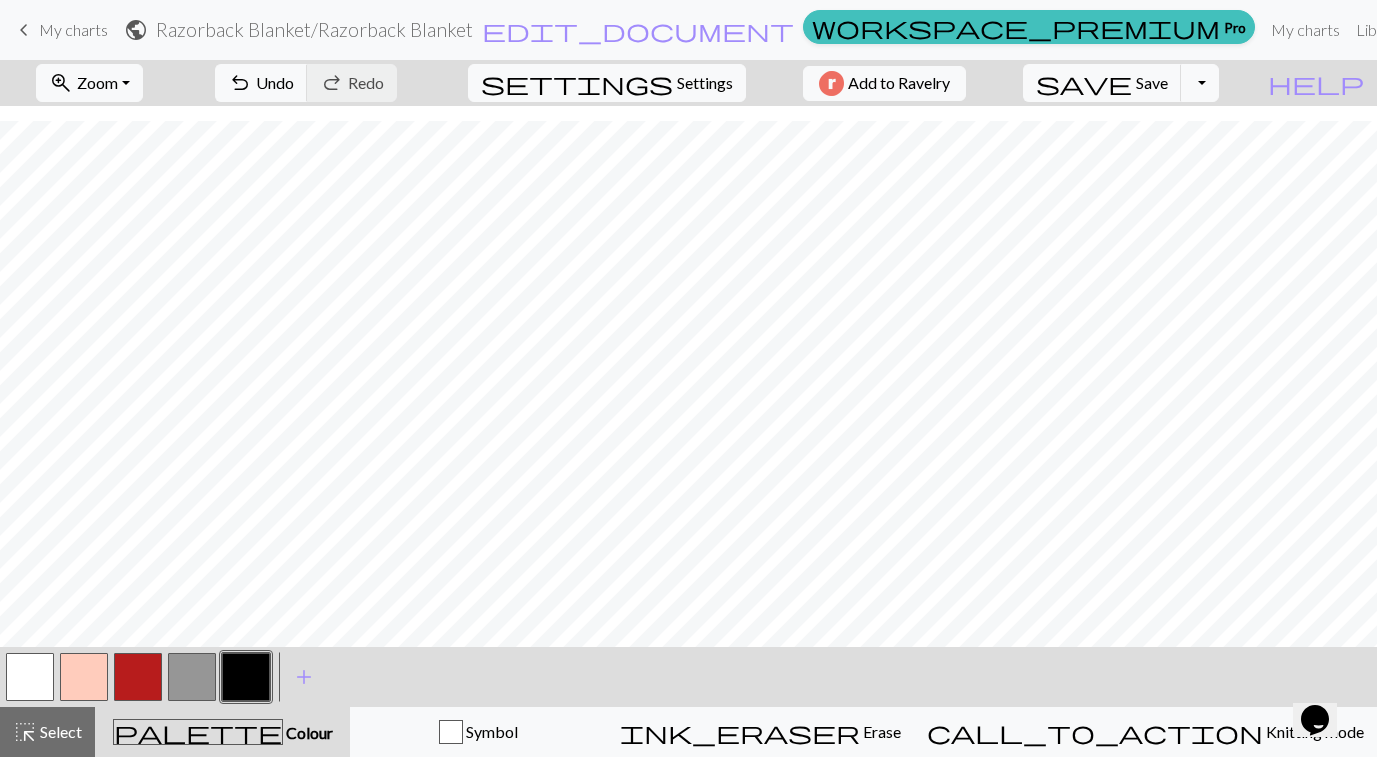 click at bounding box center (192, 677) 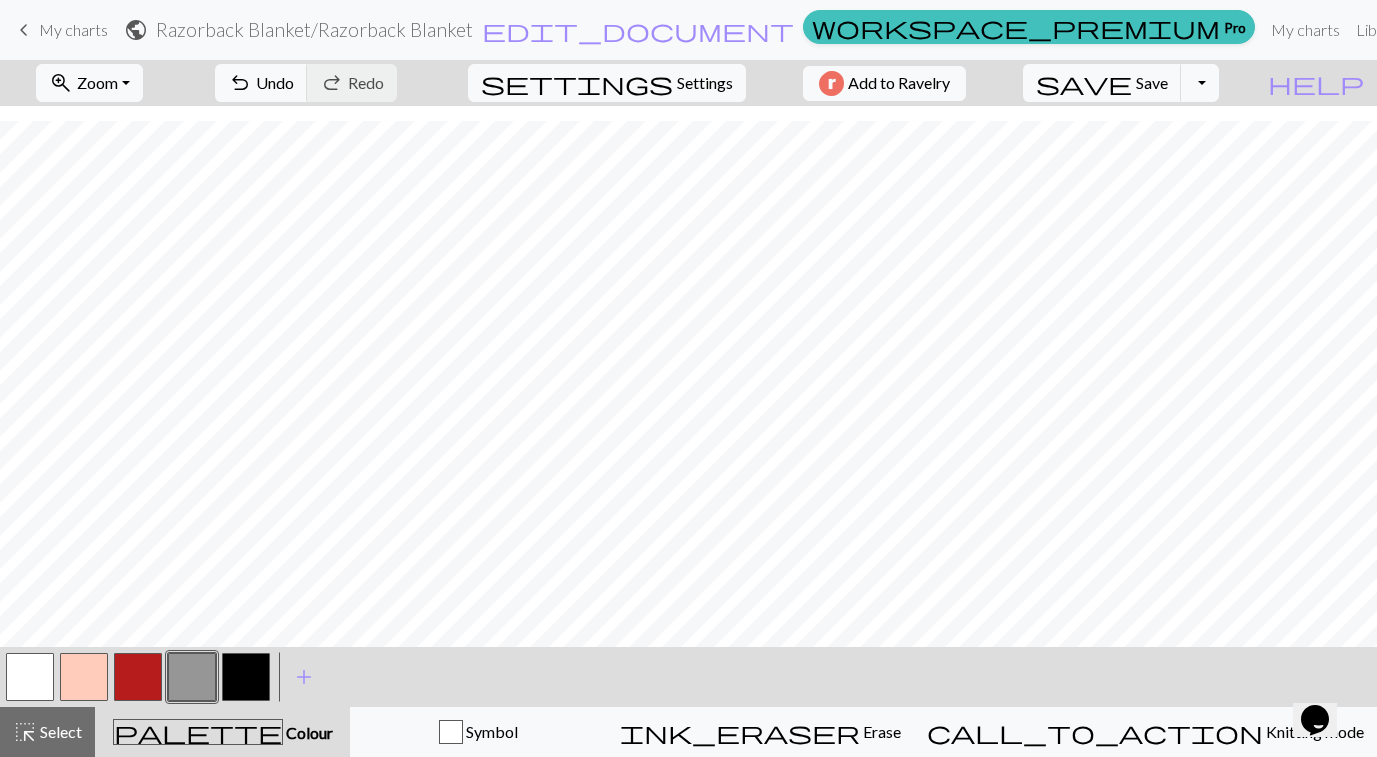 click at bounding box center (138, 677) 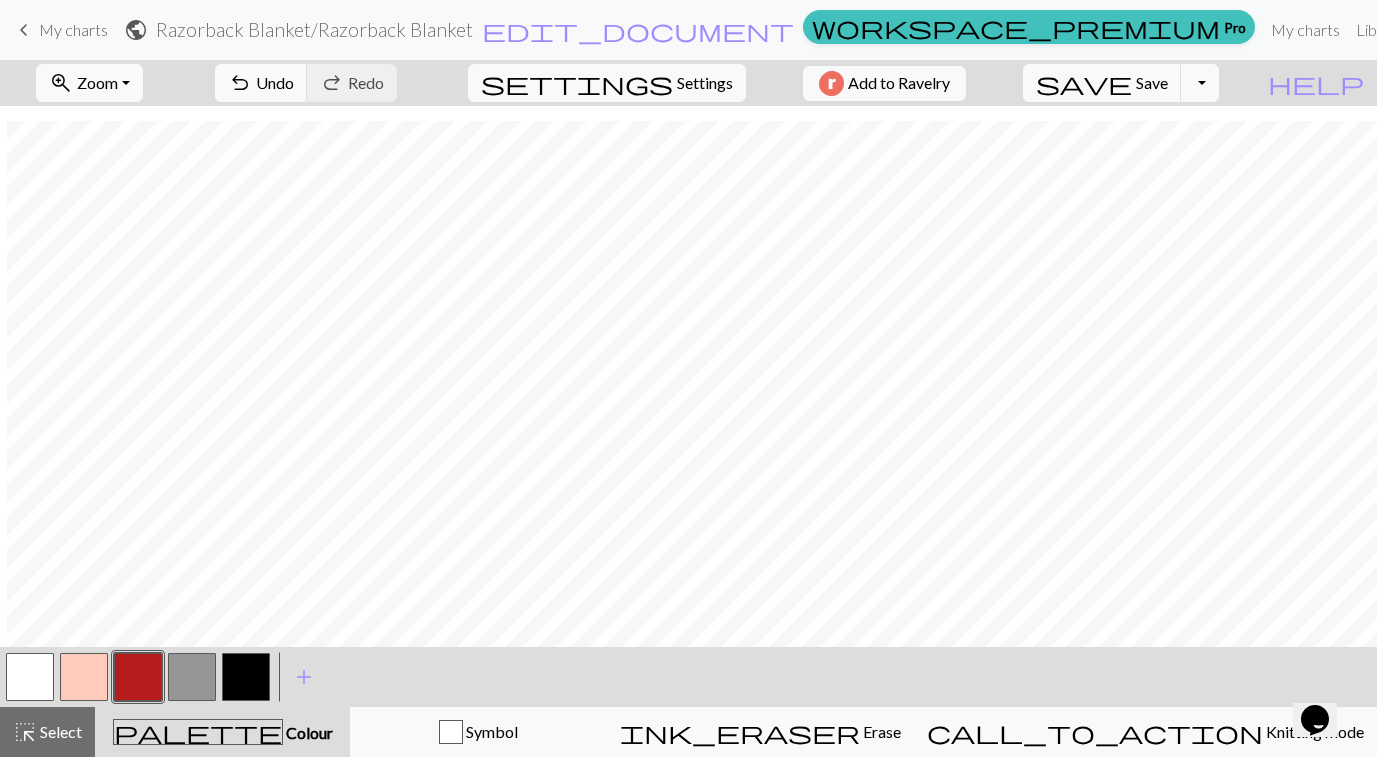 scroll, scrollTop: 164, scrollLeft: 75, axis: both 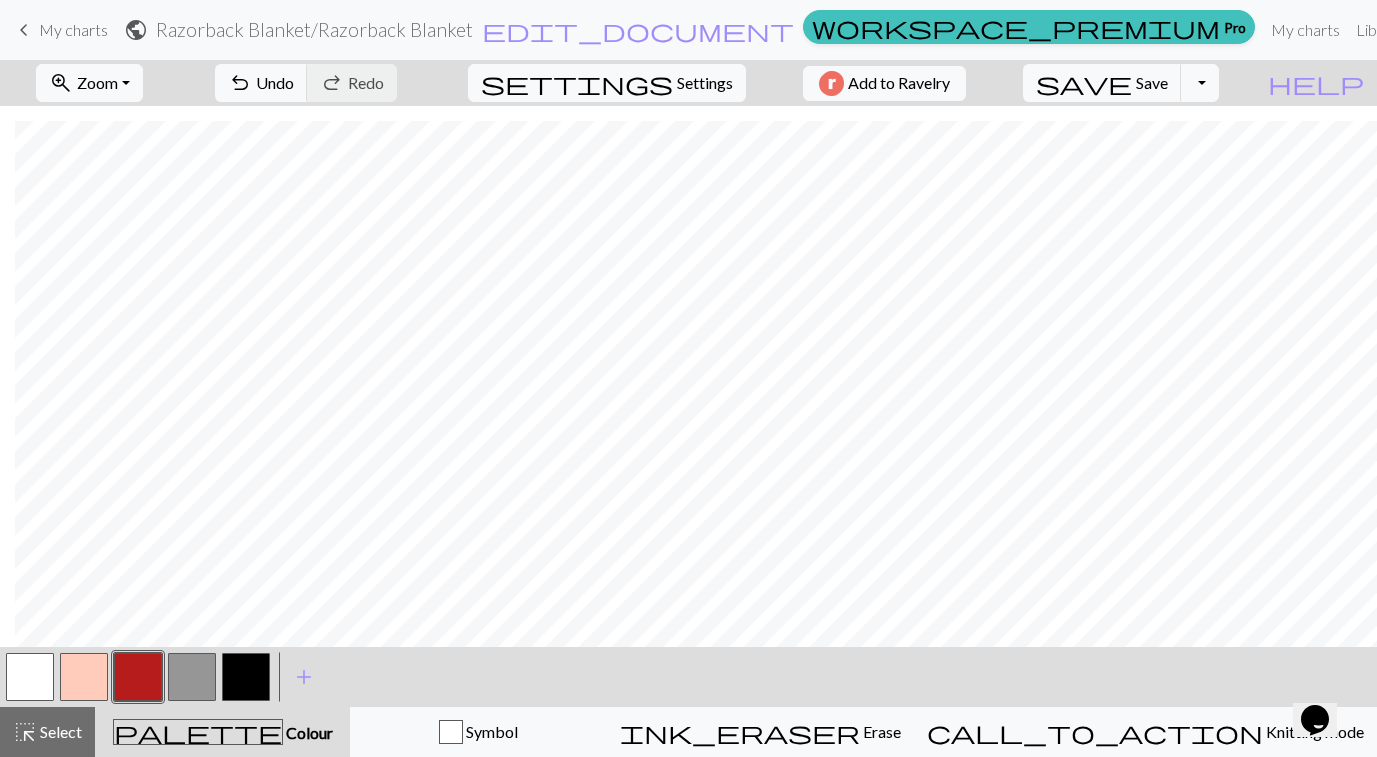 click at bounding box center [246, 677] 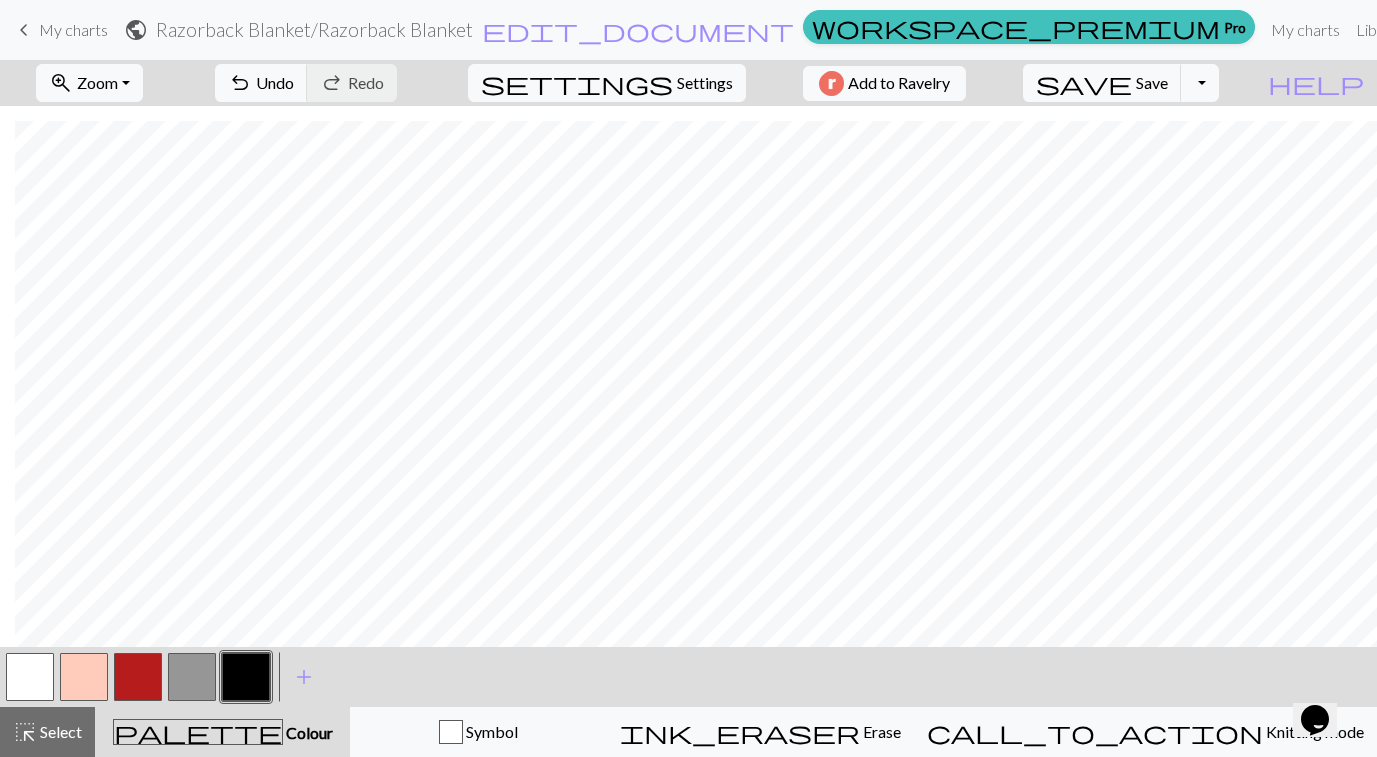 click at bounding box center [192, 677] 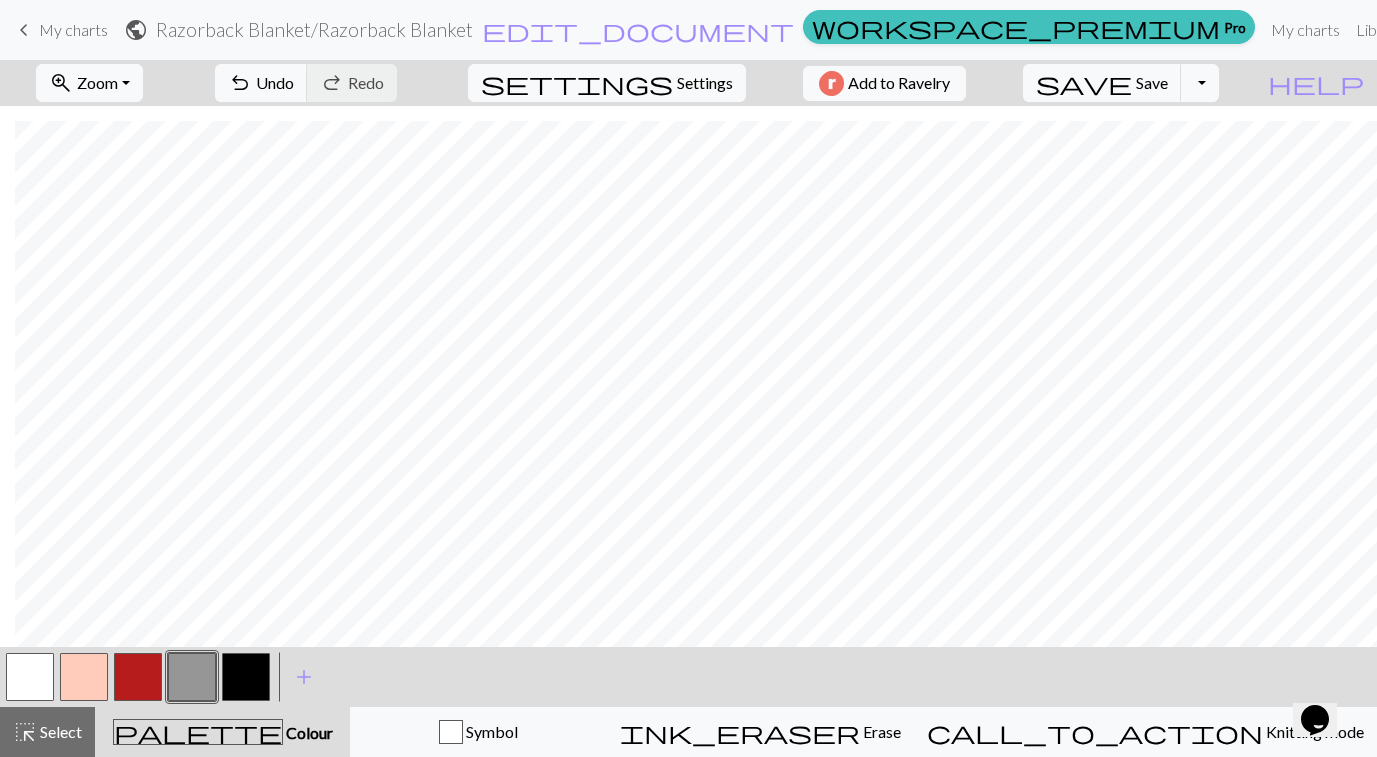 click at bounding box center [246, 677] 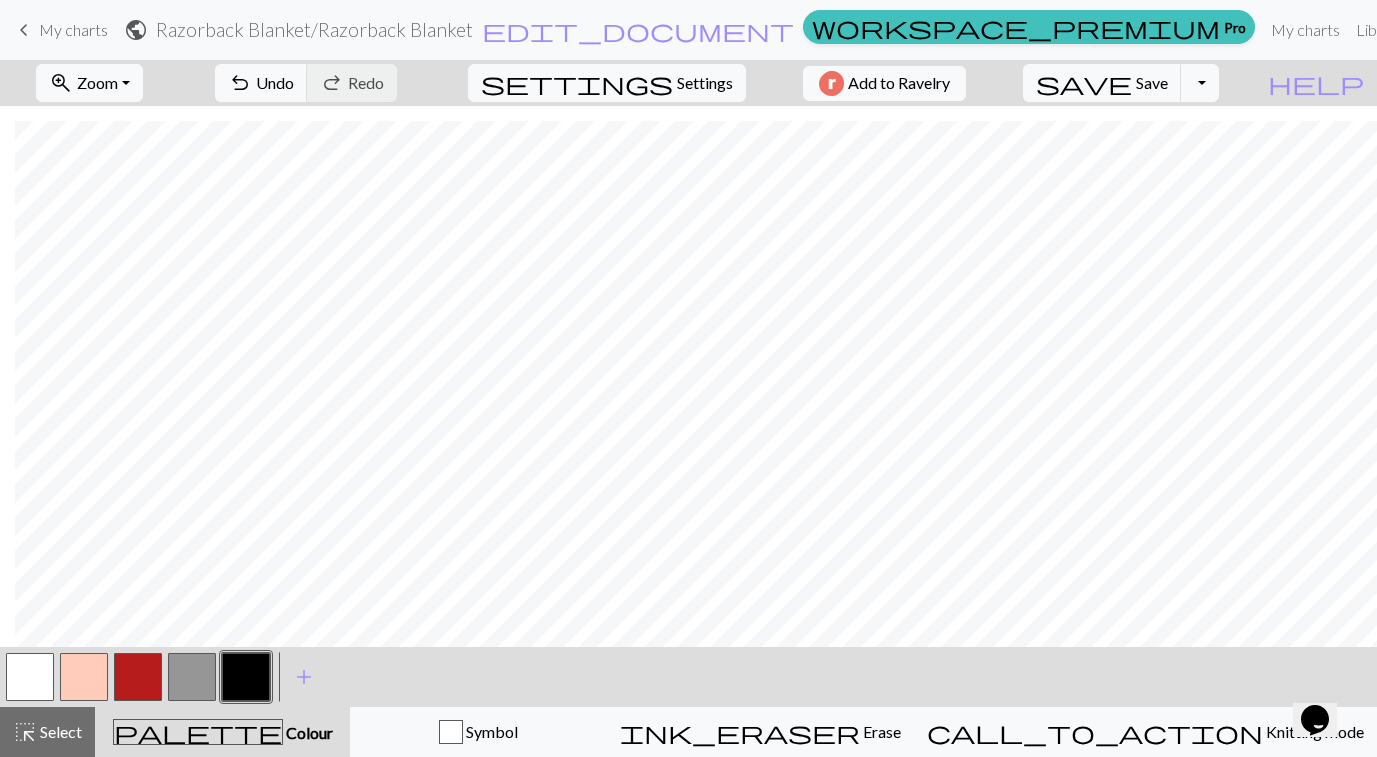 click at bounding box center (138, 677) 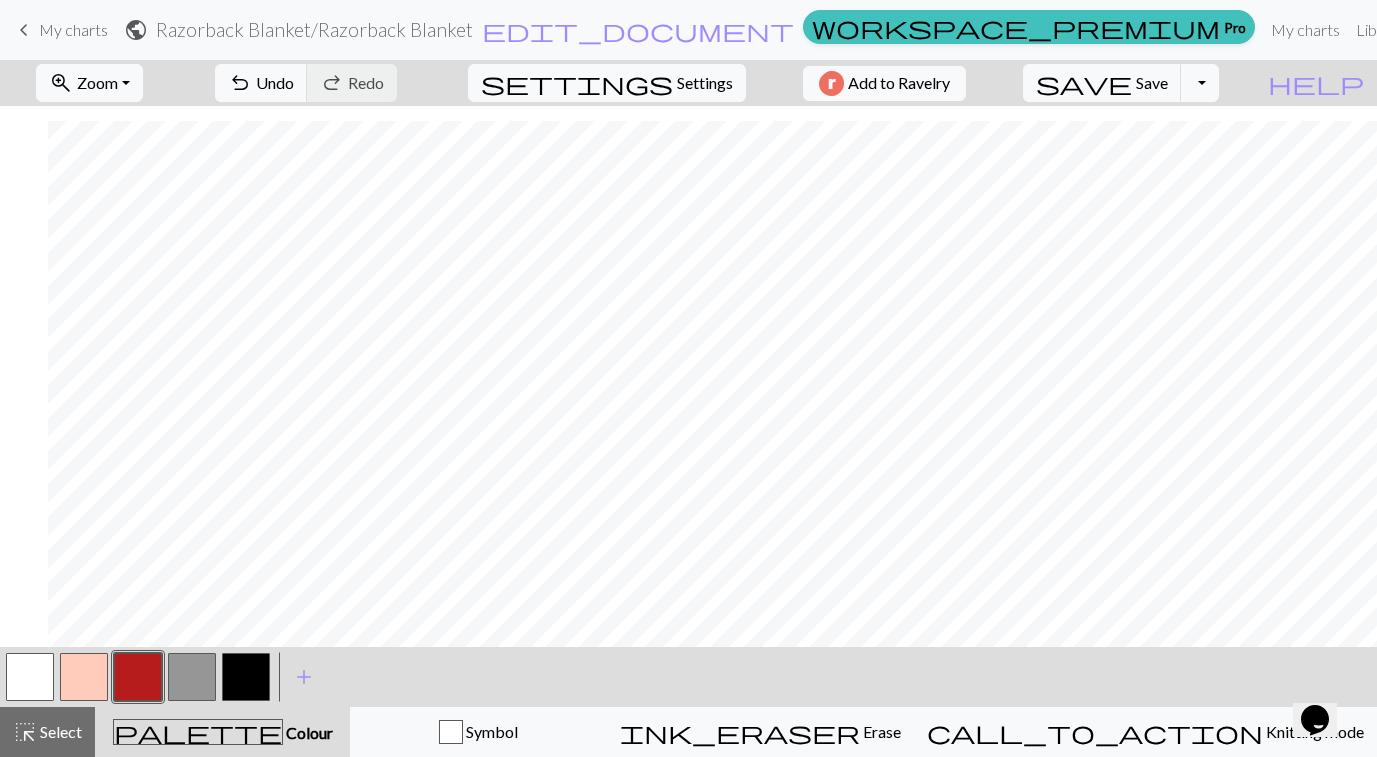 scroll, scrollTop: 164, scrollLeft: 0, axis: vertical 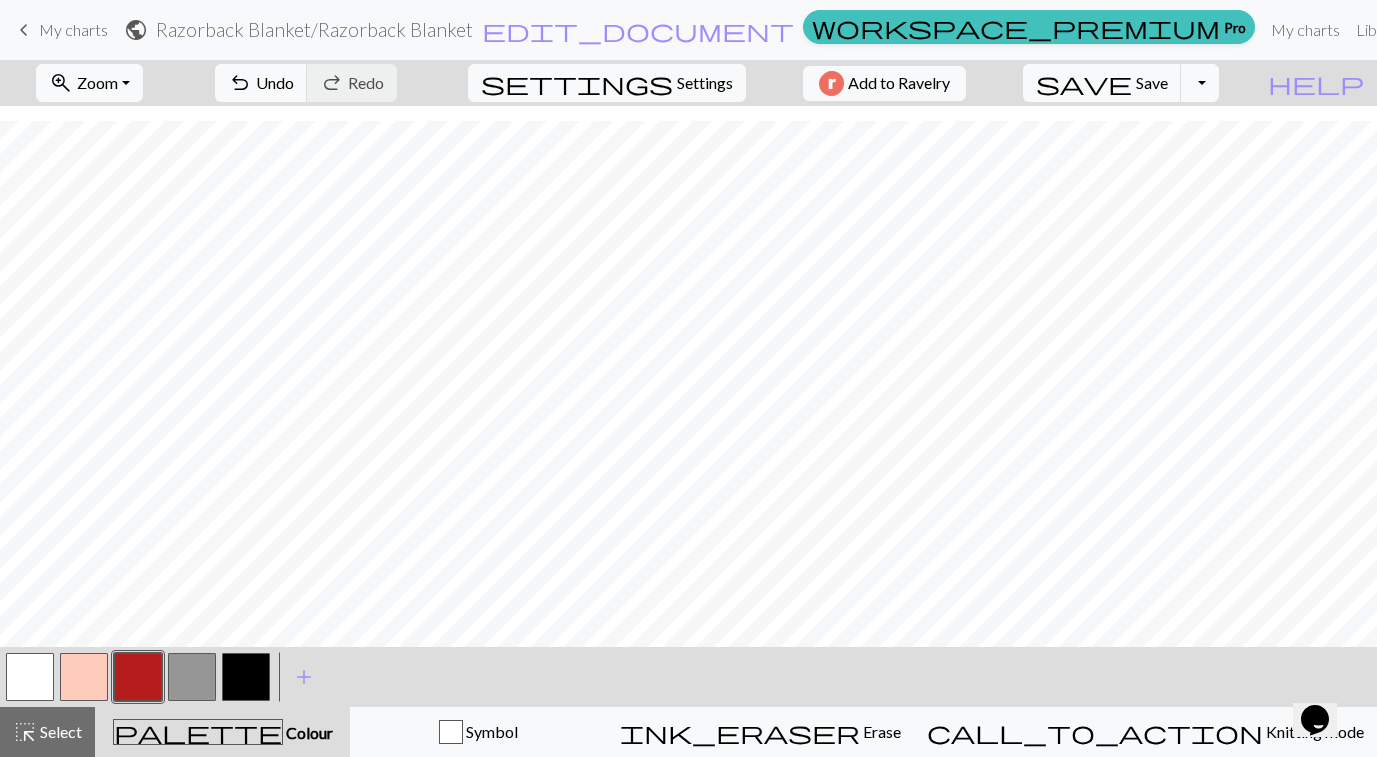 drag, startPoint x: 208, startPoint y: 668, endPoint x: 207, endPoint y: 647, distance: 21.023796 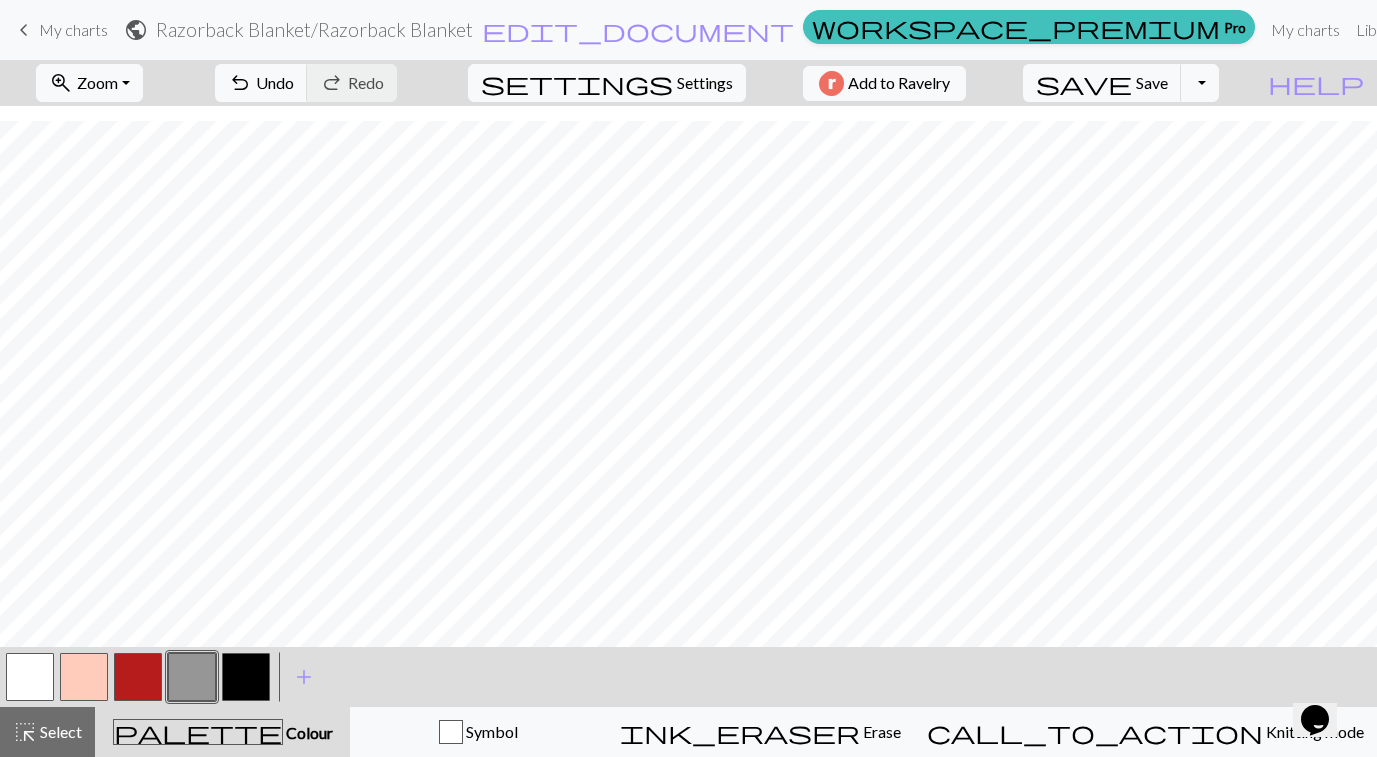 click at bounding box center (246, 677) 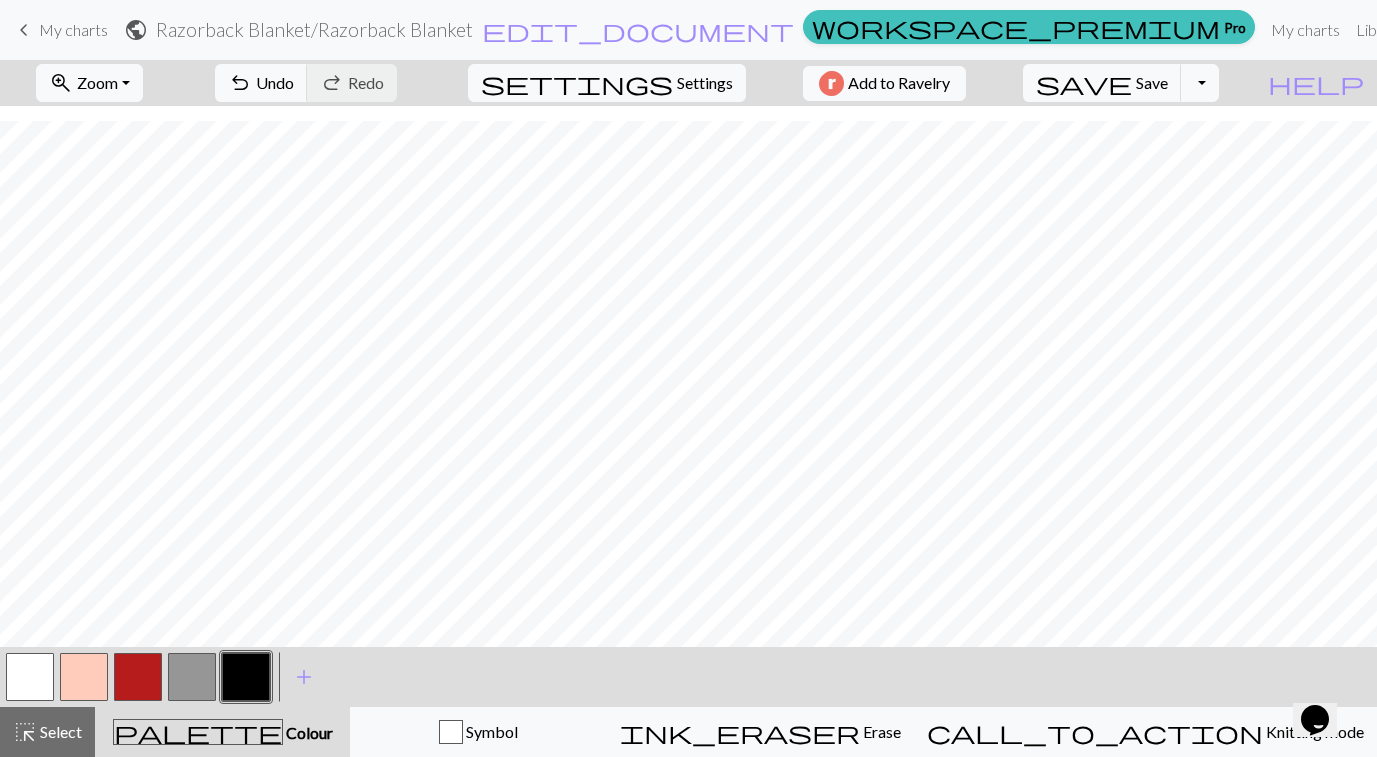 click at bounding box center [192, 677] 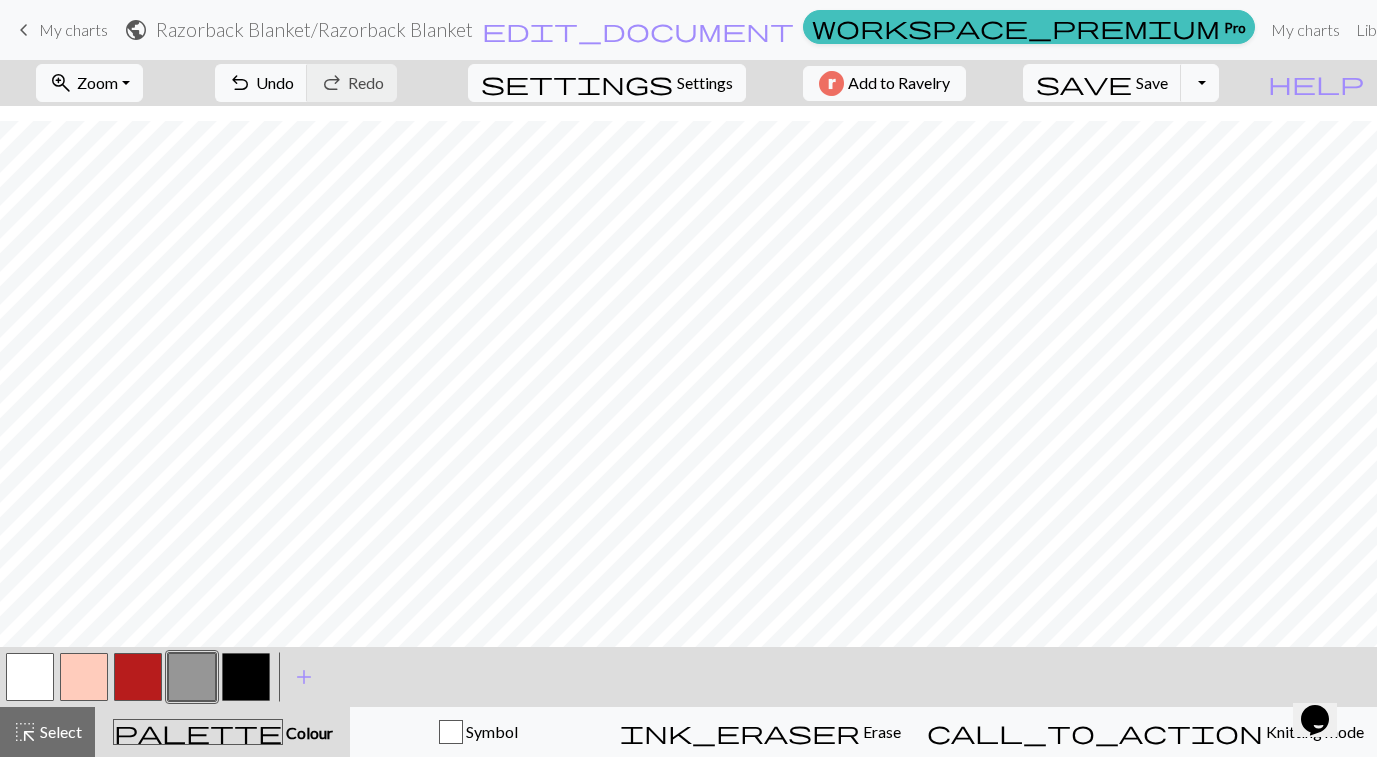 click at bounding box center [138, 677] 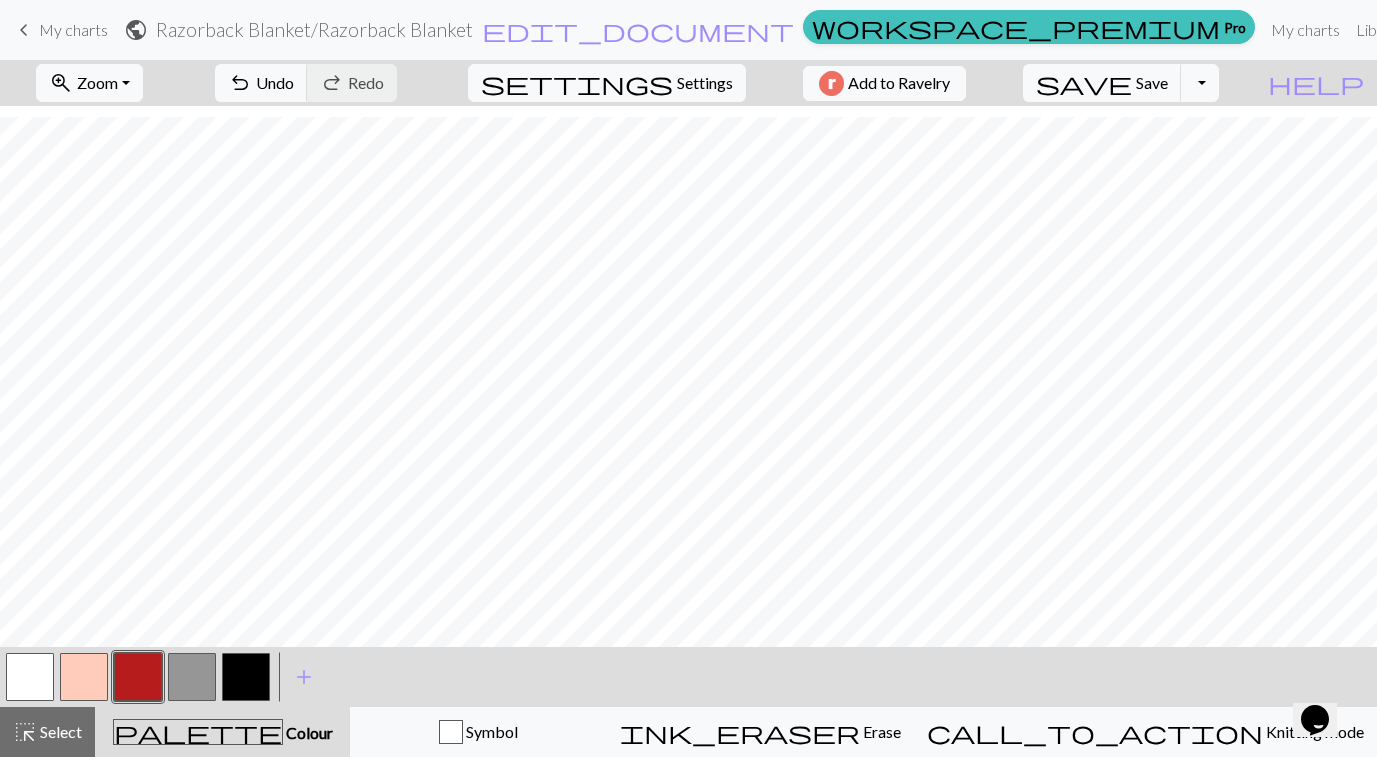scroll, scrollTop: 156, scrollLeft: 0, axis: vertical 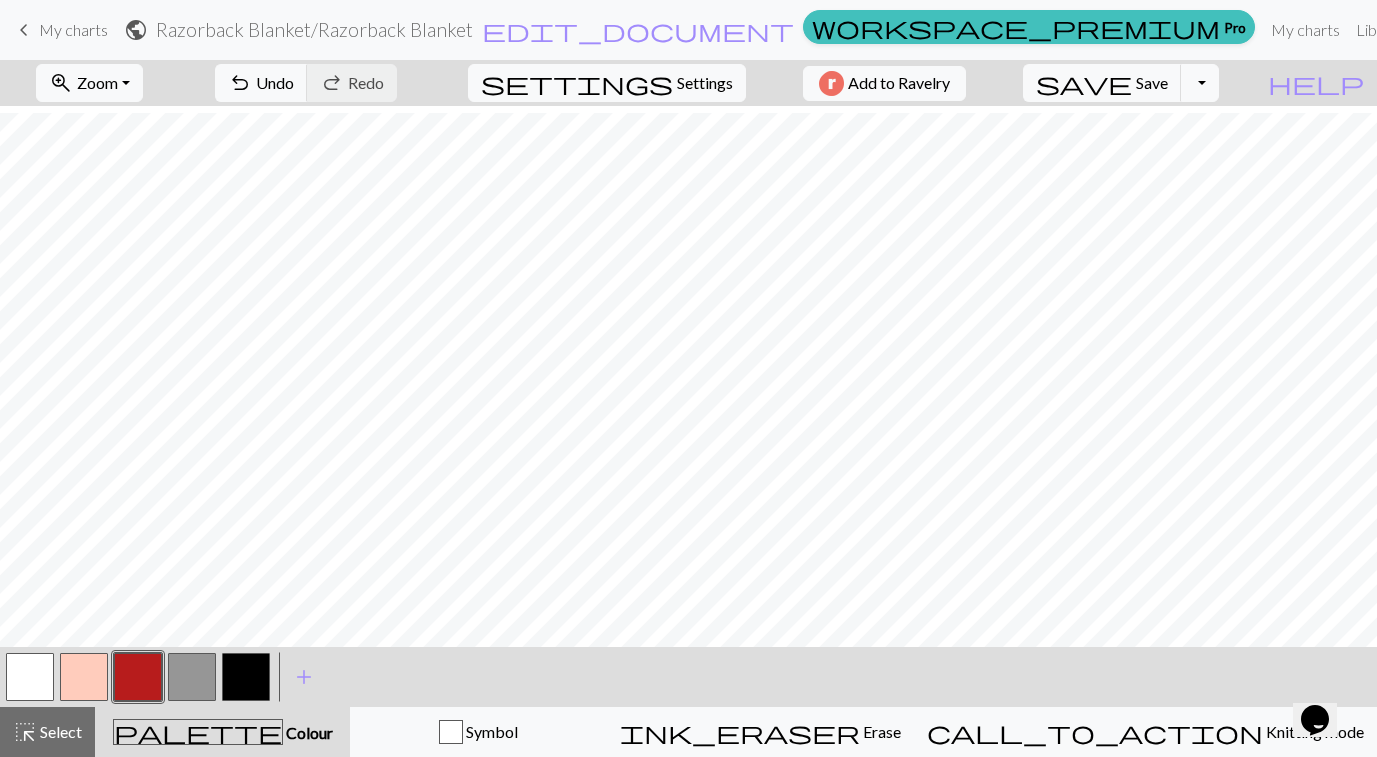 click at bounding box center (246, 677) 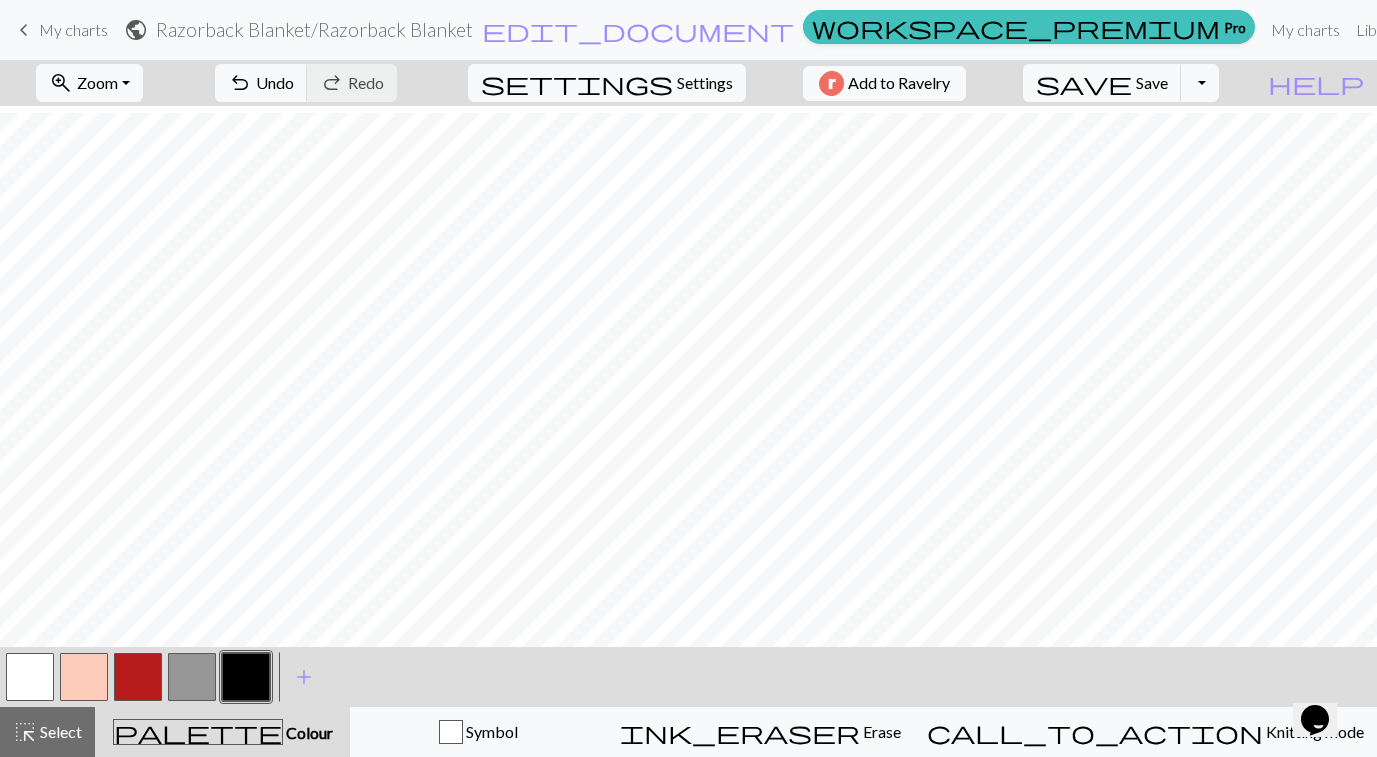 click at bounding box center [192, 677] 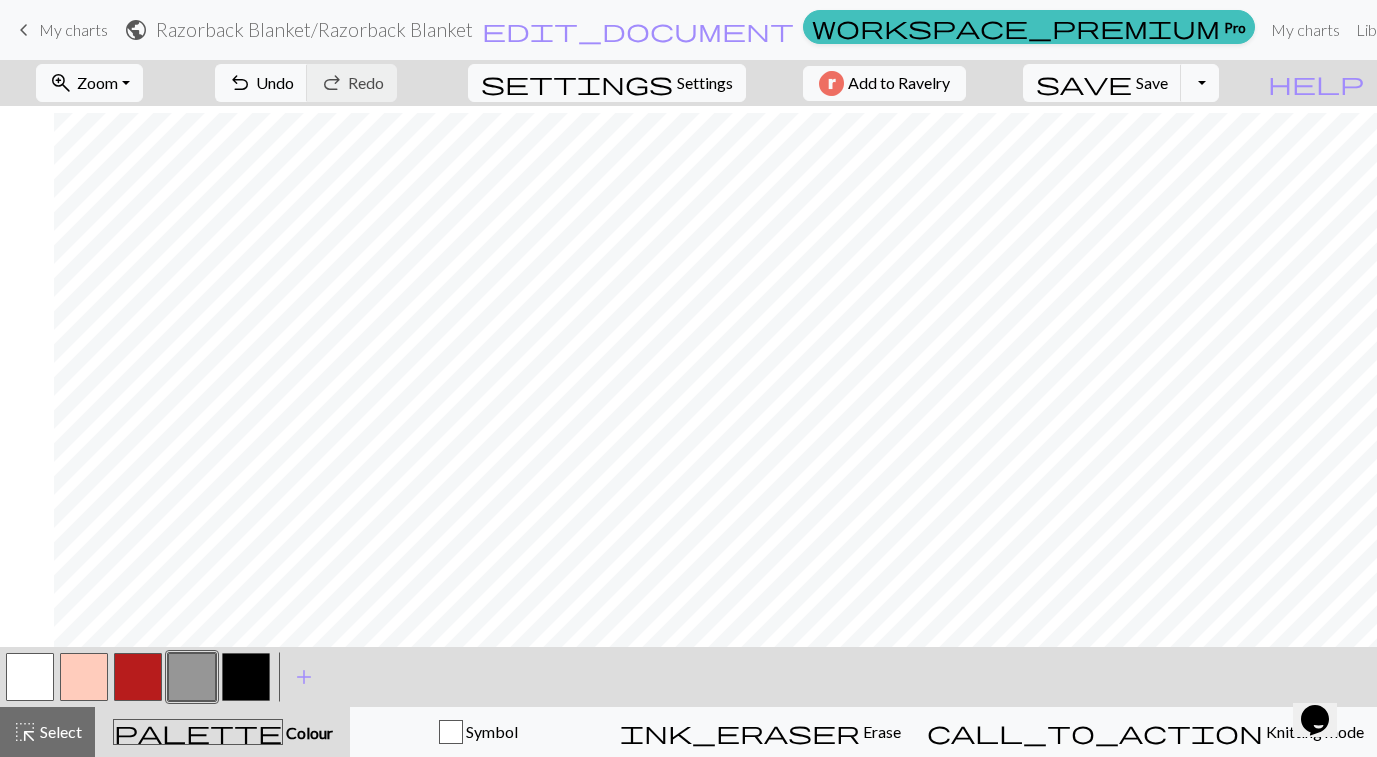 scroll, scrollTop: 156, scrollLeft: 75, axis: both 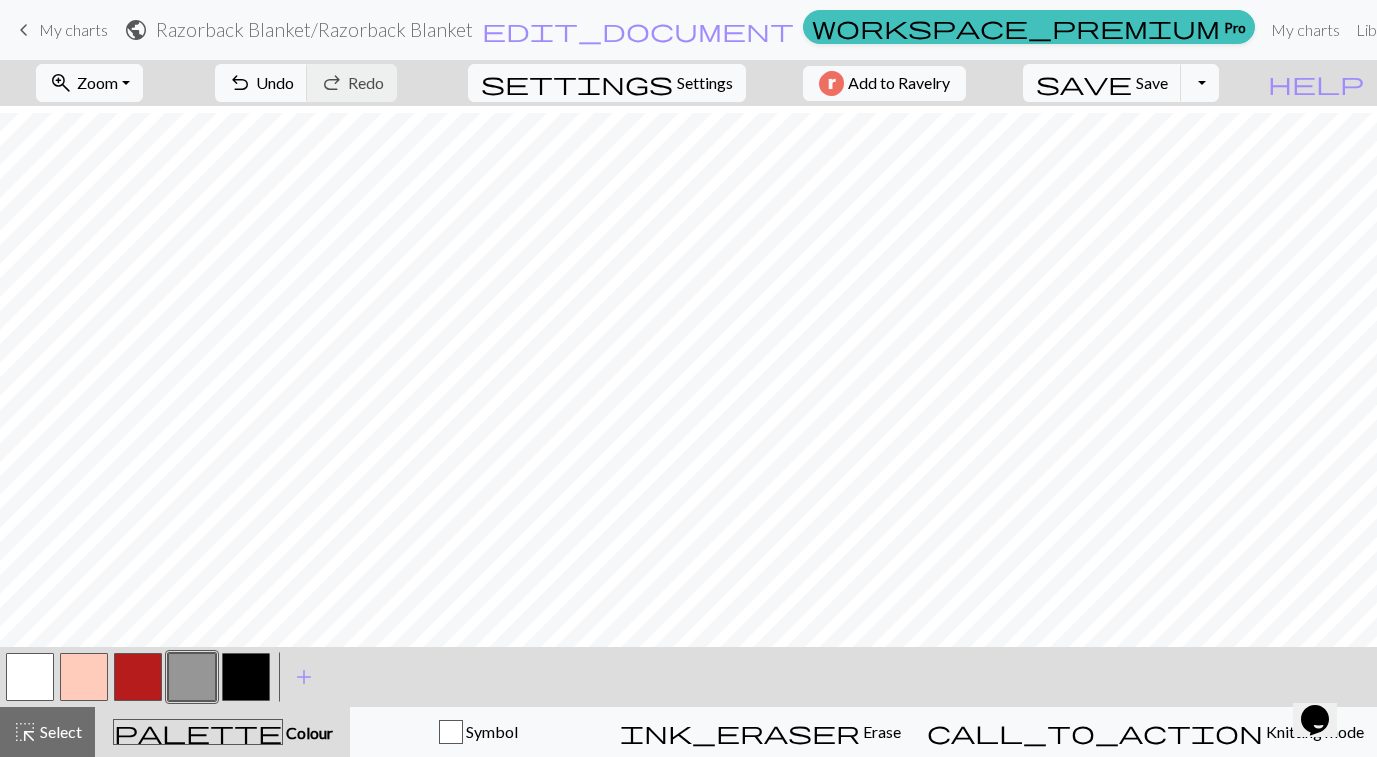 click at bounding box center (246, 677) 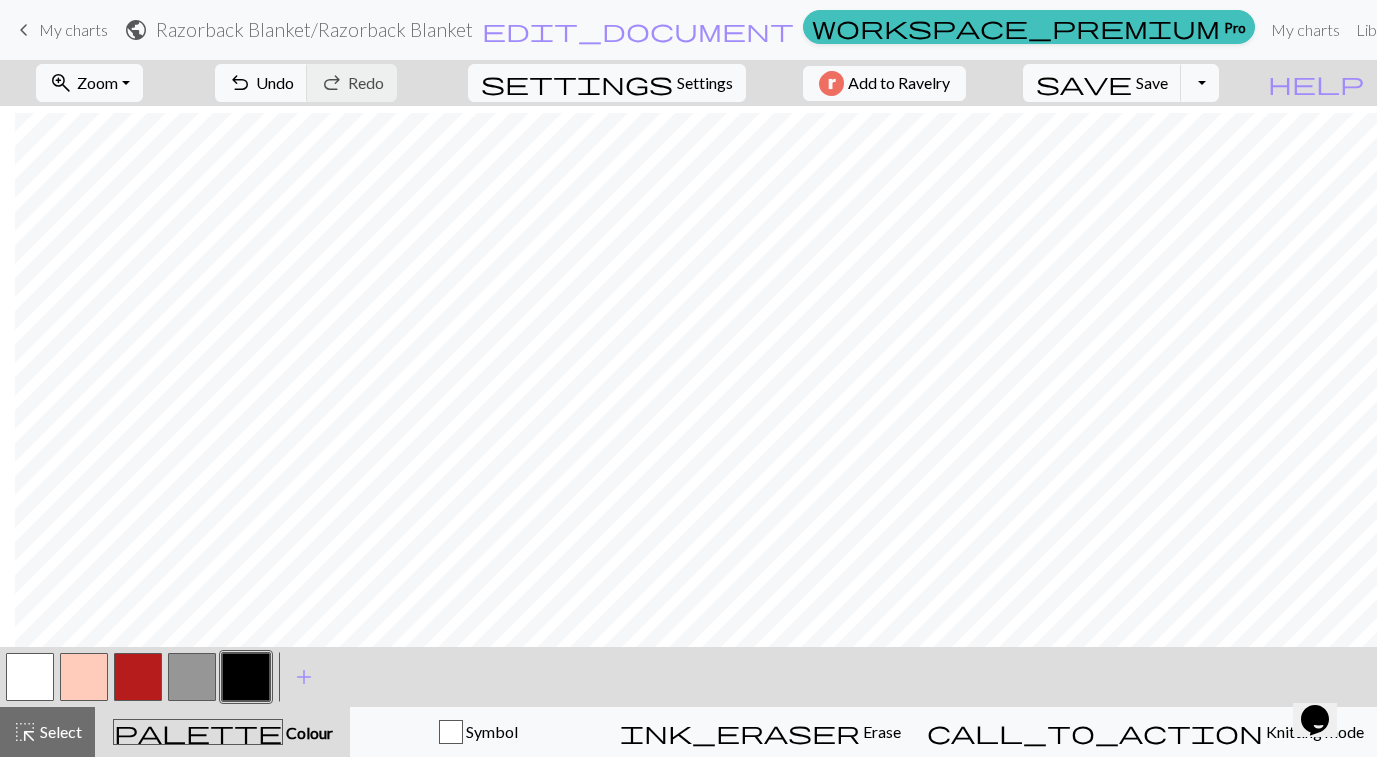 scroll, scrollTop: 156, scrollLeft: 75, axis: both 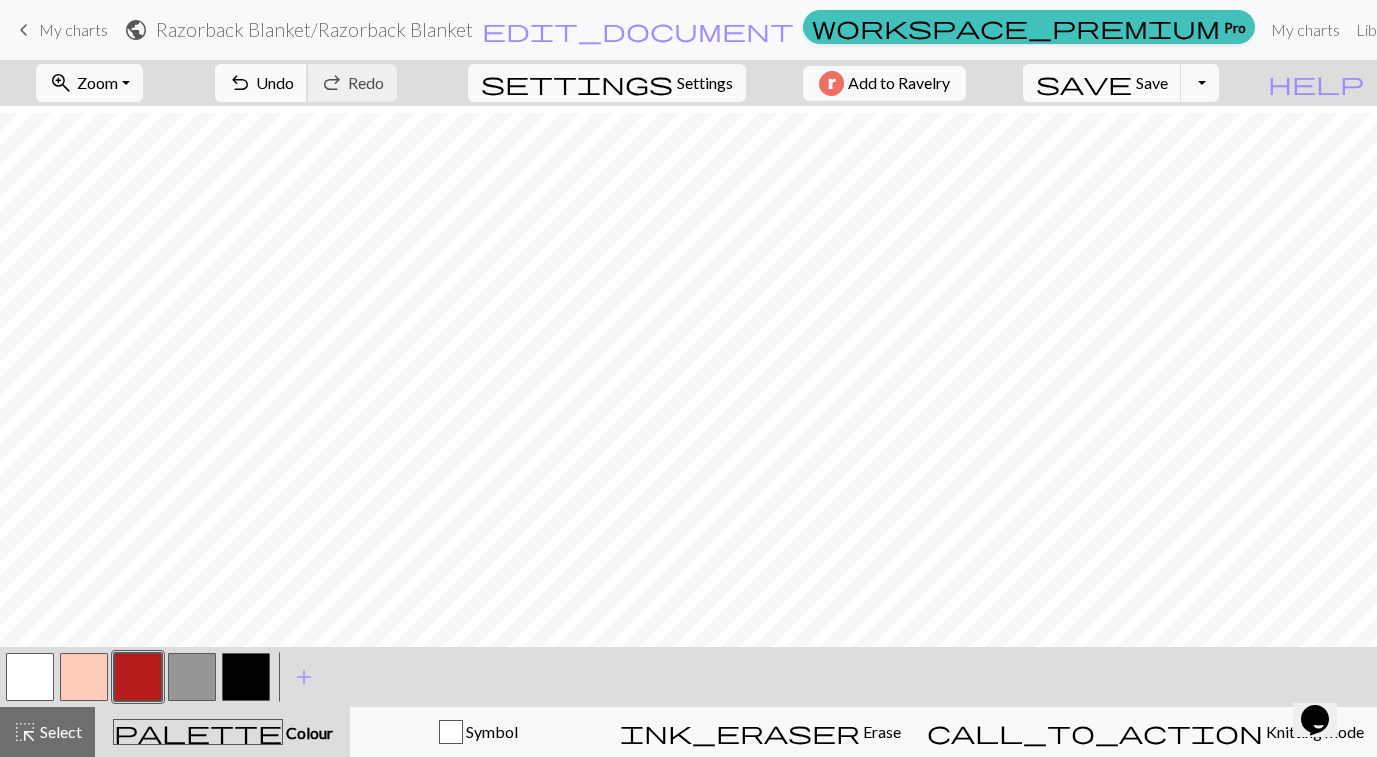 click on "undo Undo Undo" at bounding box center (261, 83) 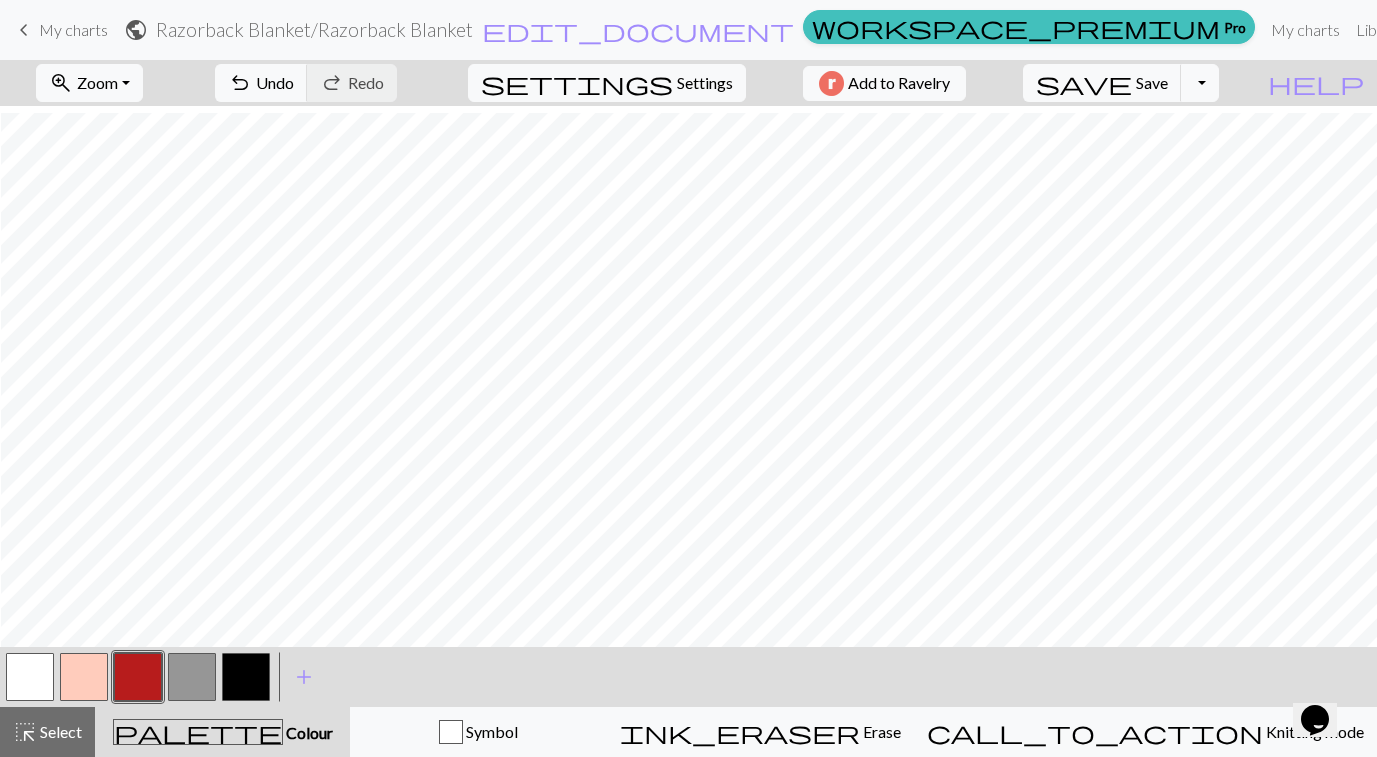 scroll, scrollTop: 156, scrollLeft: 75, axis: both 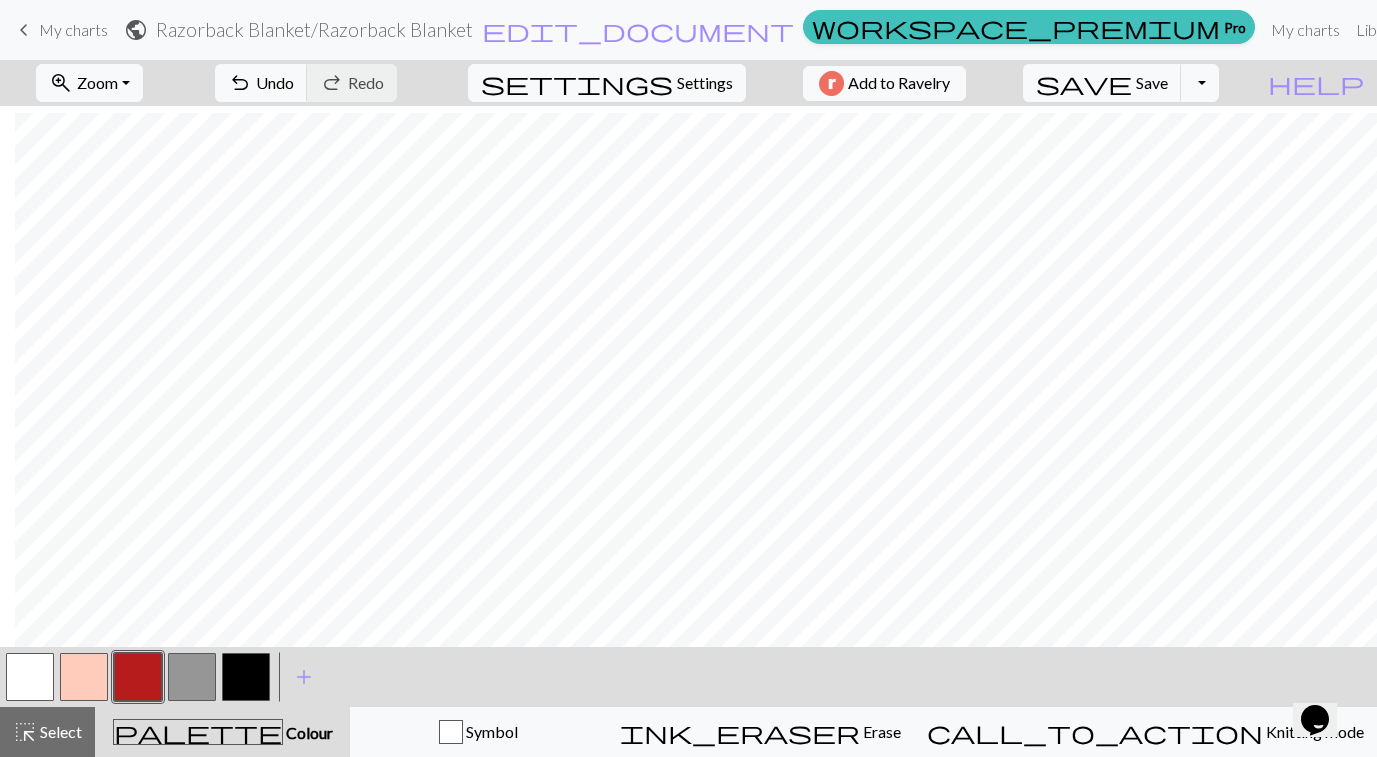 click at bounding box center [192, 677] 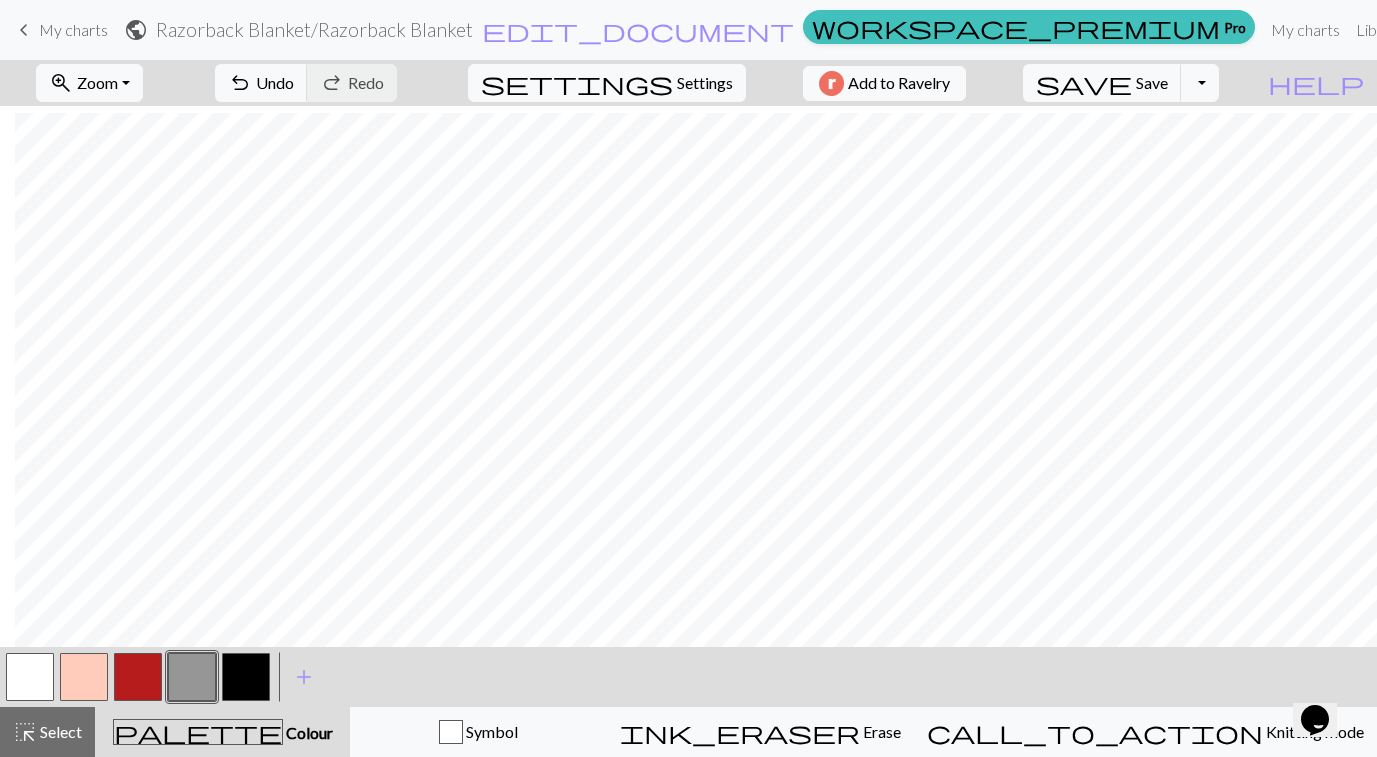click at bounding box center [246, 677] 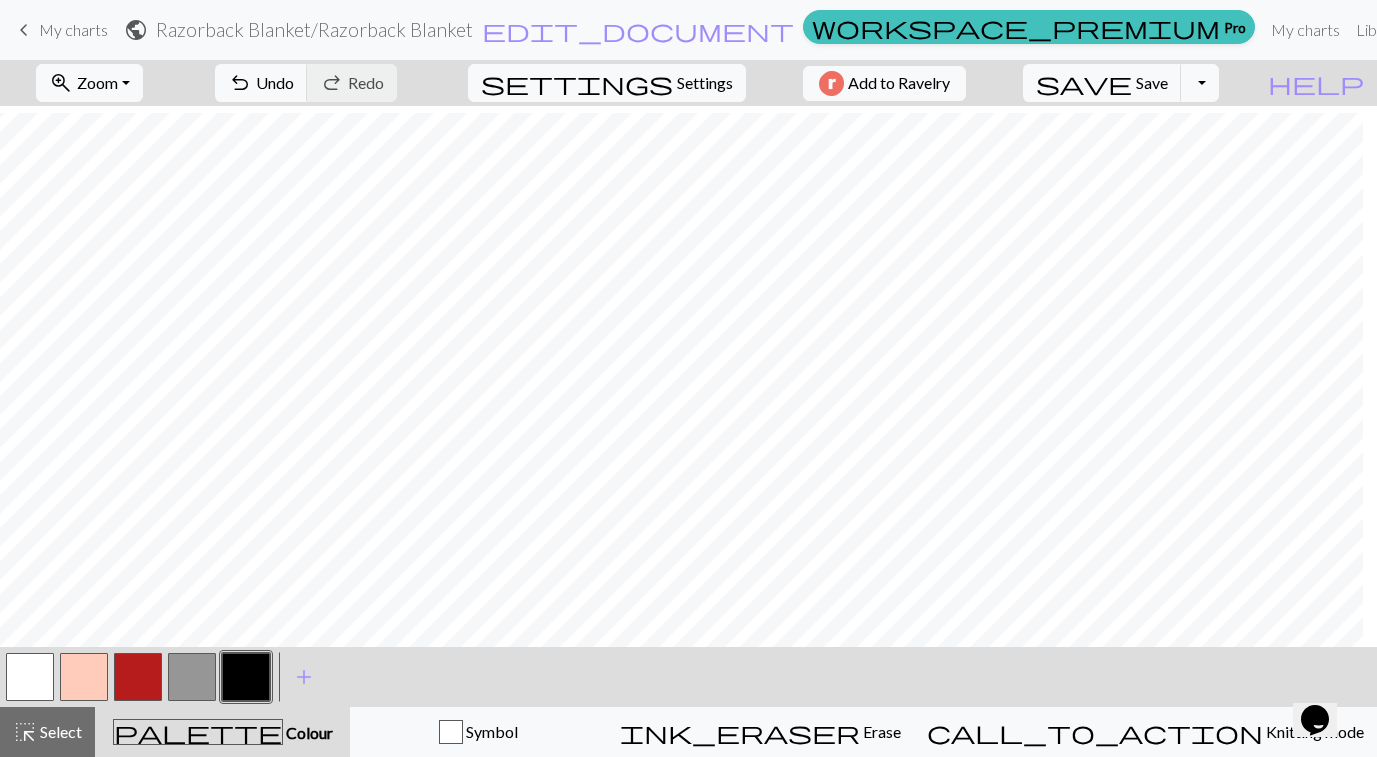 scroll, scrollTop: 156, scrollLeft: 0, axis: vertical 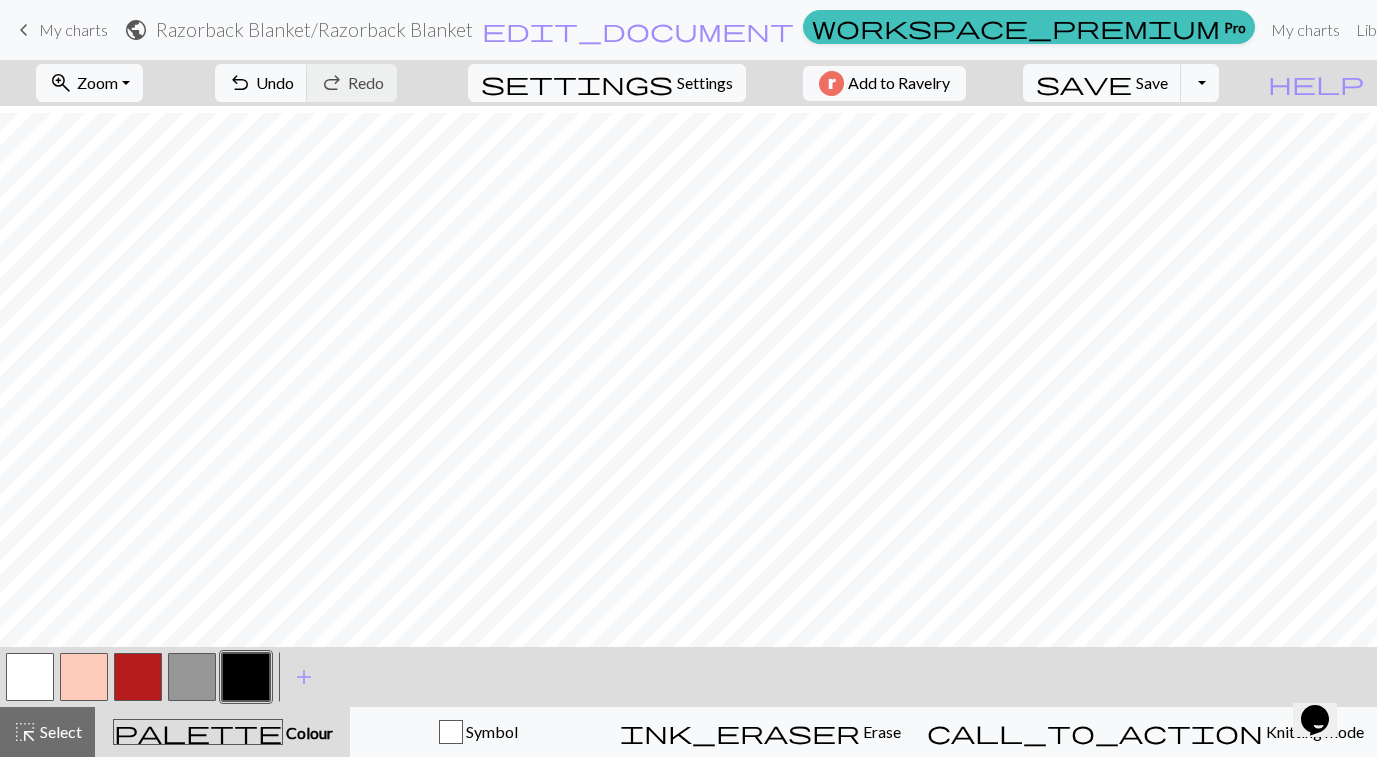click at bounding box center (192, 677) 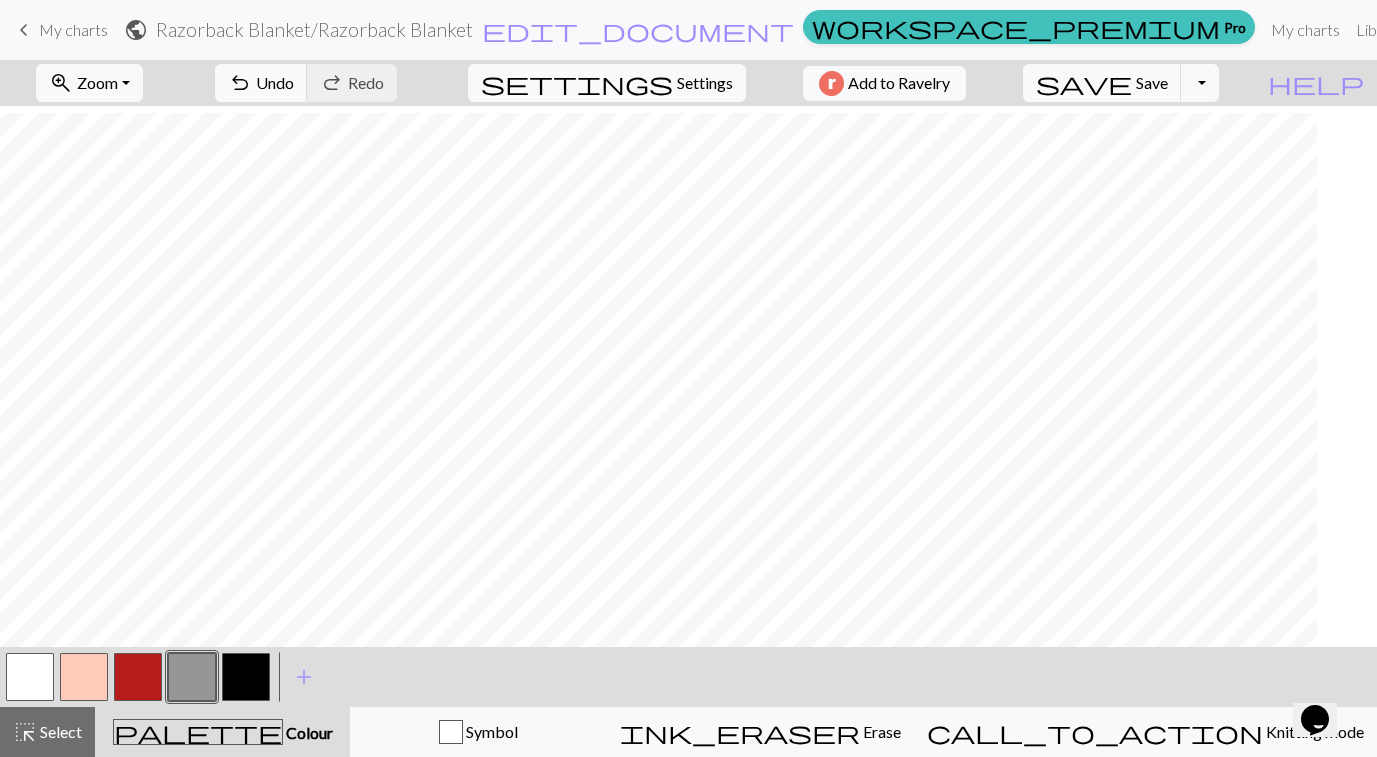 scroll, scrollTop: 156, scrollLeft: 0, axis: vertical 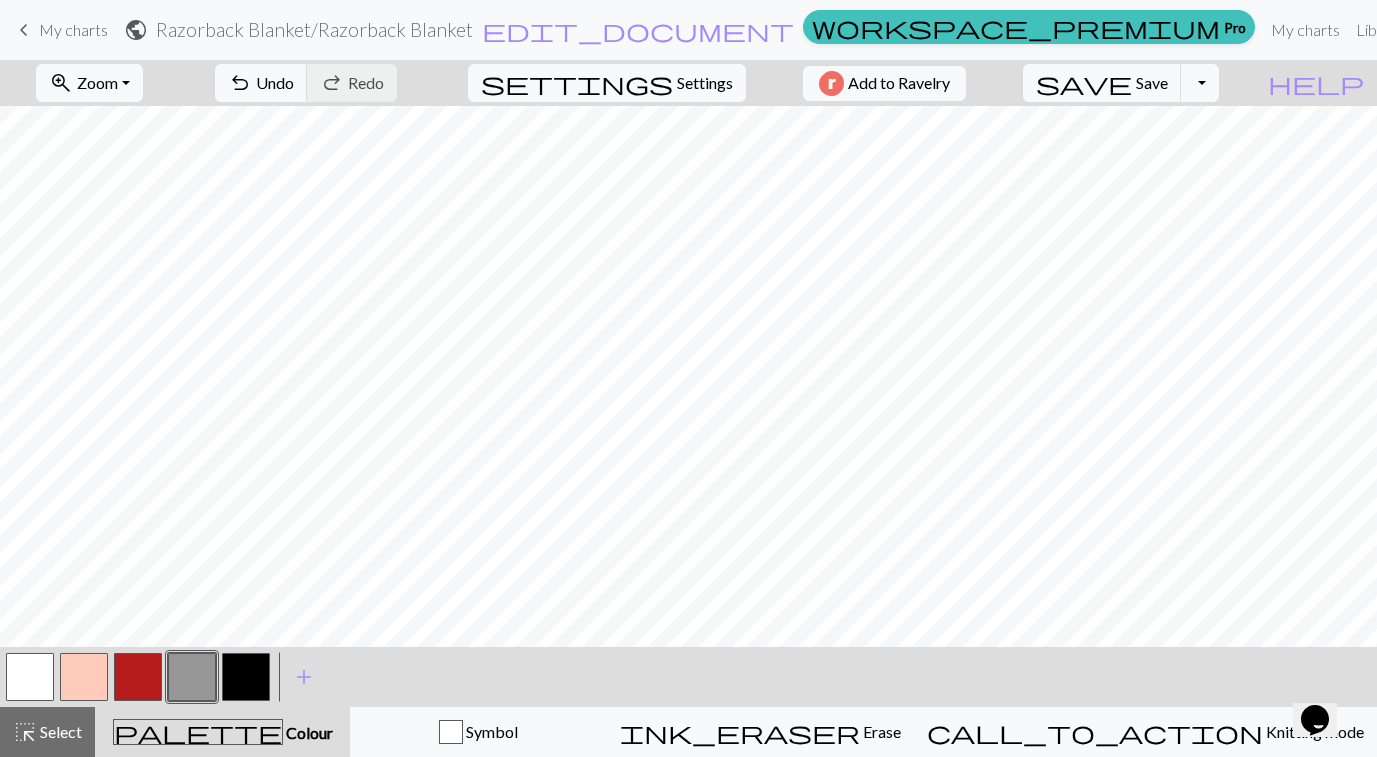 click at bounding box center [246, 677] 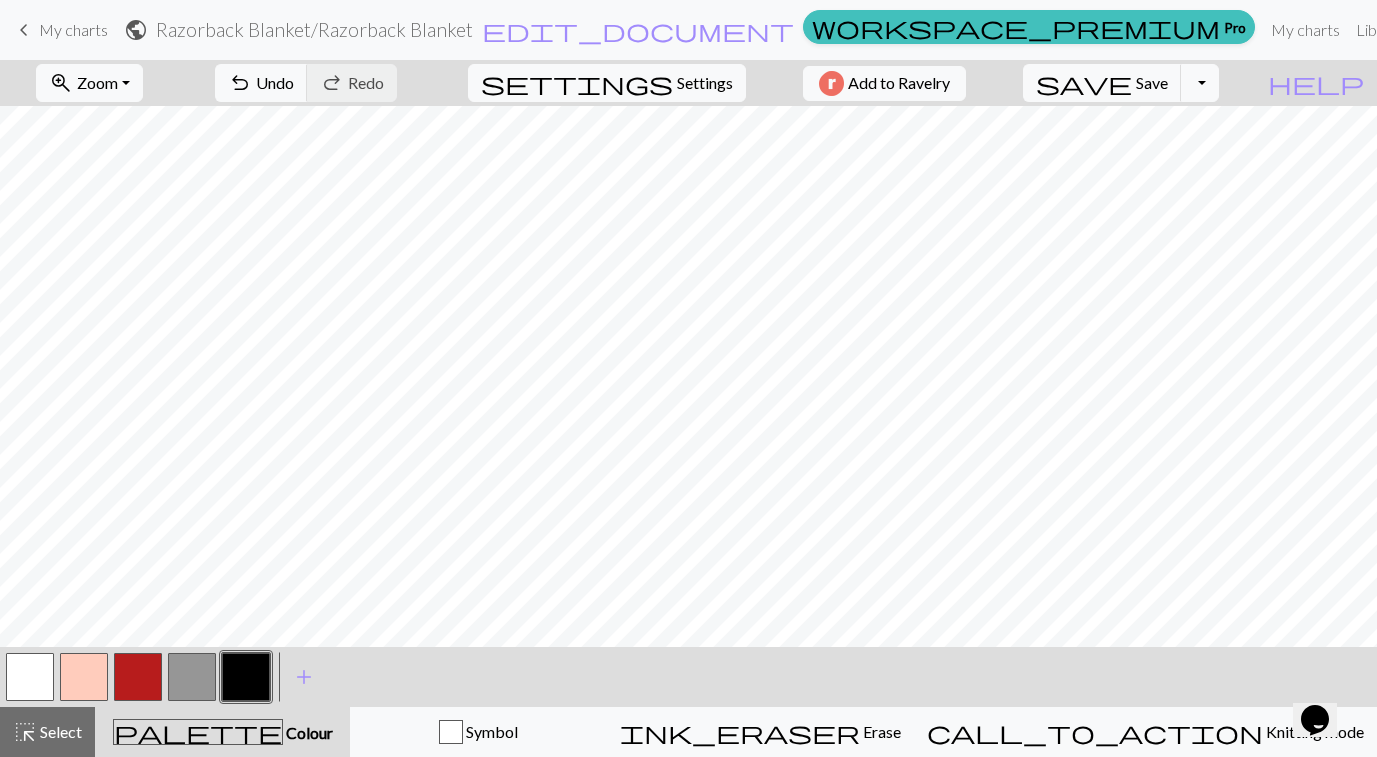 drag, startPoint x: 137, startPoint y: 679, endPoint x: 153, endPoint y: 675, distance: 16.492422 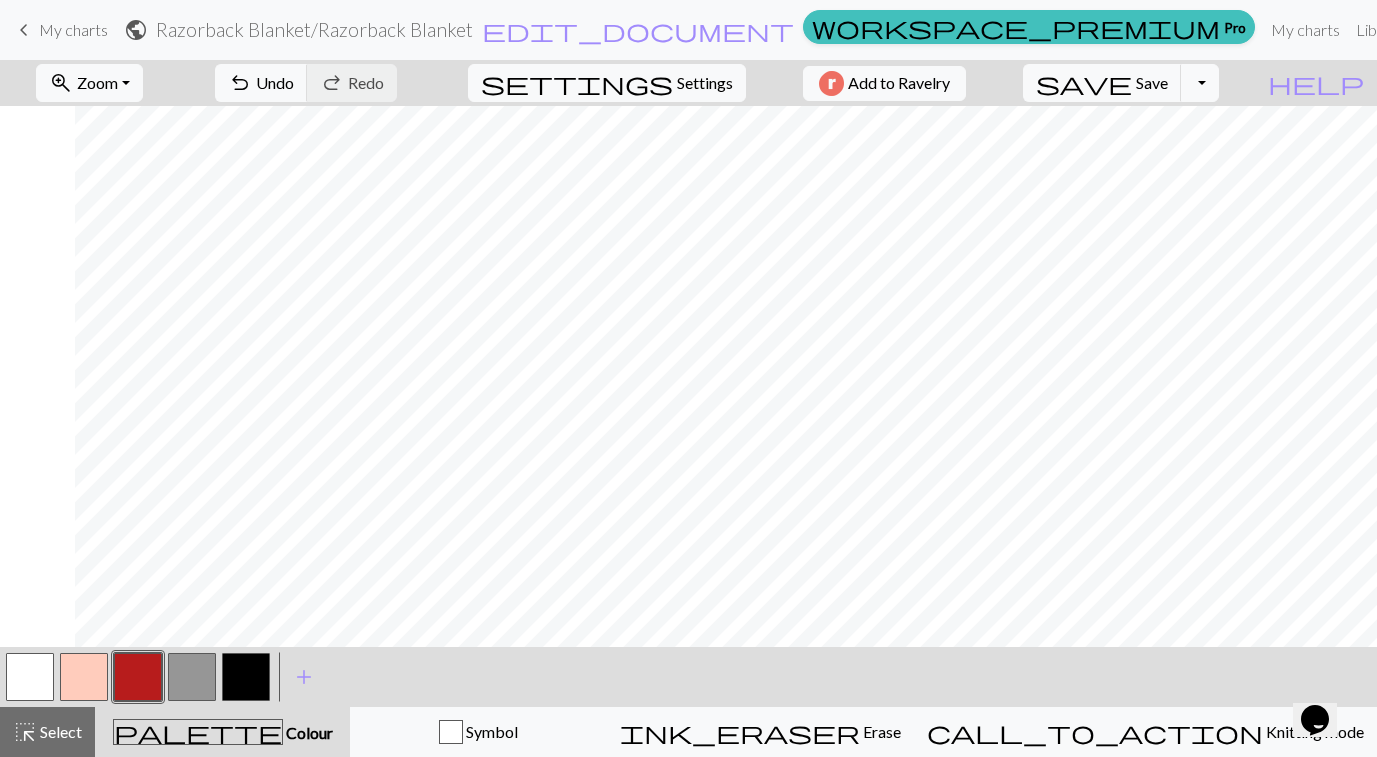 scroll, scrollTop: 0, scrollLeft: 75, axis: horizontal 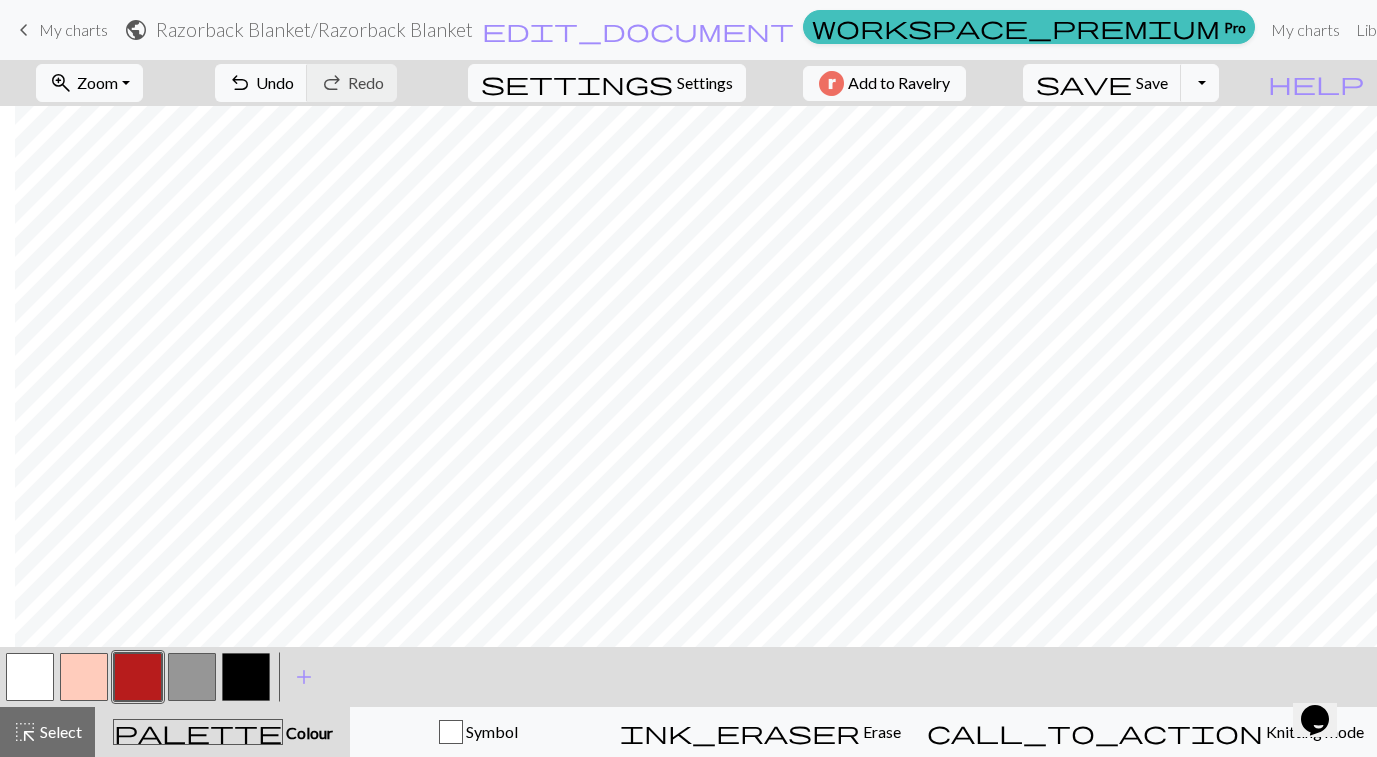 click at bounding box center (192, 677) 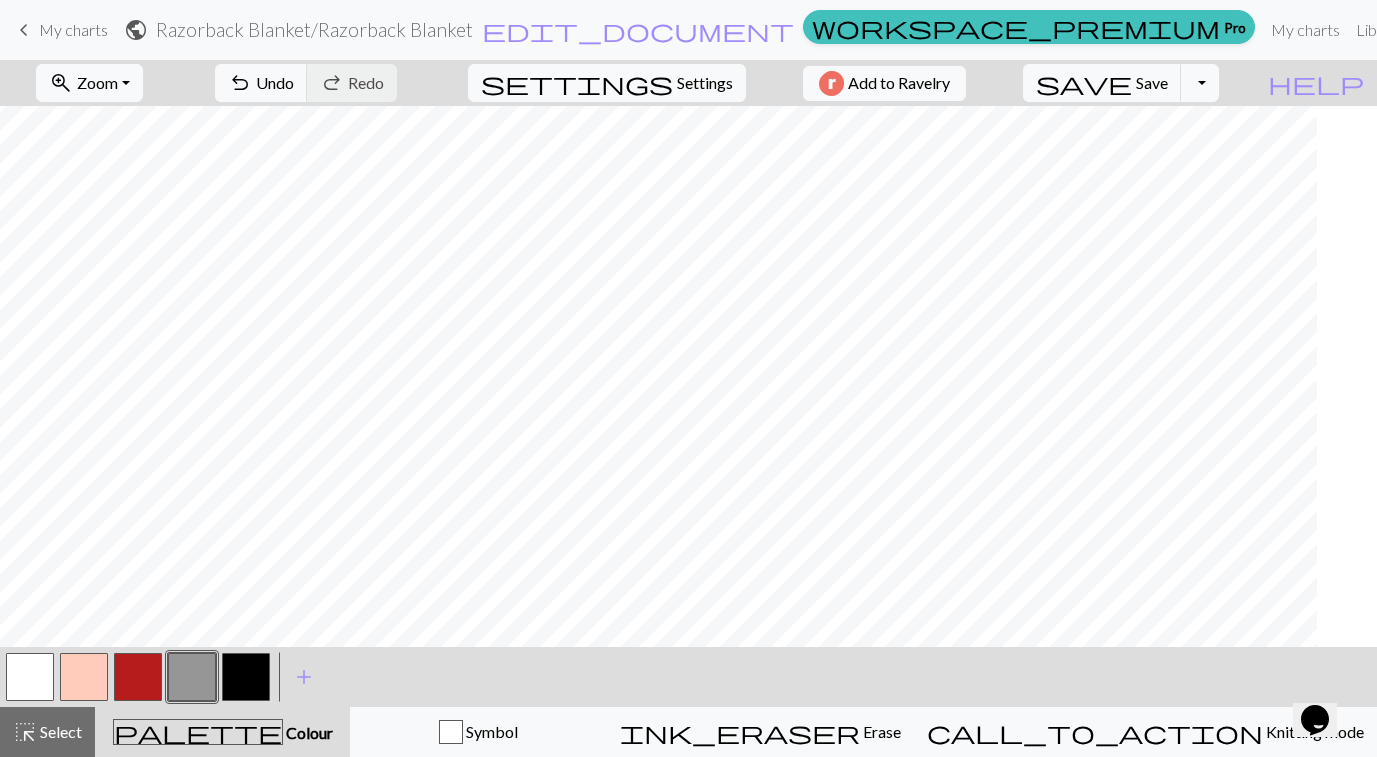 scroll, scrollTop: 0, scrollLeft: 0, axis: both 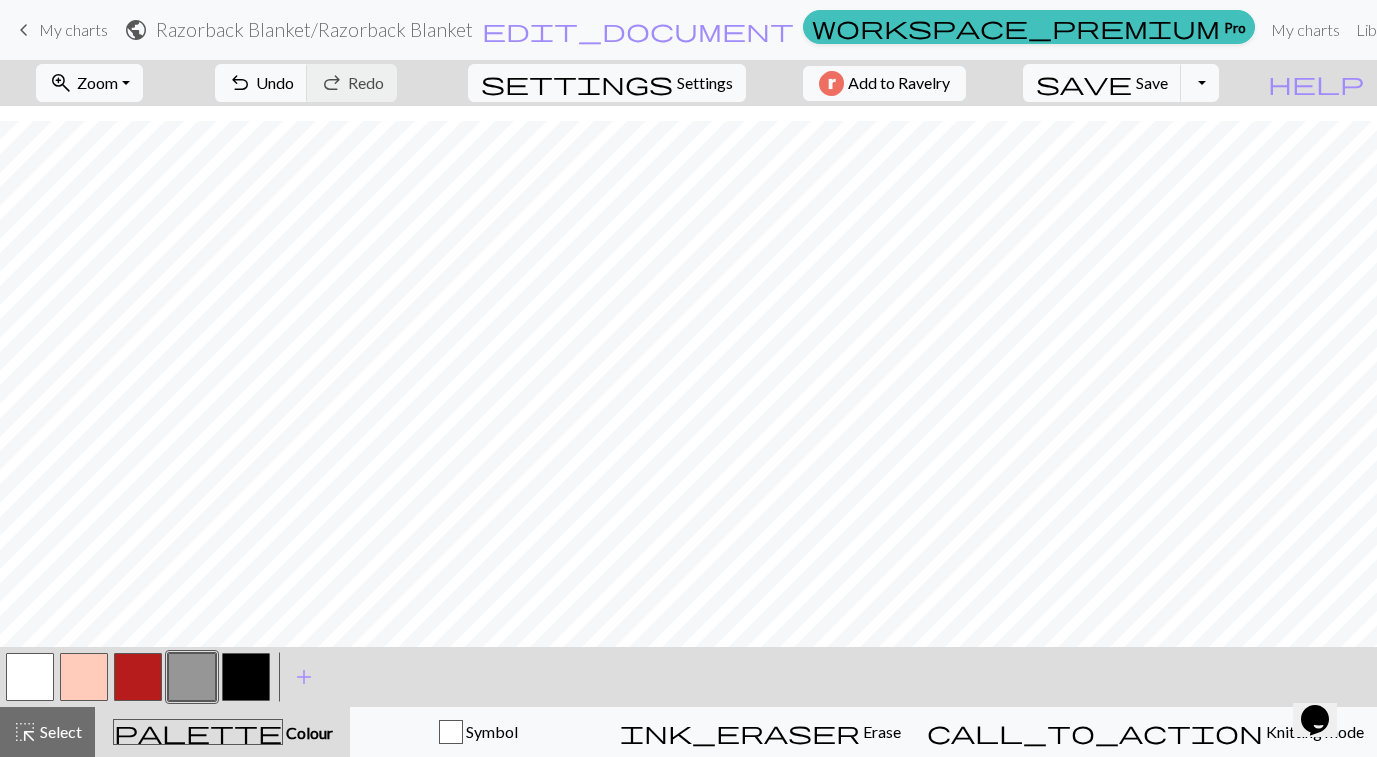 click at bounding box center [246, 677] 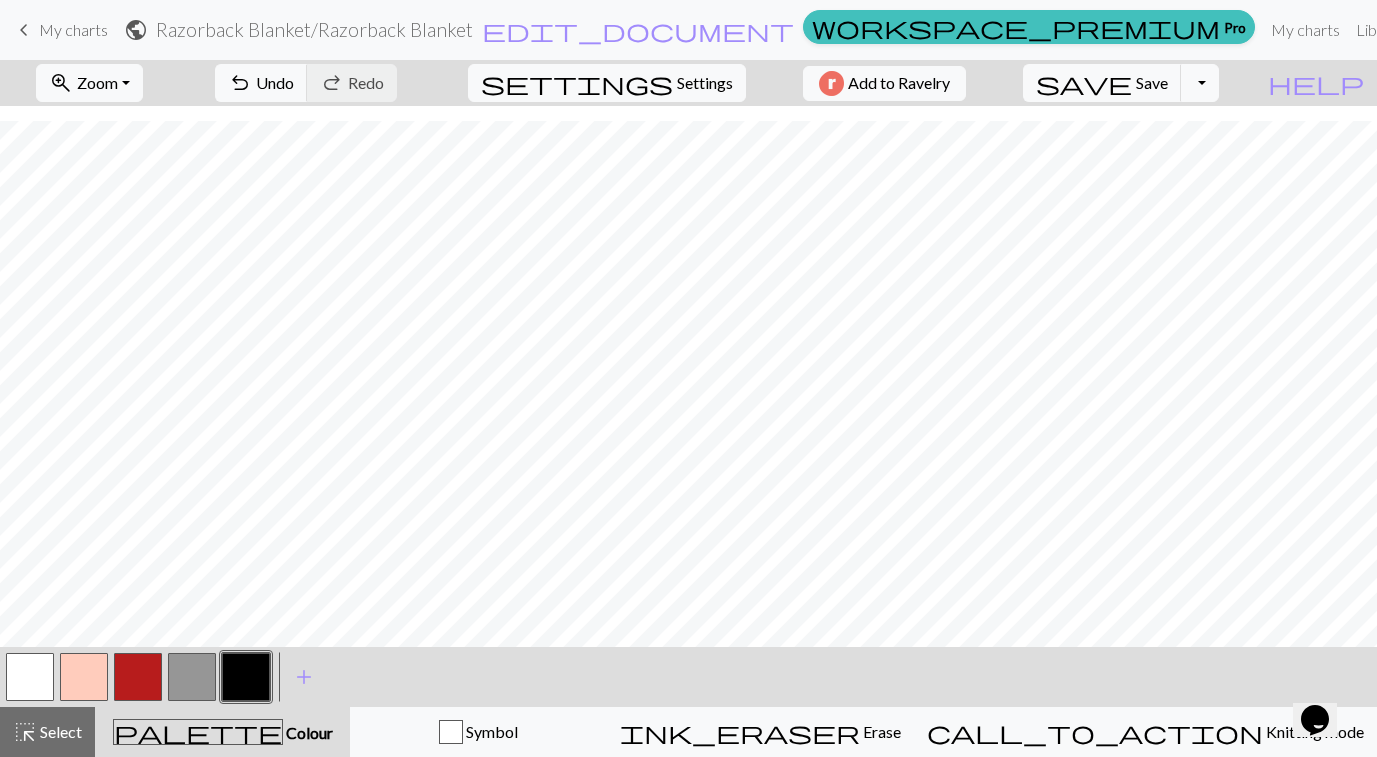 click at bounding box center [138, 677] 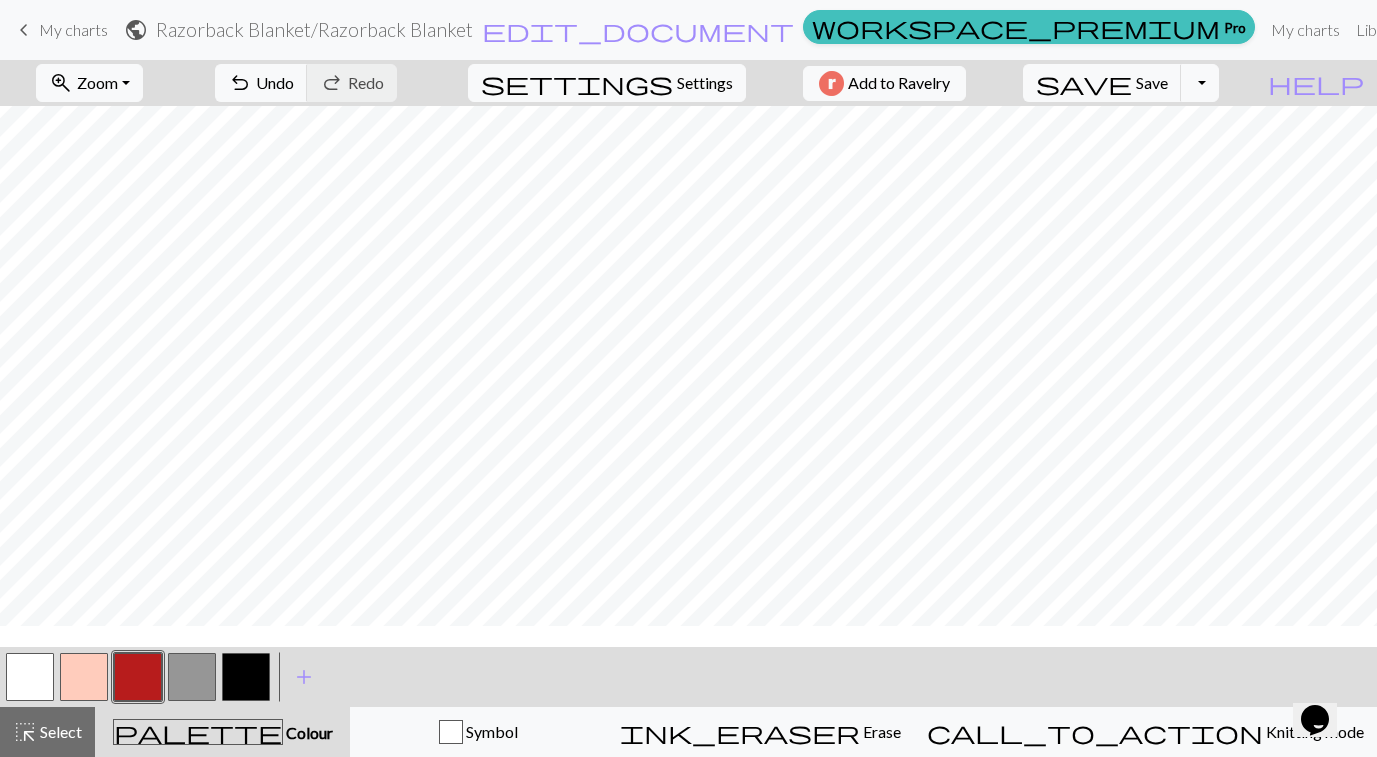 scroll, scrollTop: 0, scrollLeft: 0, axis: both 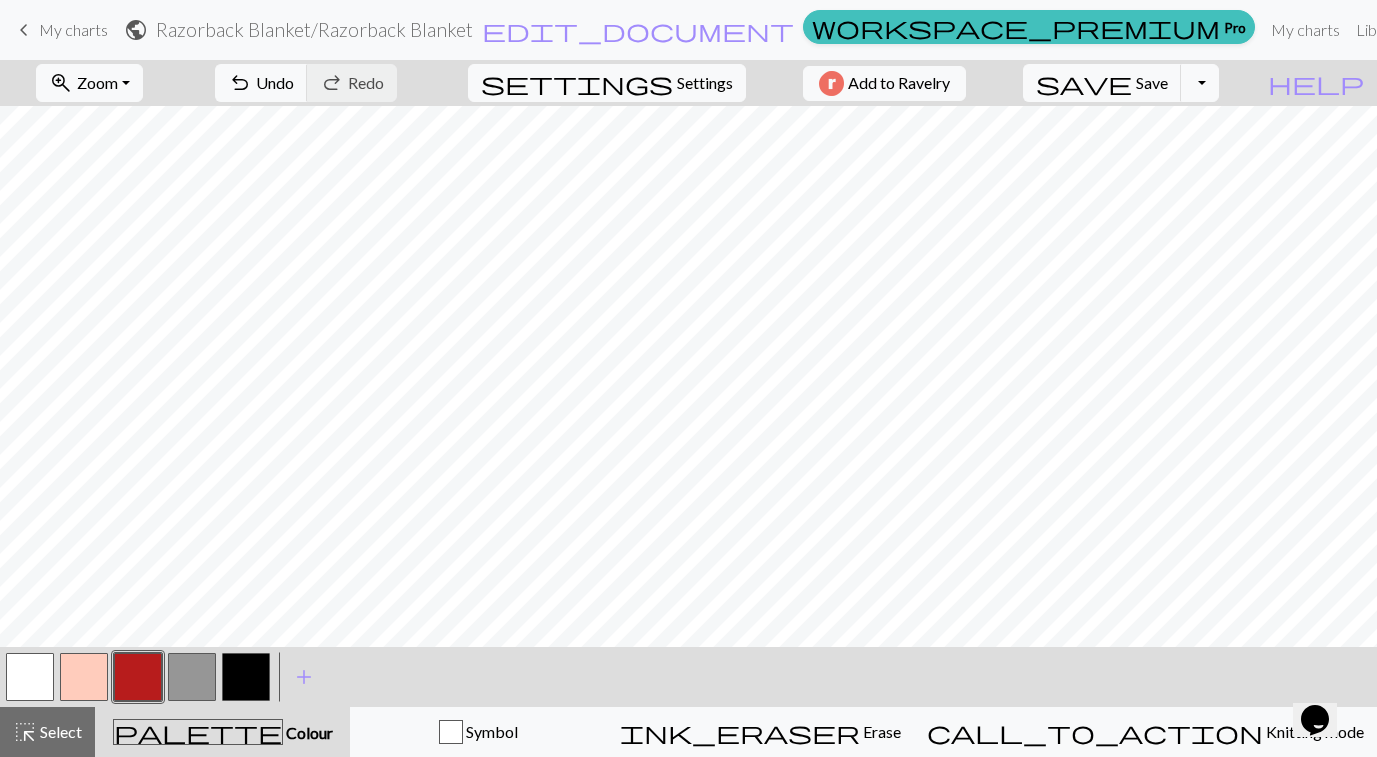 click at bounding box center (192, 677) 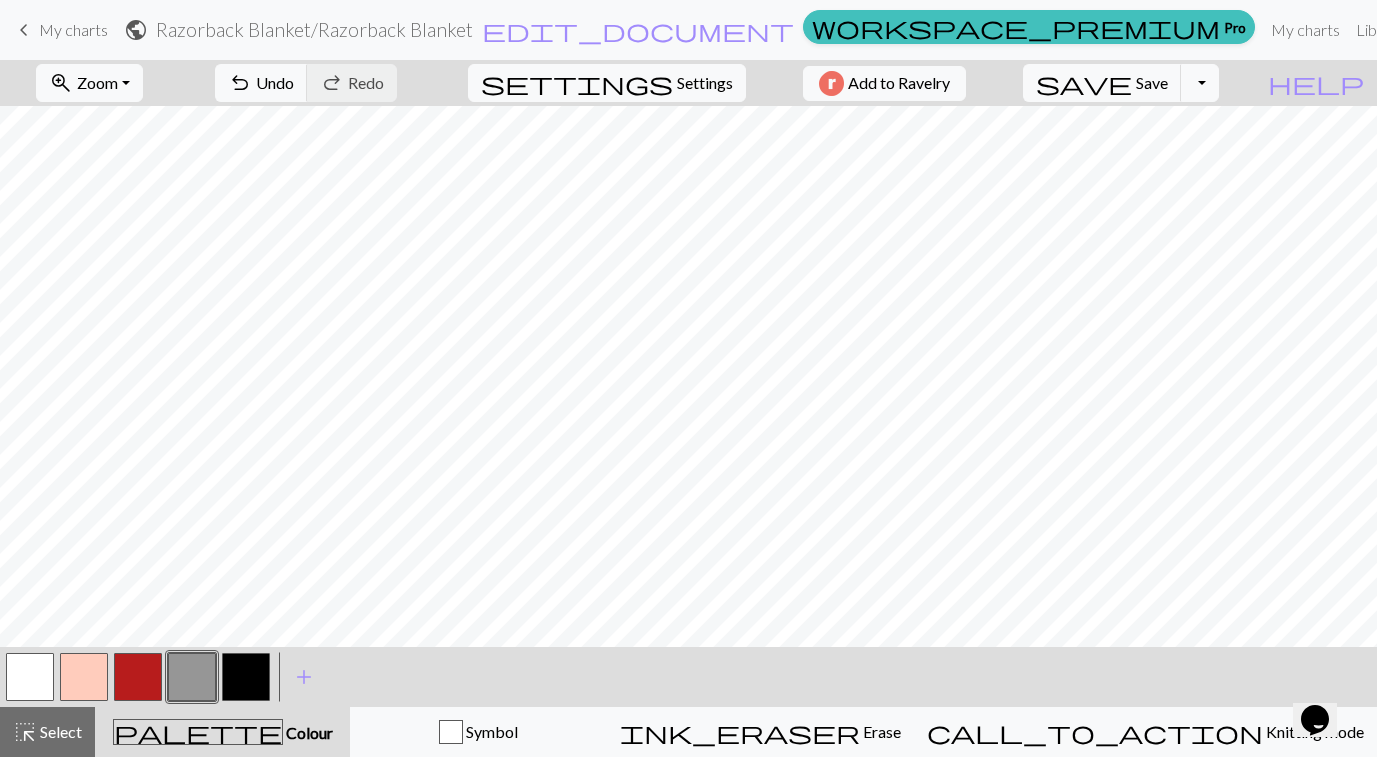 click at bounding box center (246, 677) 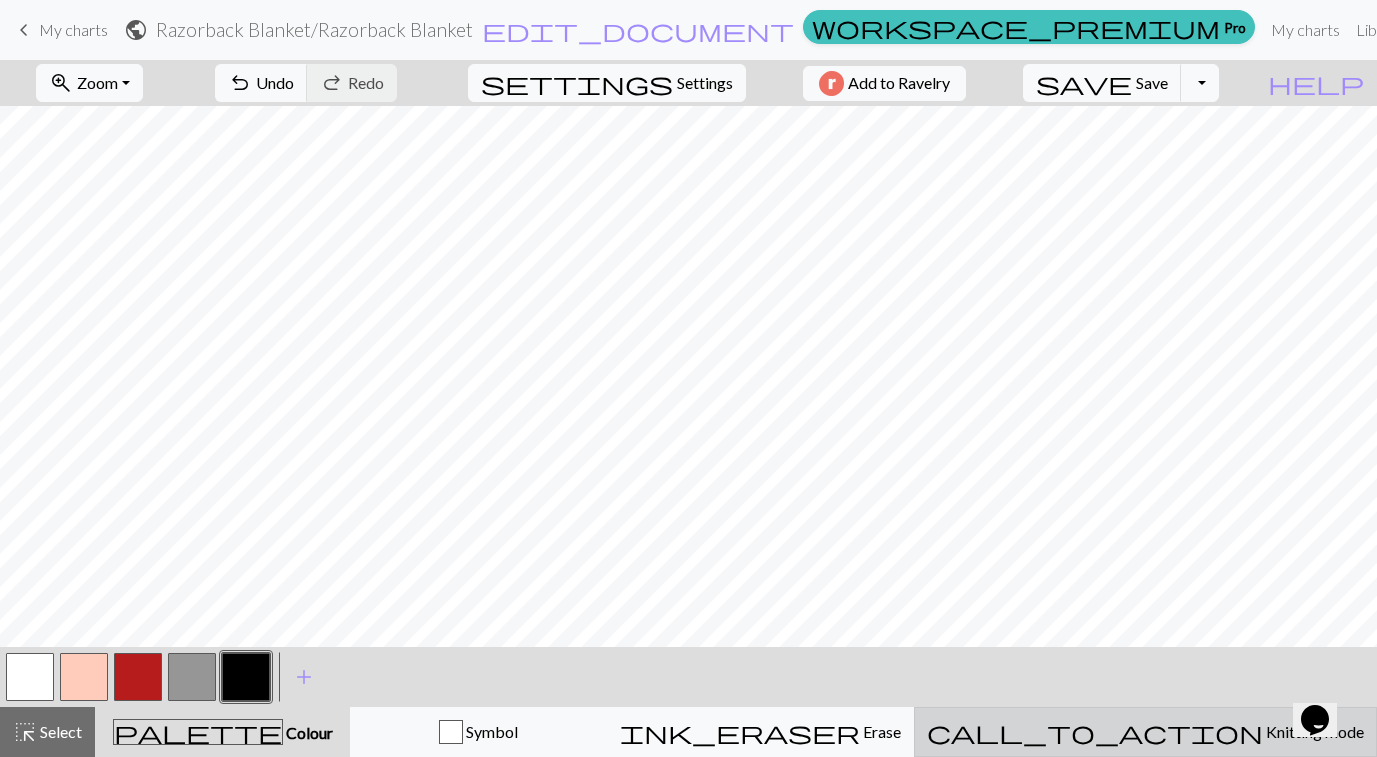 click on "call_to_action   Knitting mode   Knitting mode" at bounding box center (1145, 732) 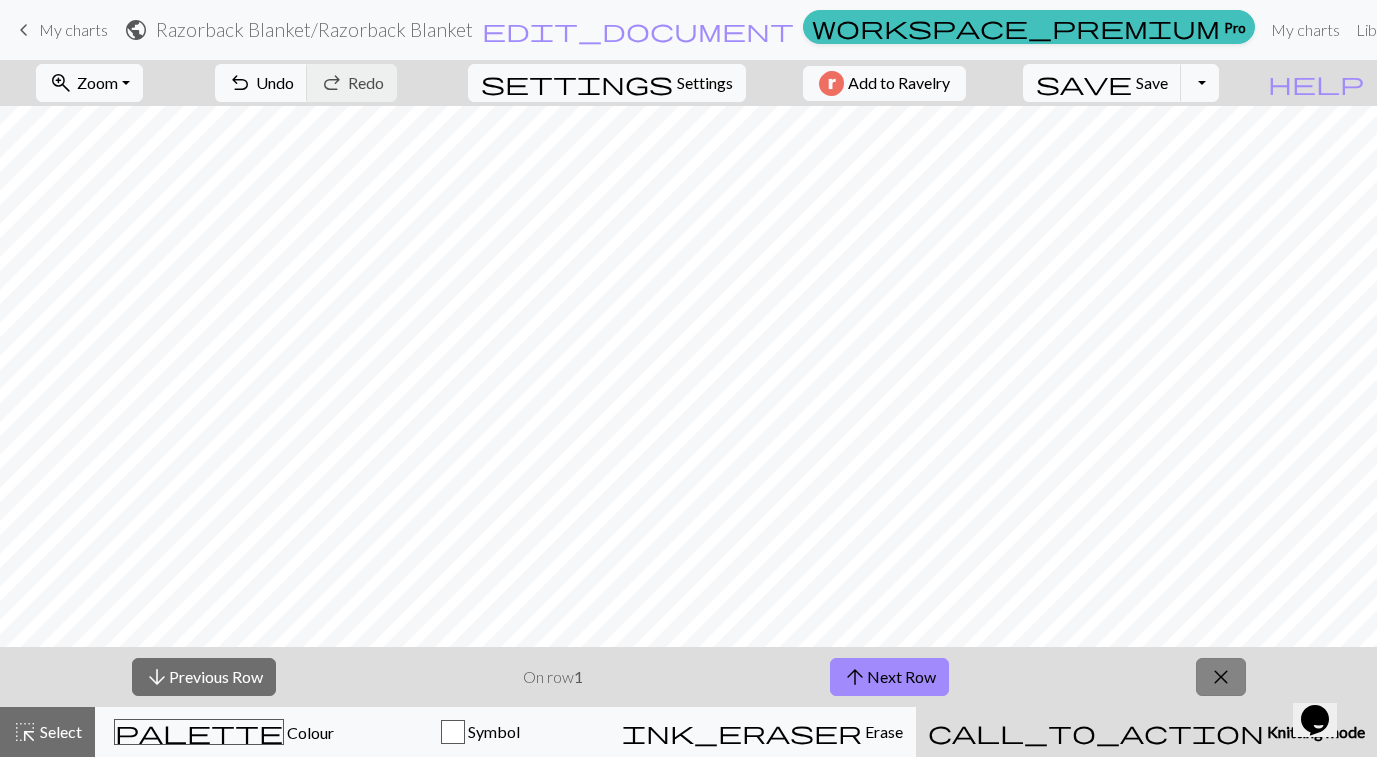 click on "close" at bounding box center [1221, 677] 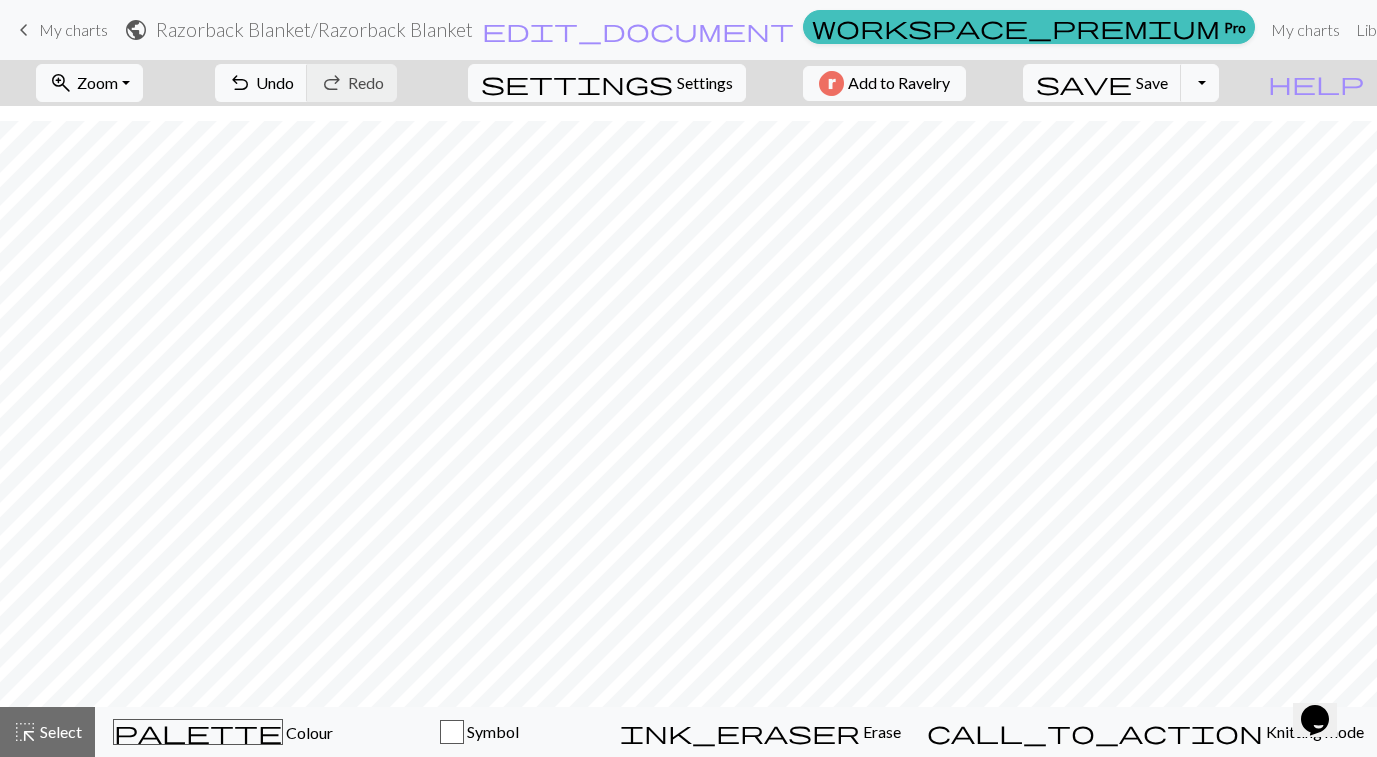 scroll, scrollTop: 104, scrollLeft: 0, axis: vertical 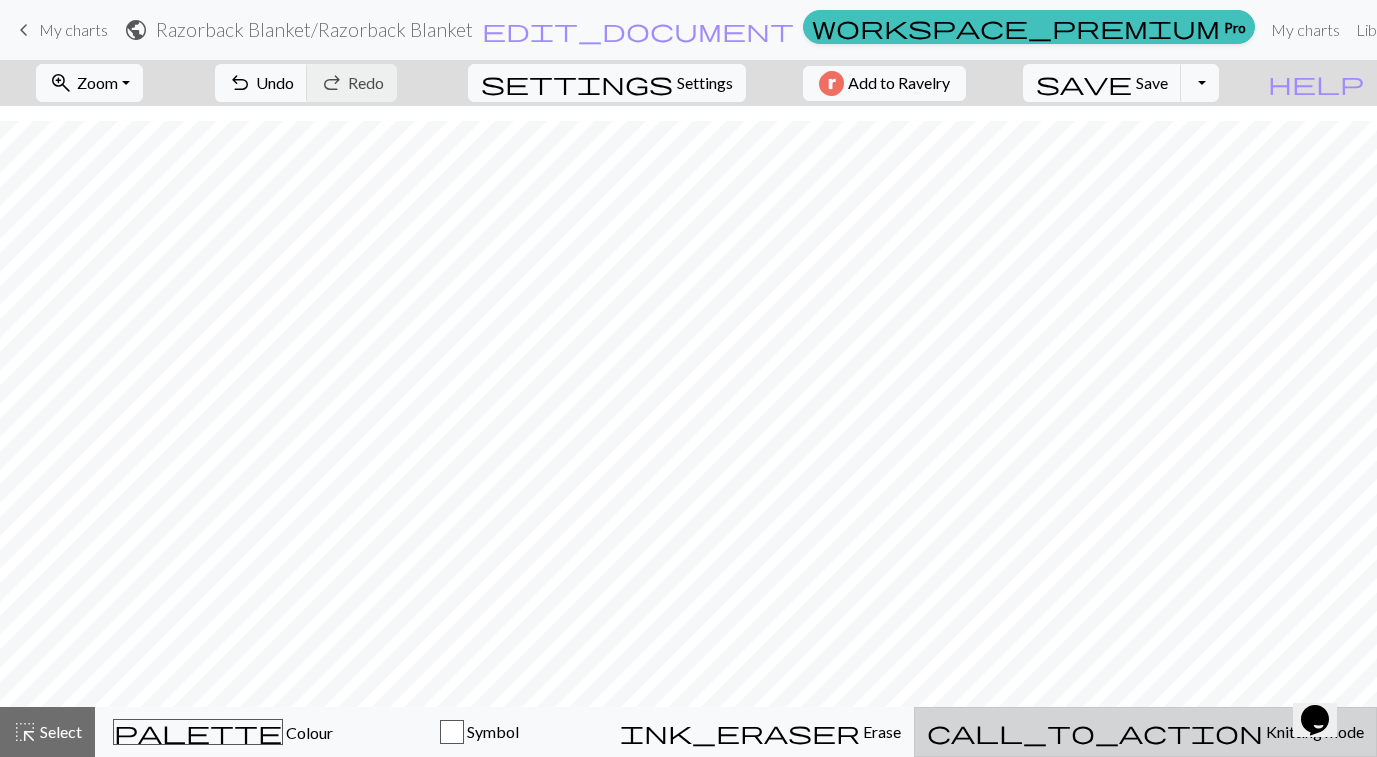 click on "call_to_action   Knitting mode   Knitting mode" at bounding box center [1145, 732] 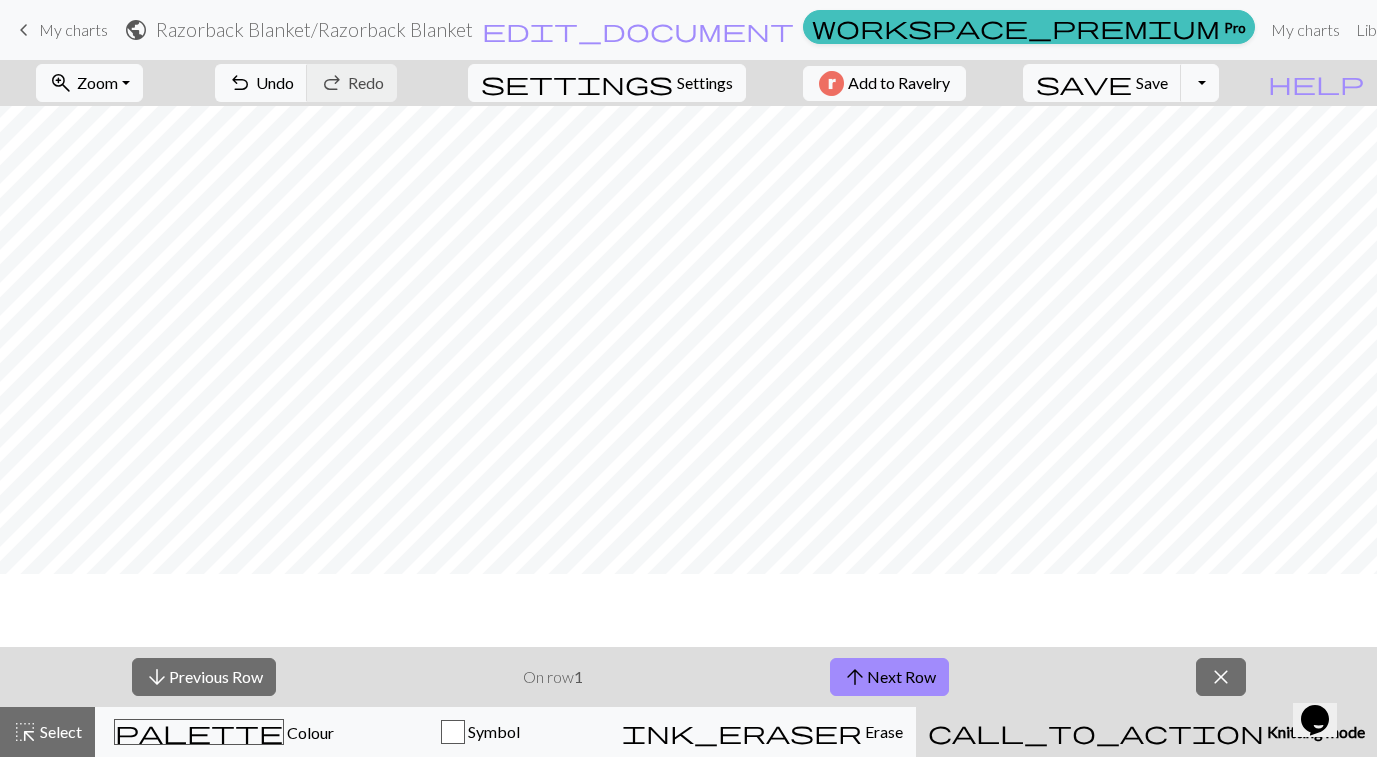scroll, scrollTop: 0, scrollLeft: 0, axis: both 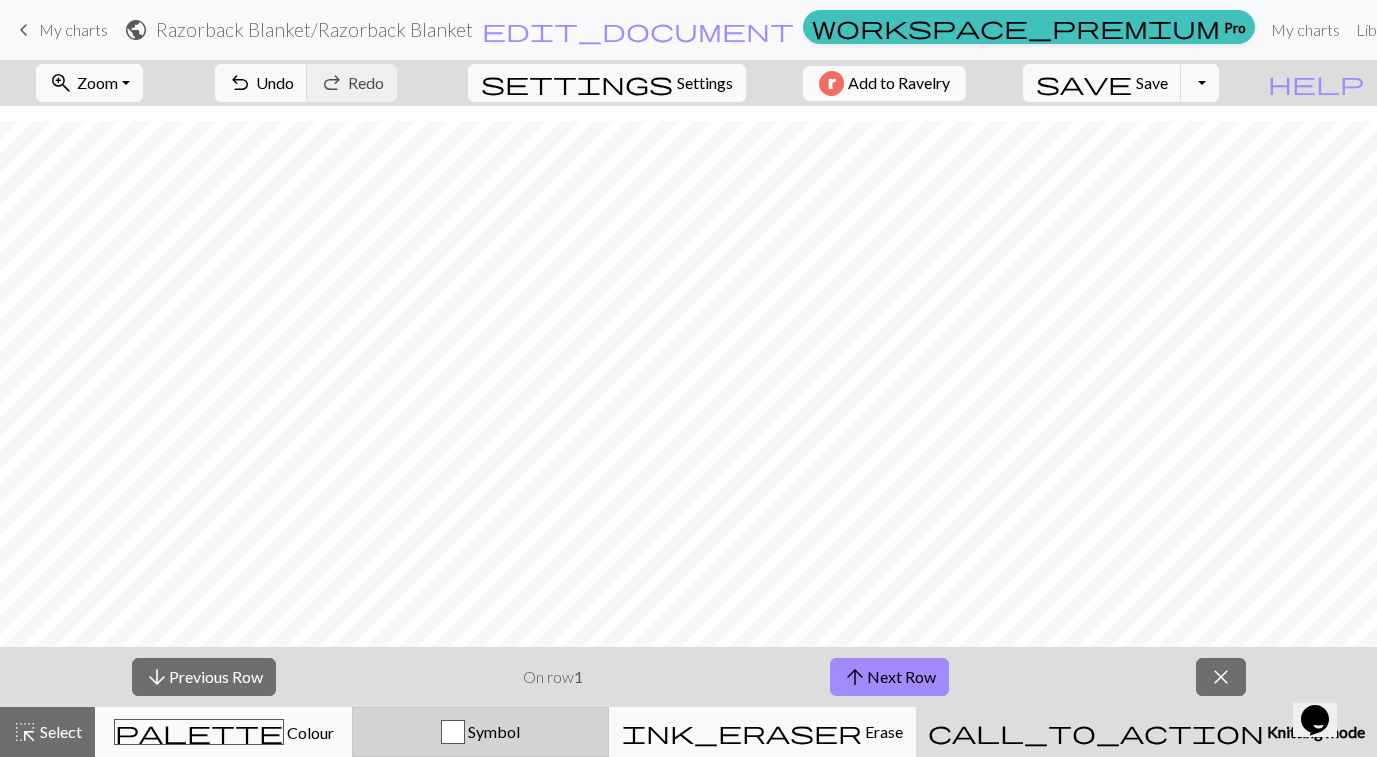 click on "Symbol" at bounding box center [480, 732] 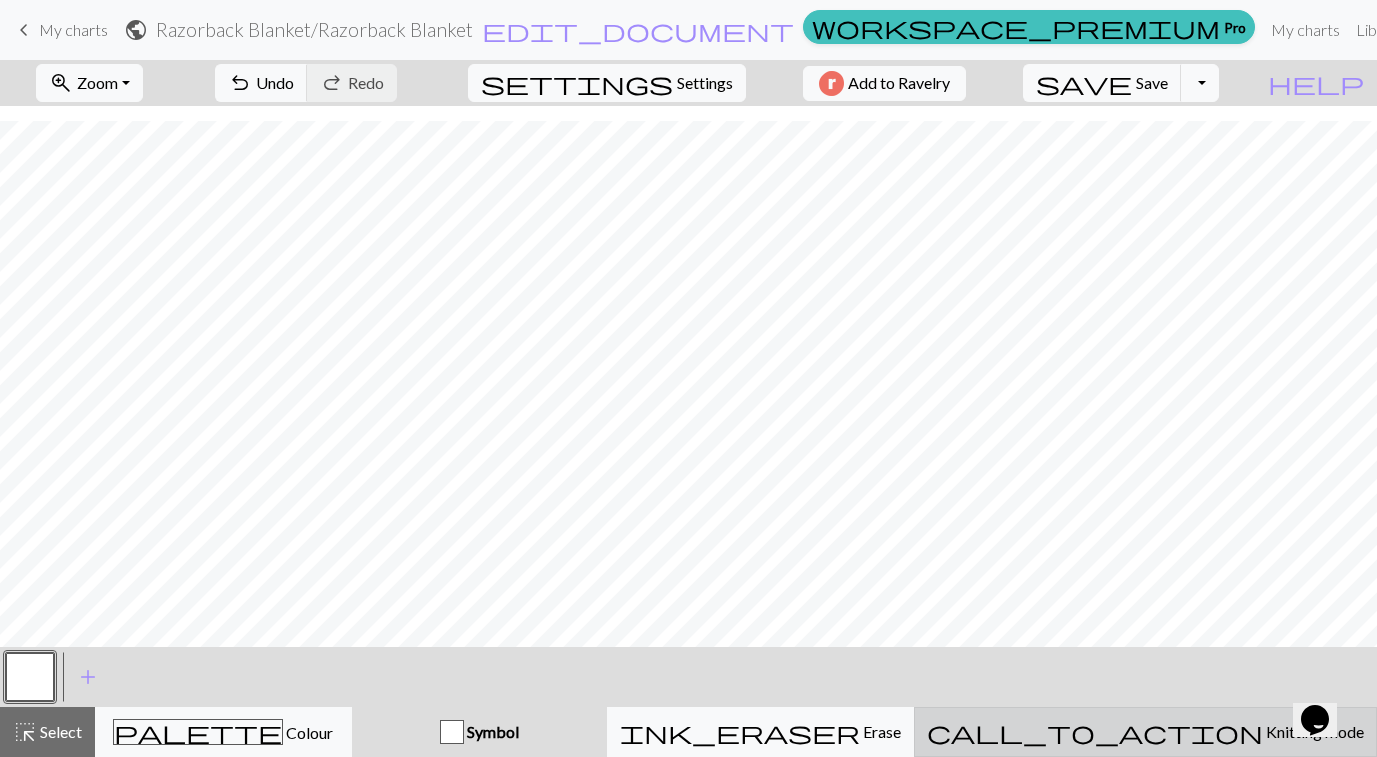 click on "call_to_action   Knitting mode   Knitting mode" at bounding box center (1145, 732) 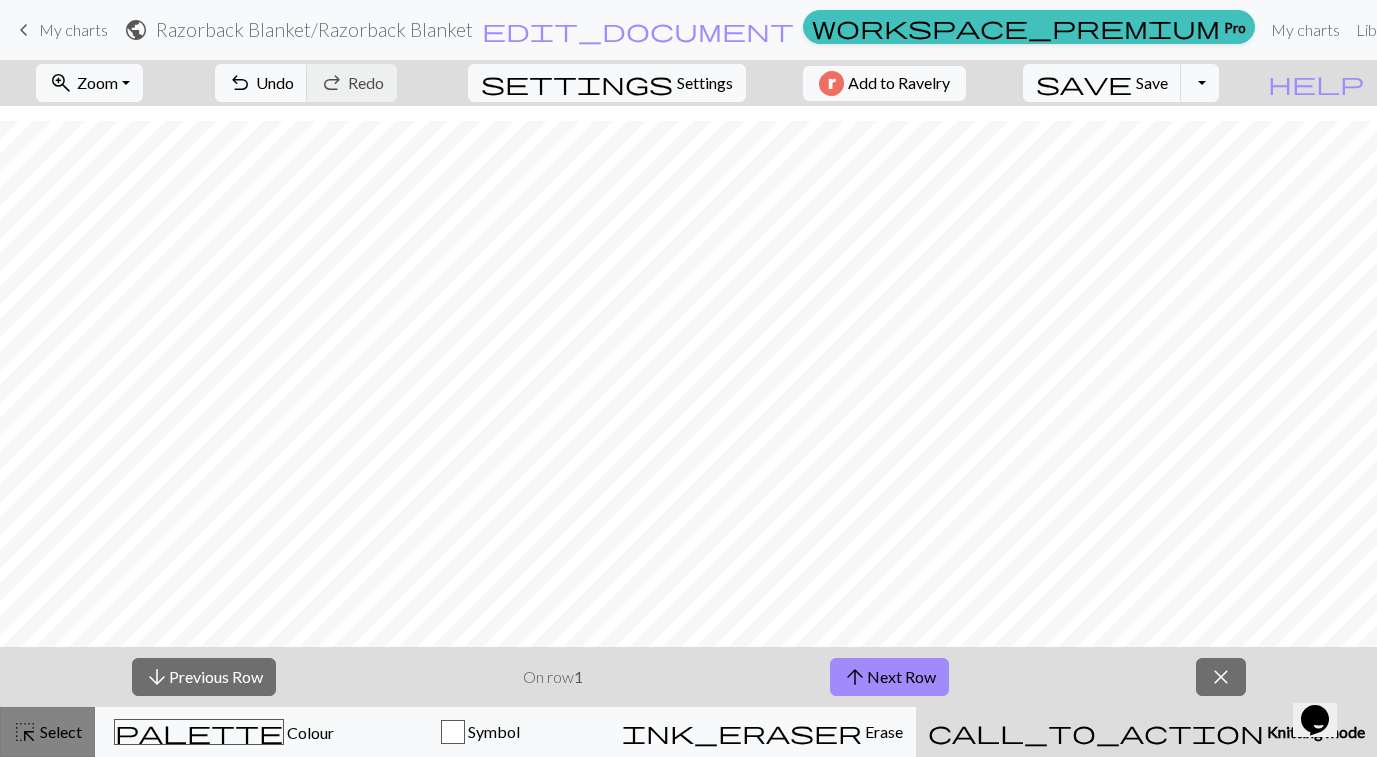 click on "highlight_alt" at bounding box center (25, 732) 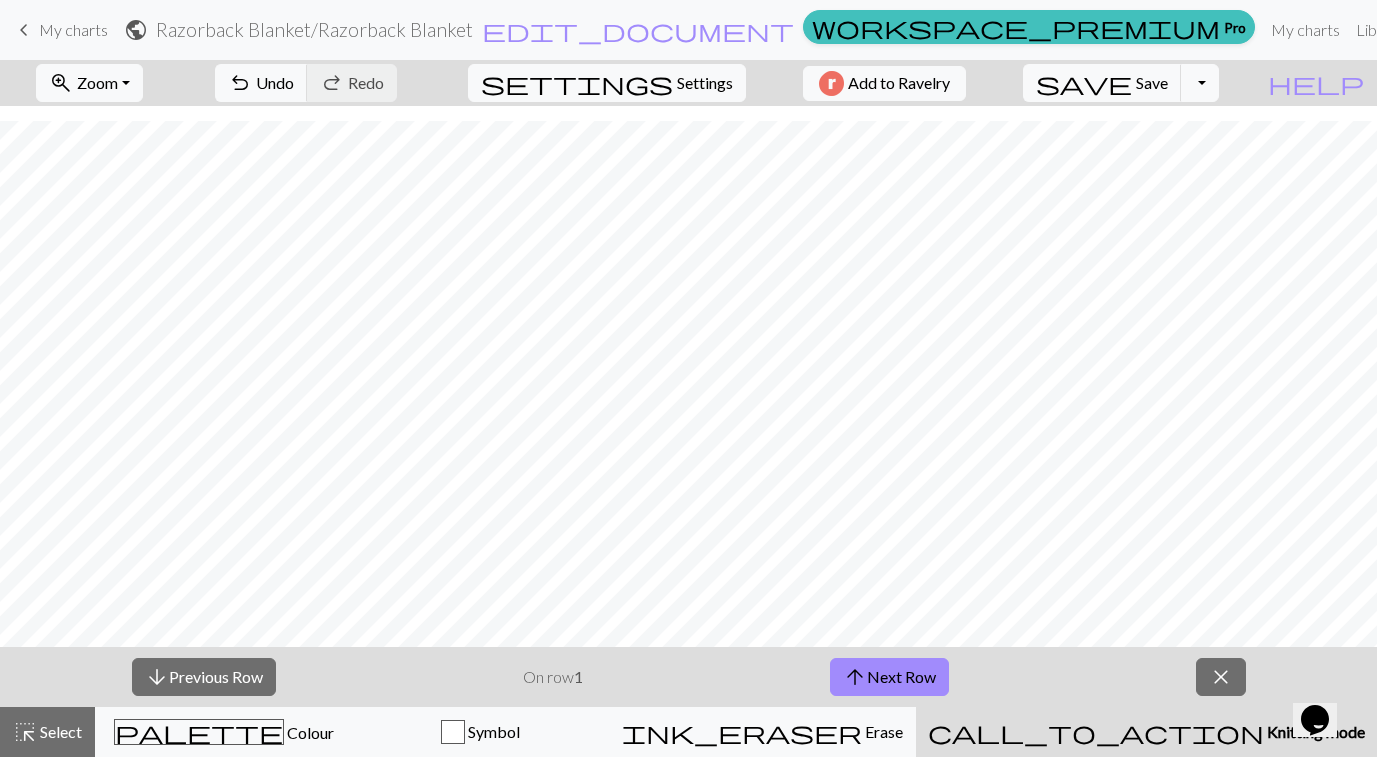 click on "Knitting mode" at bounding box center [1314, 731] 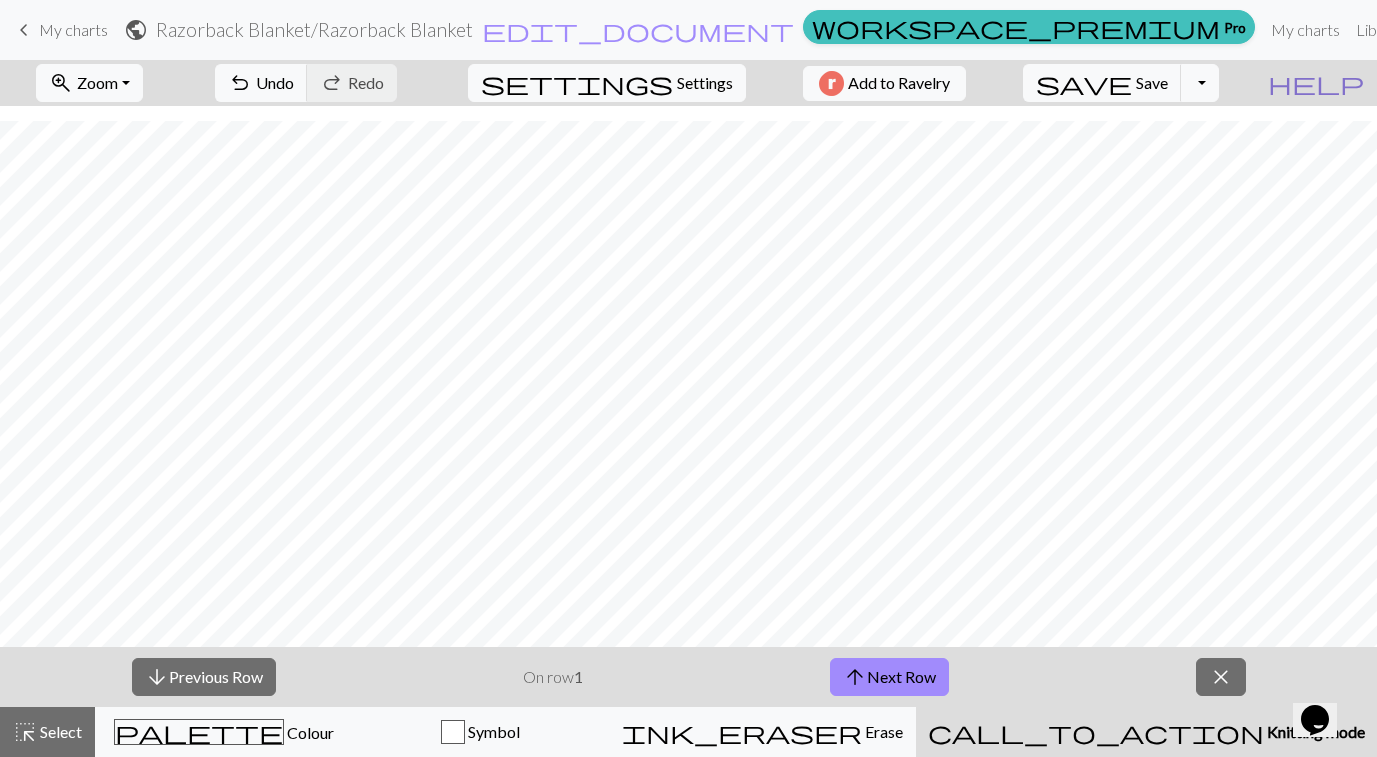 click on "help" at bounding box center (1316, 83) 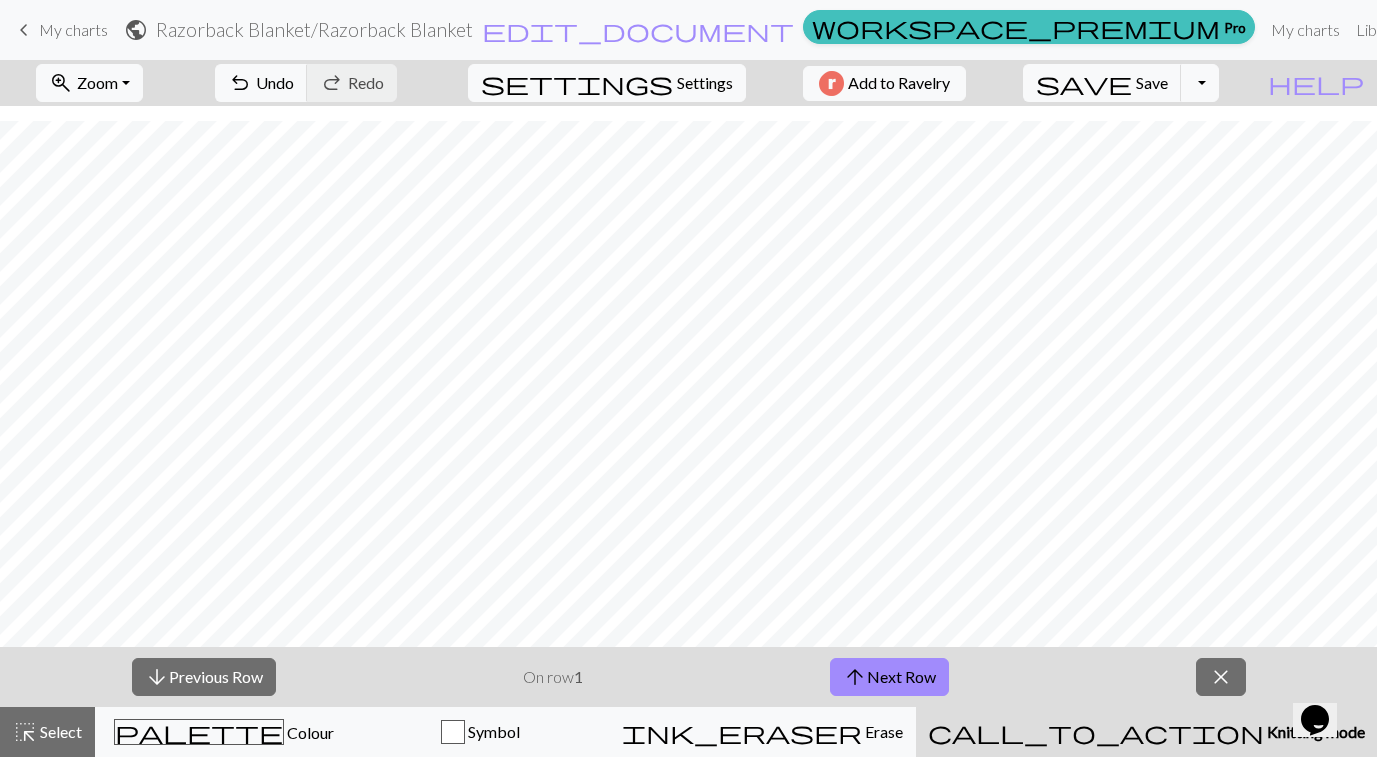scroll, scrollTop: 164, scrollLeft: 75, axis: both 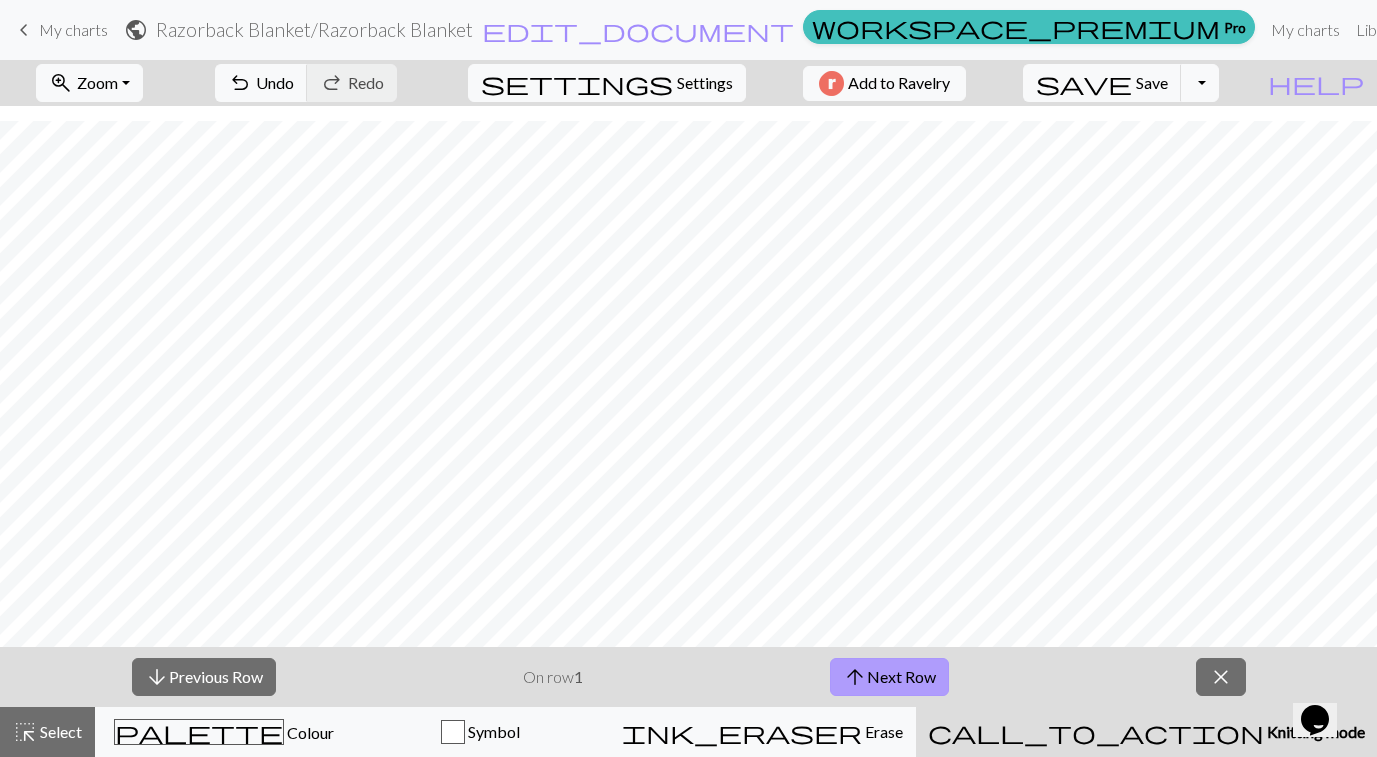 click on "arrow_upward  Next Row" at bounding box center (889, 677) 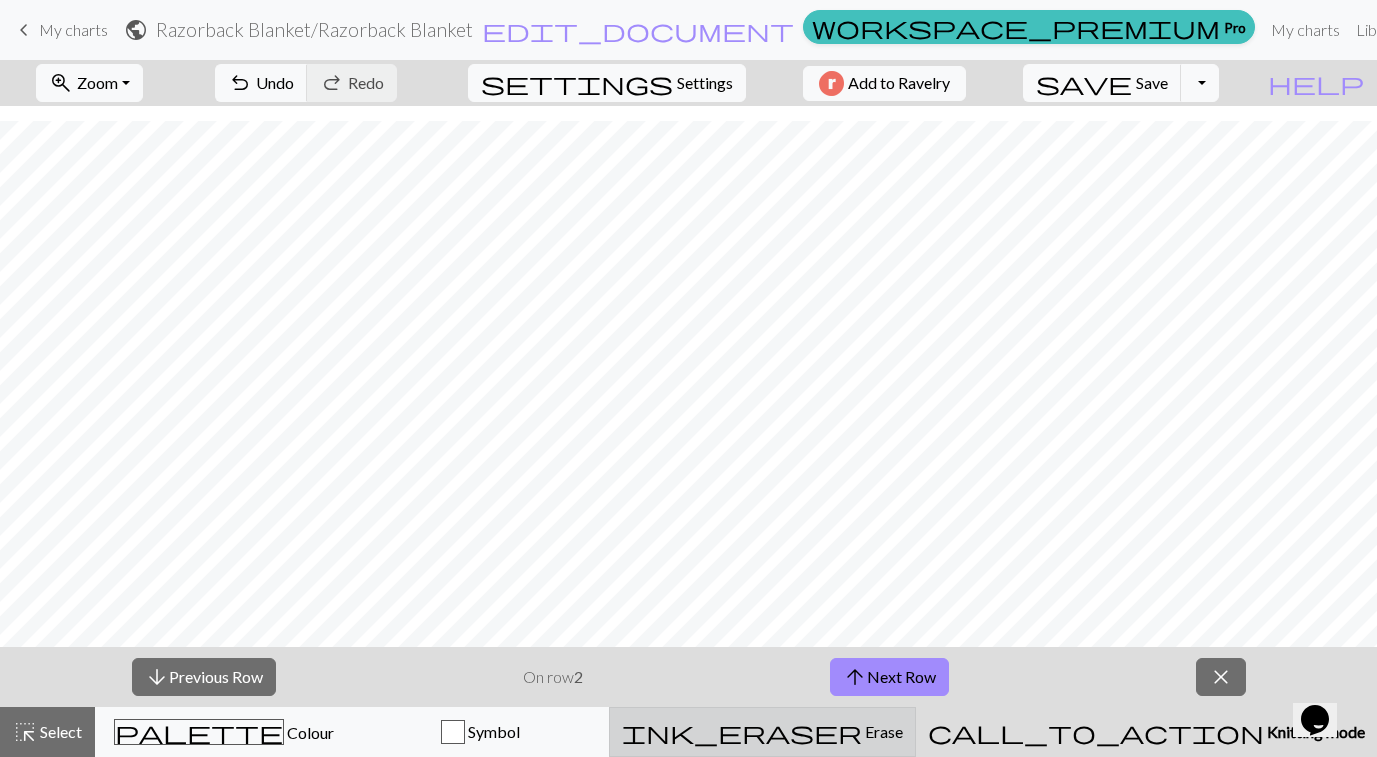 click on "ink_eraser   Erase   Erase" at bounding box center (762, 732) 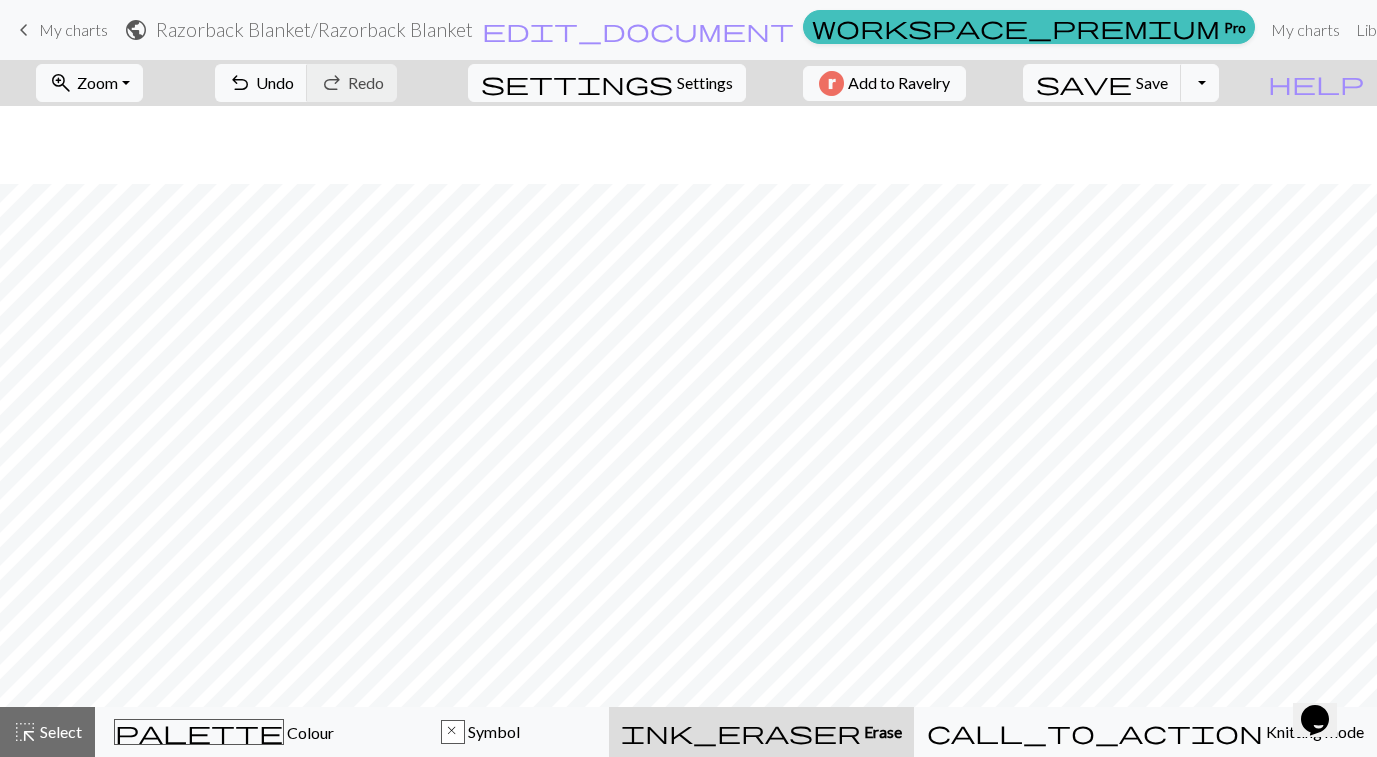 scroll, scrollTop: 104, scrollLeft: 0, axis: vertical 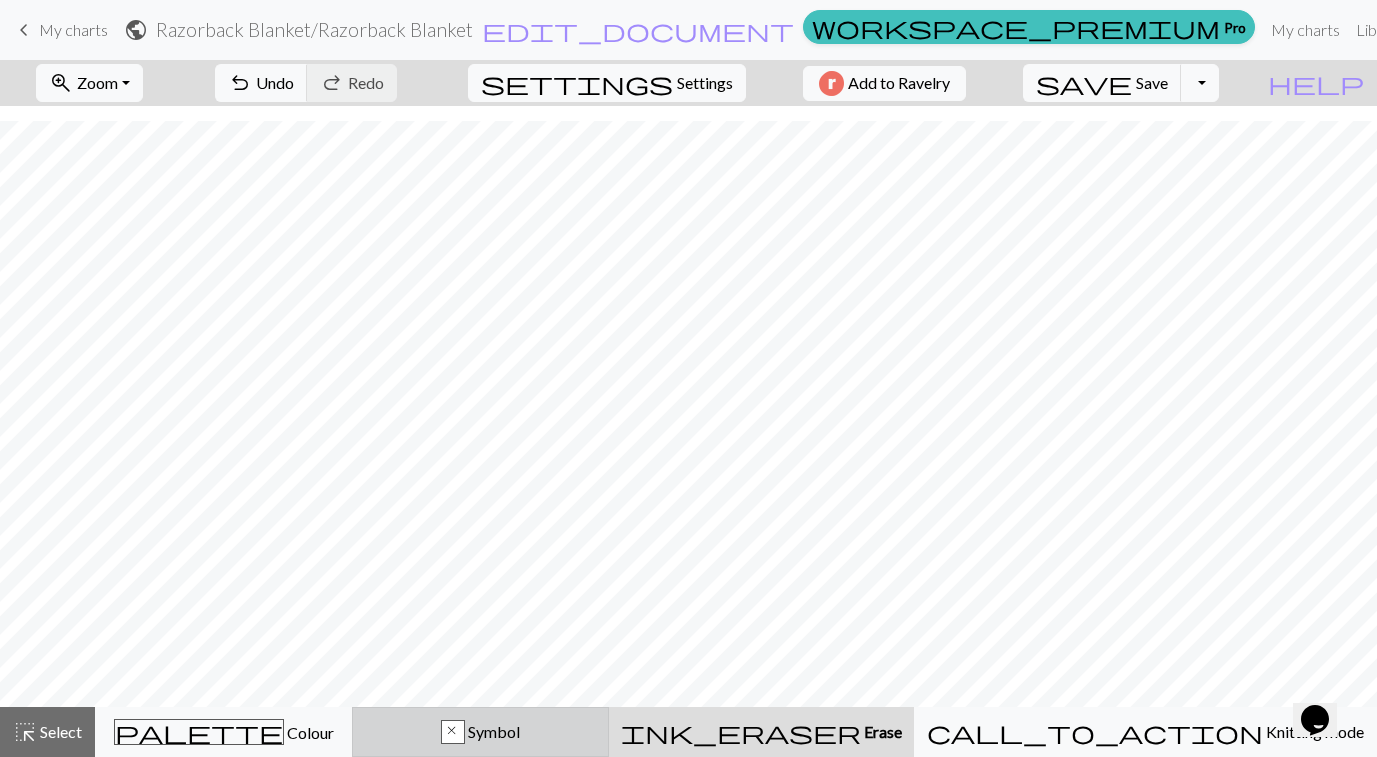 click on "x   Symbol" at bounding box center [480, 732] 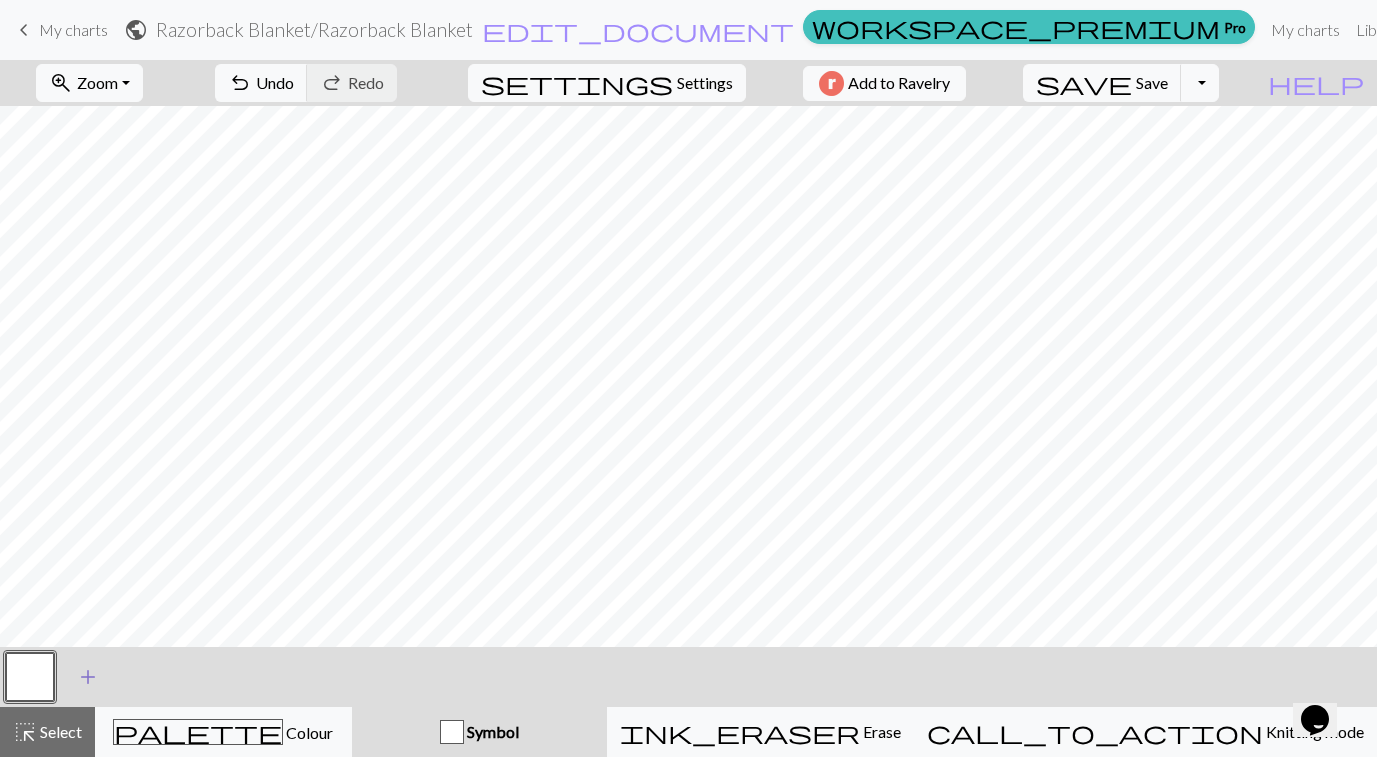 click on "add" at bounding box center (88, 677) 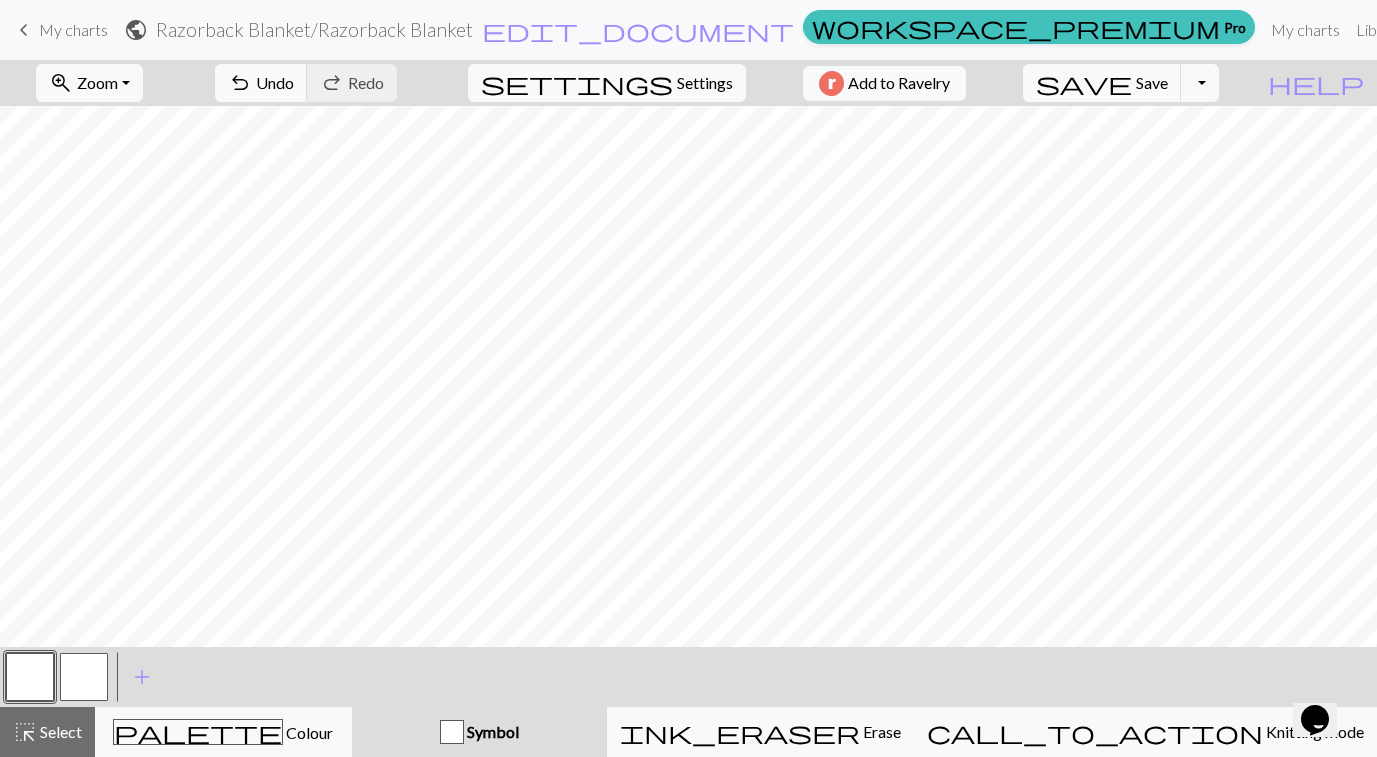 click at bounding box center [84, 677] 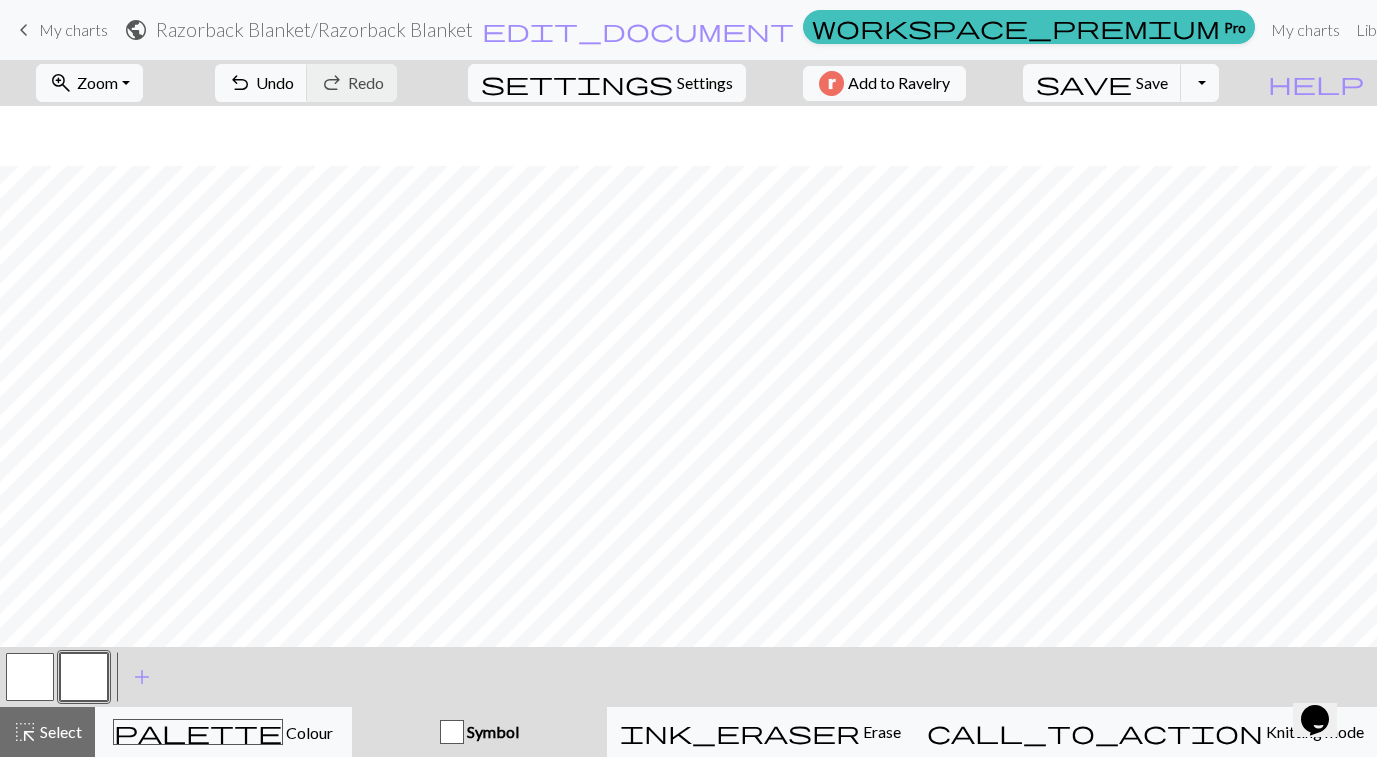 scroll, scrollTop: 164, scrollLeft: 0, axis: vertical 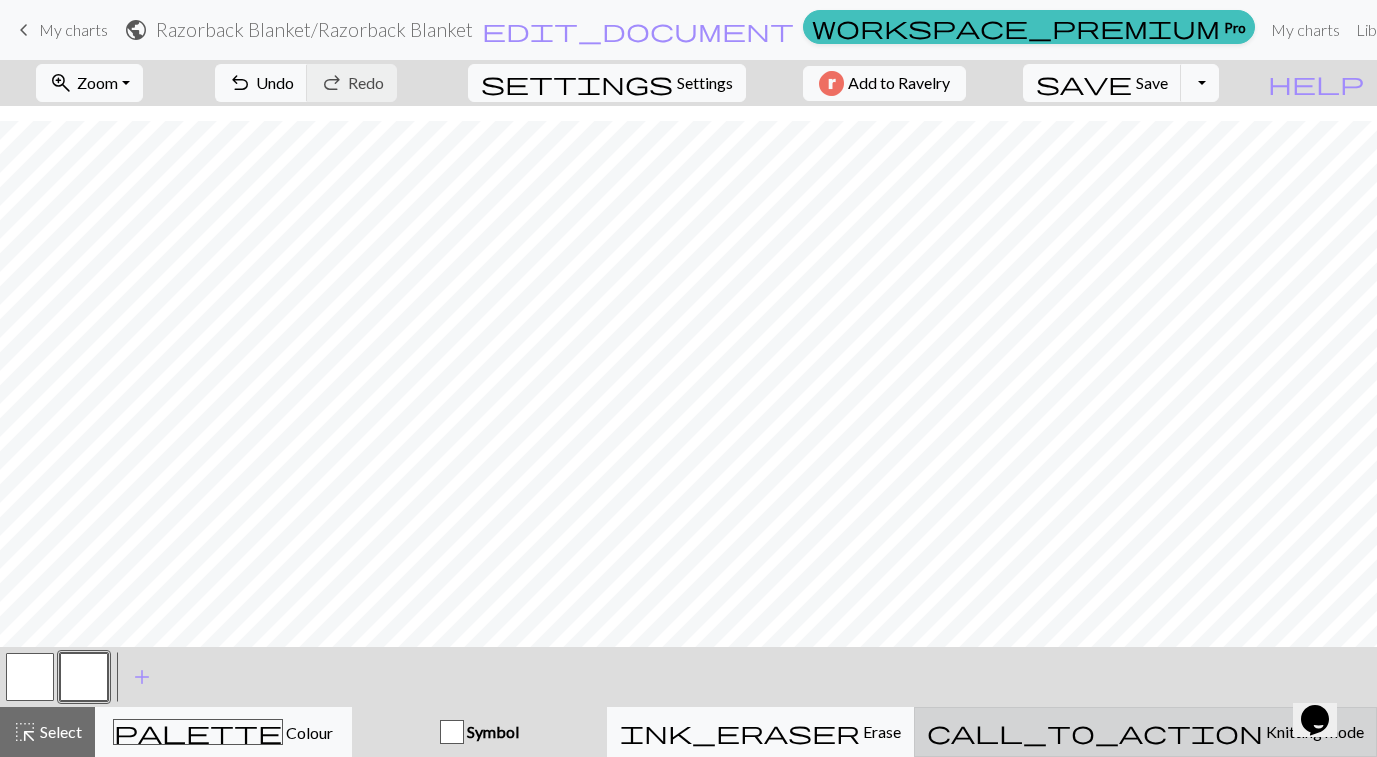 click on "call_to_action" at bounding box center [1095, 732] 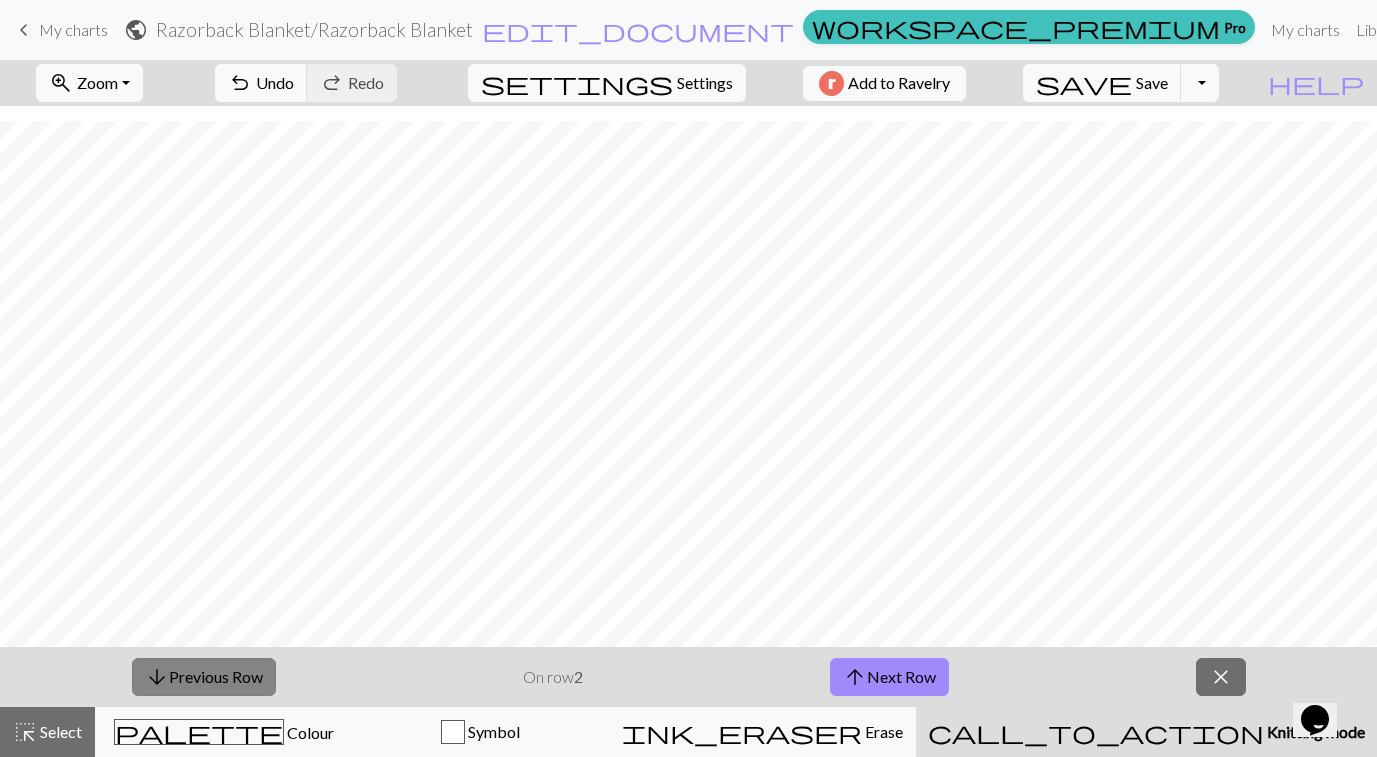 click on "arrow_downward Previous Row" at bounding box center [204, 677] 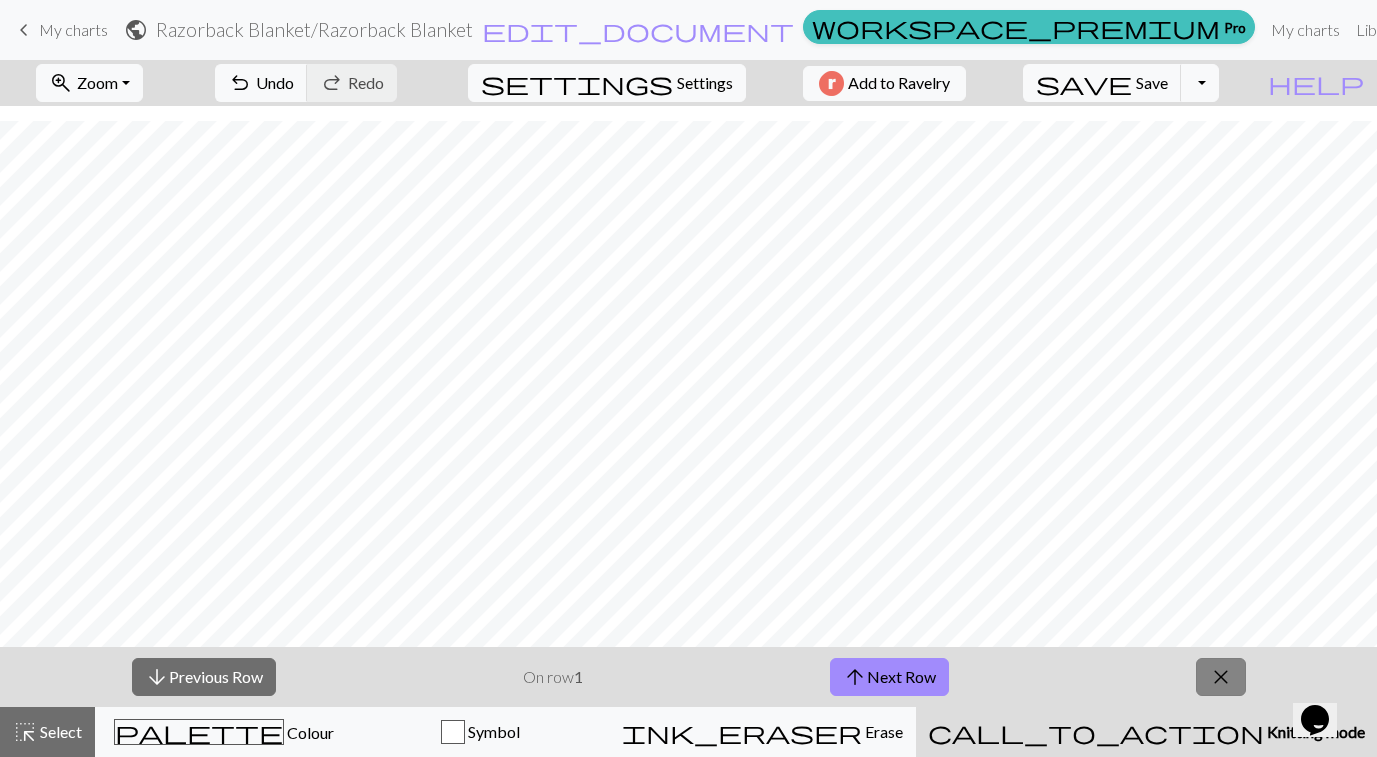 click on "close" at bounding box center (1221, 677) 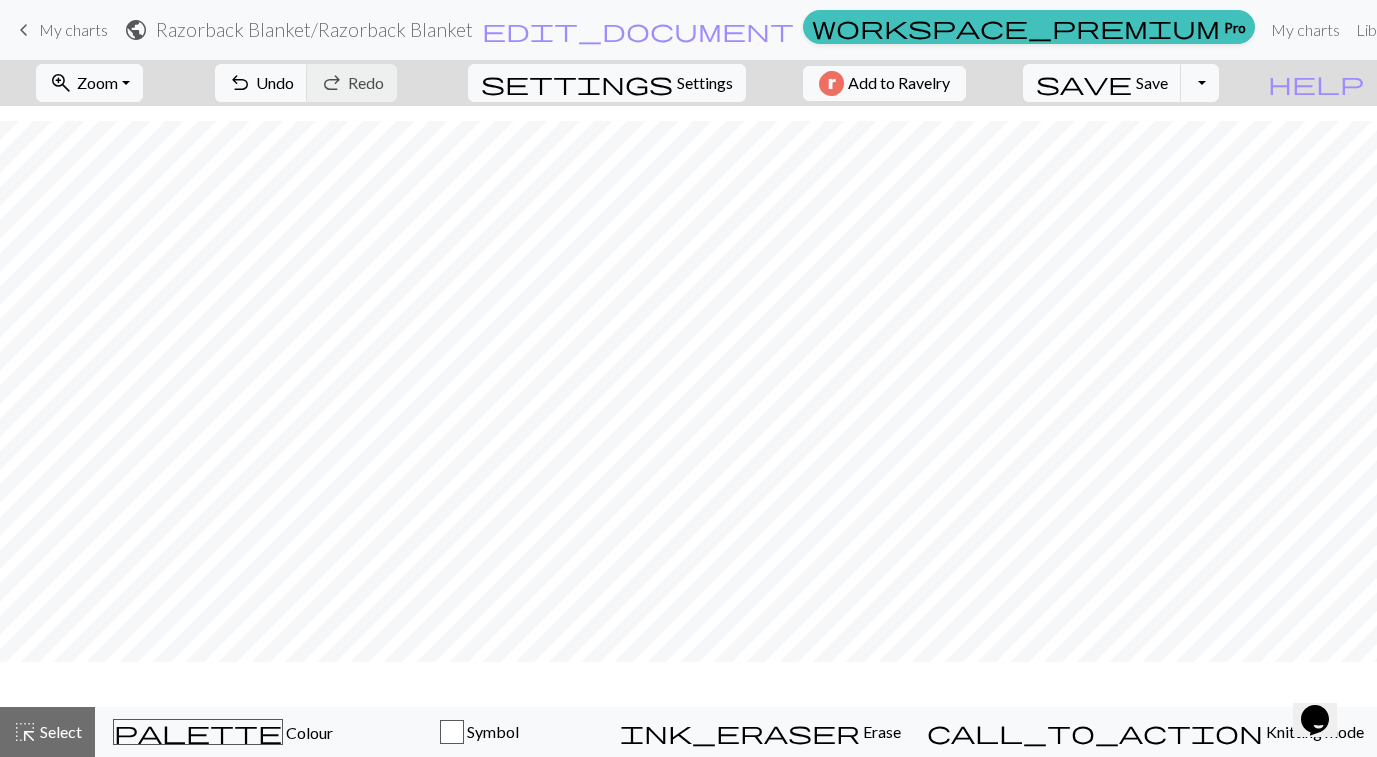 scroll, scrollTop: 104, scrollLeft: 0, axis: vertical 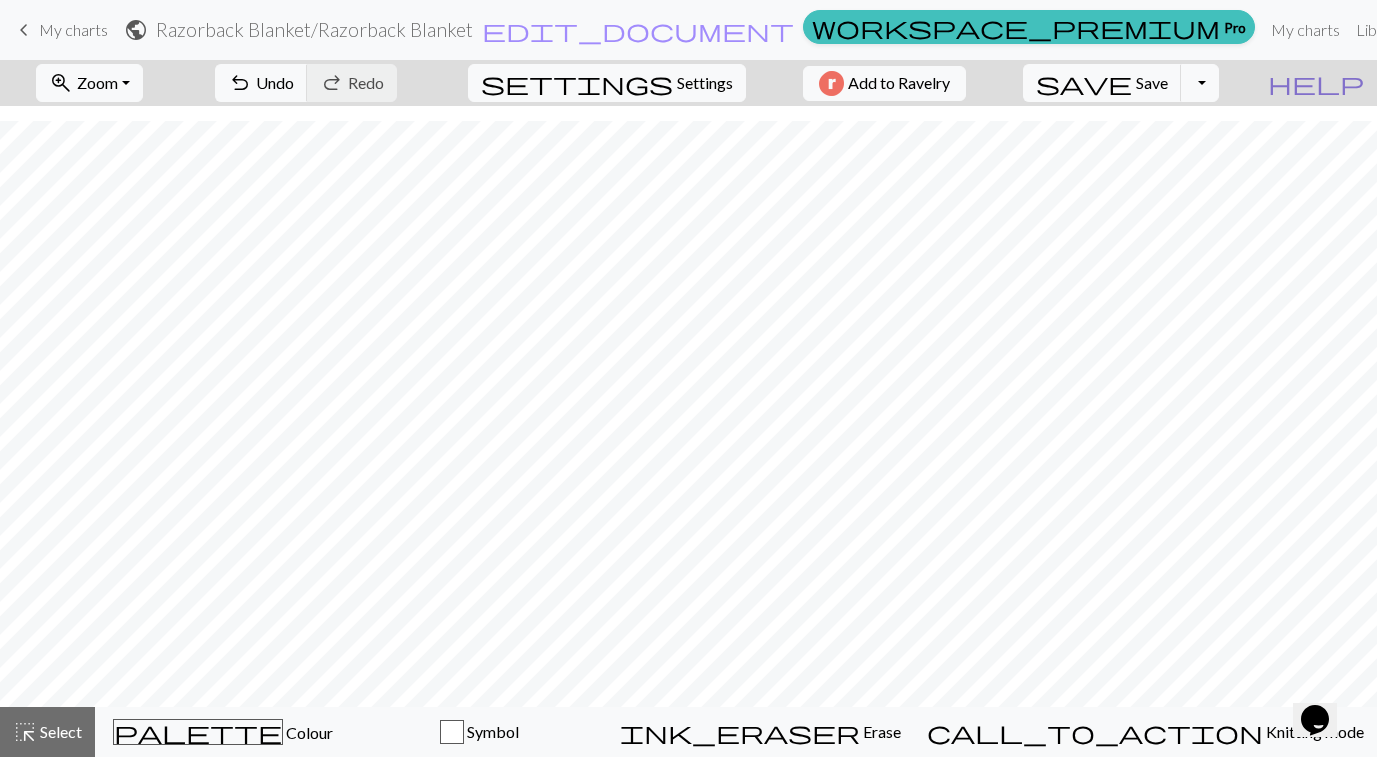 click on "help" at bounding box center (1316, 83) 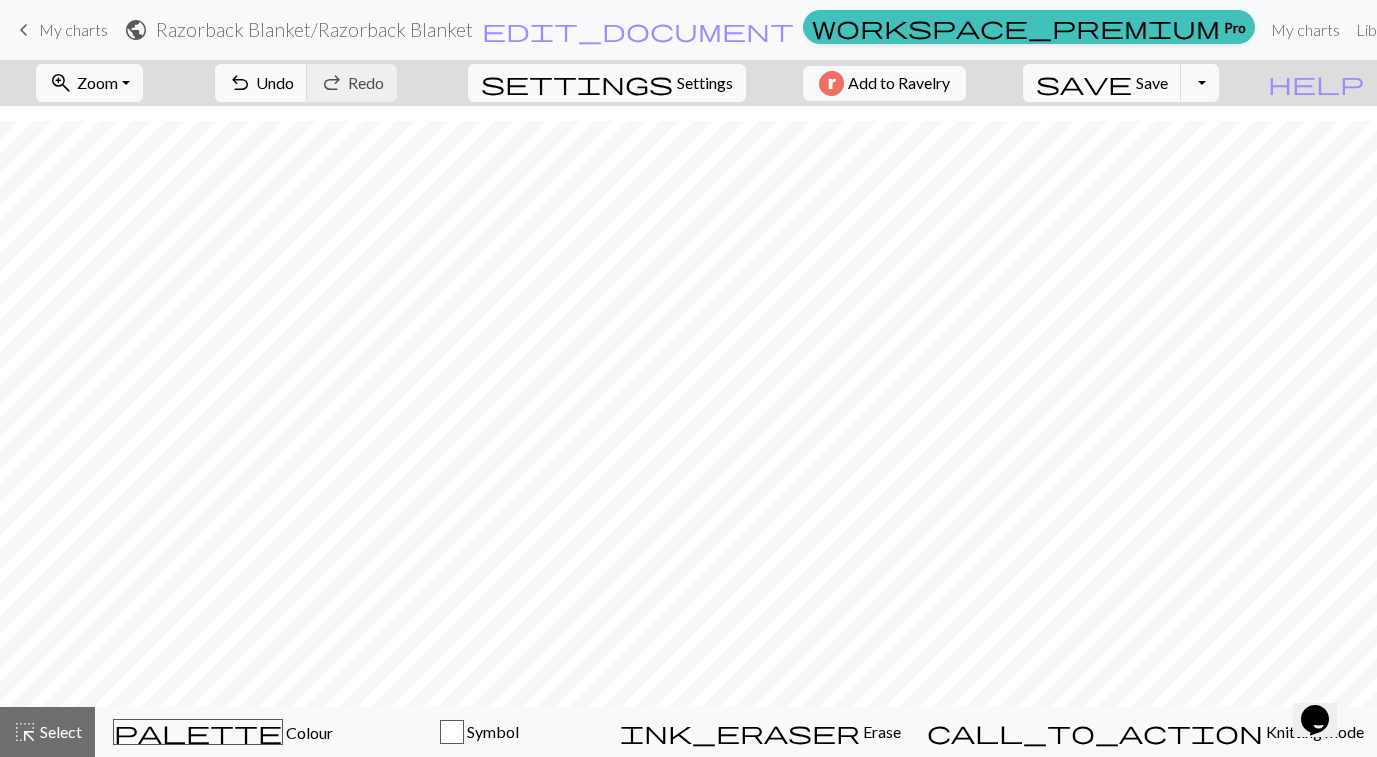 click on "Manual" at bounding box center (1446, 30) 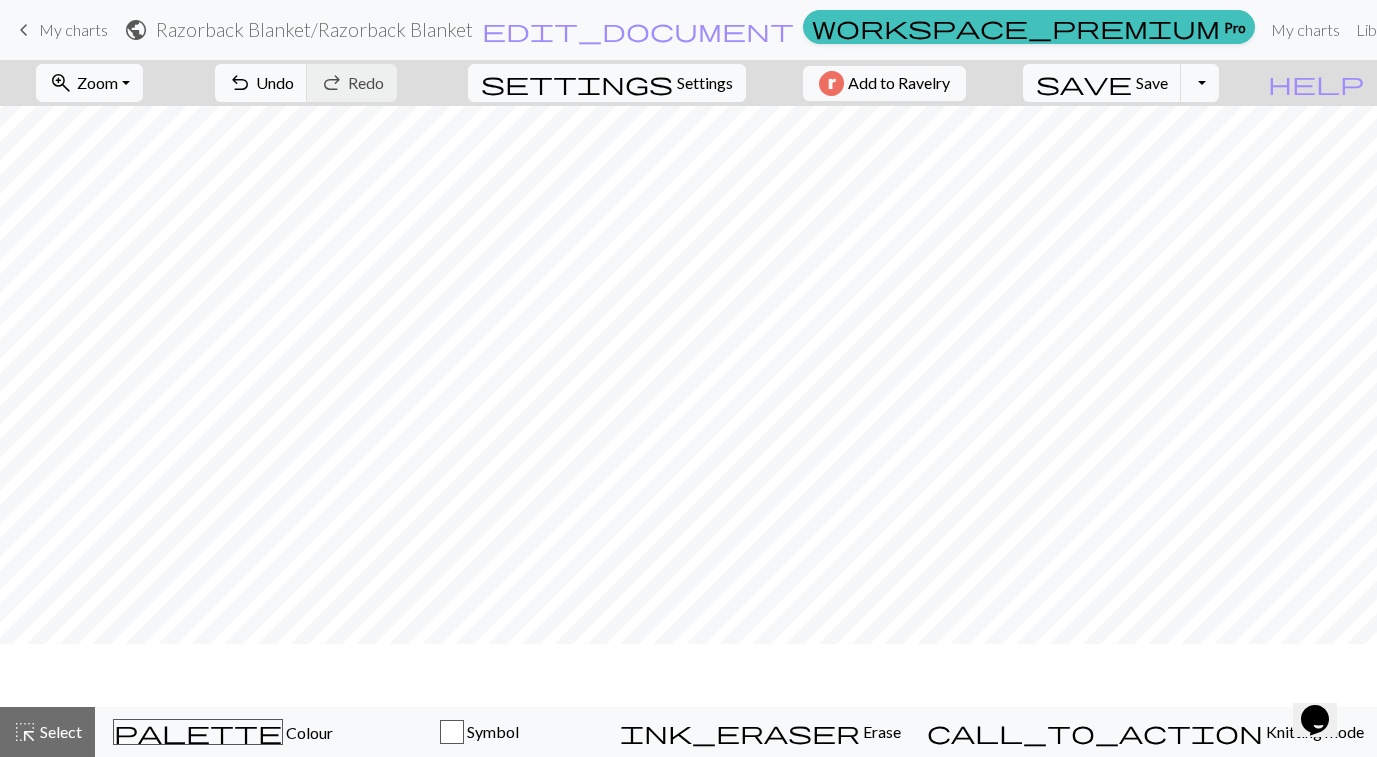 scroll, scrollTop: 0, scrollLeft: 0, axis: both 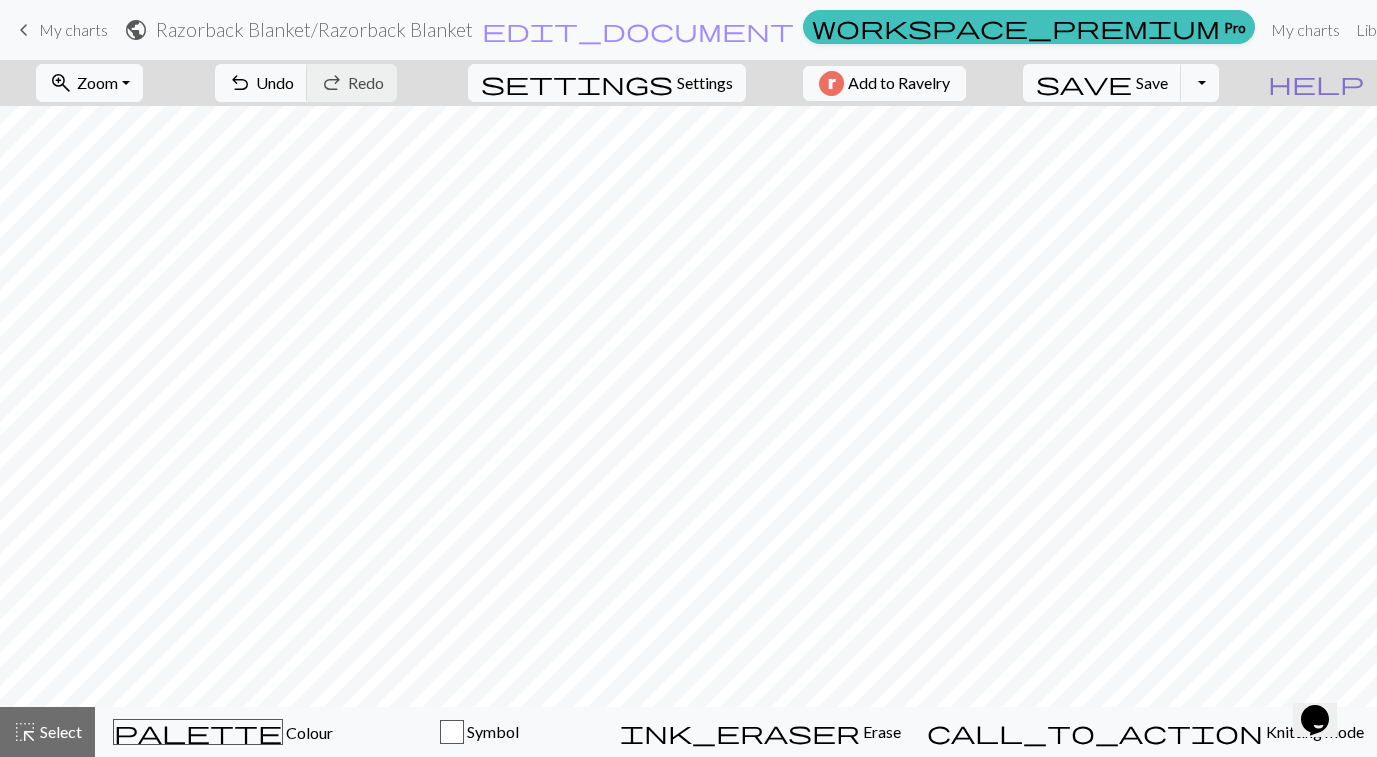 click on "help" at bounding box center [1316, 83] 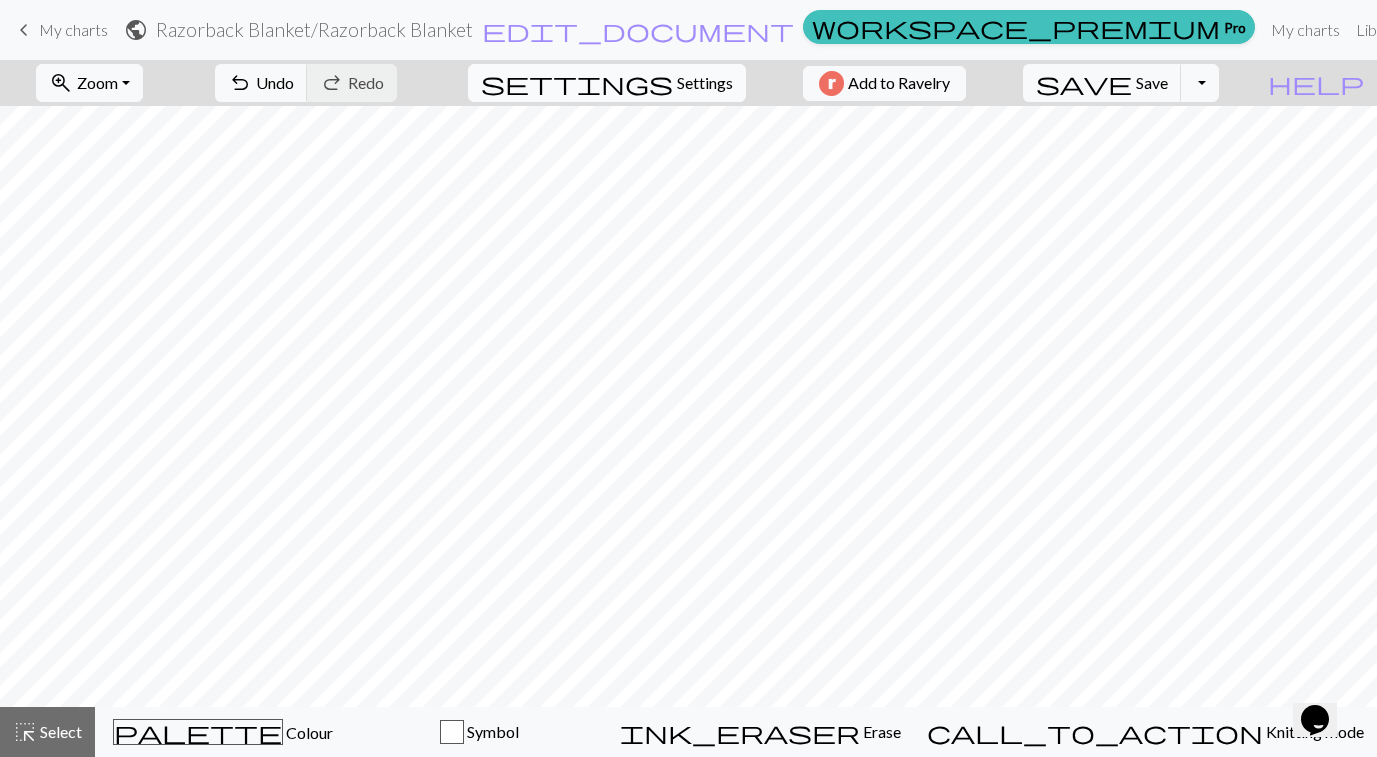click on "settings" at bounding box center (577, 83) 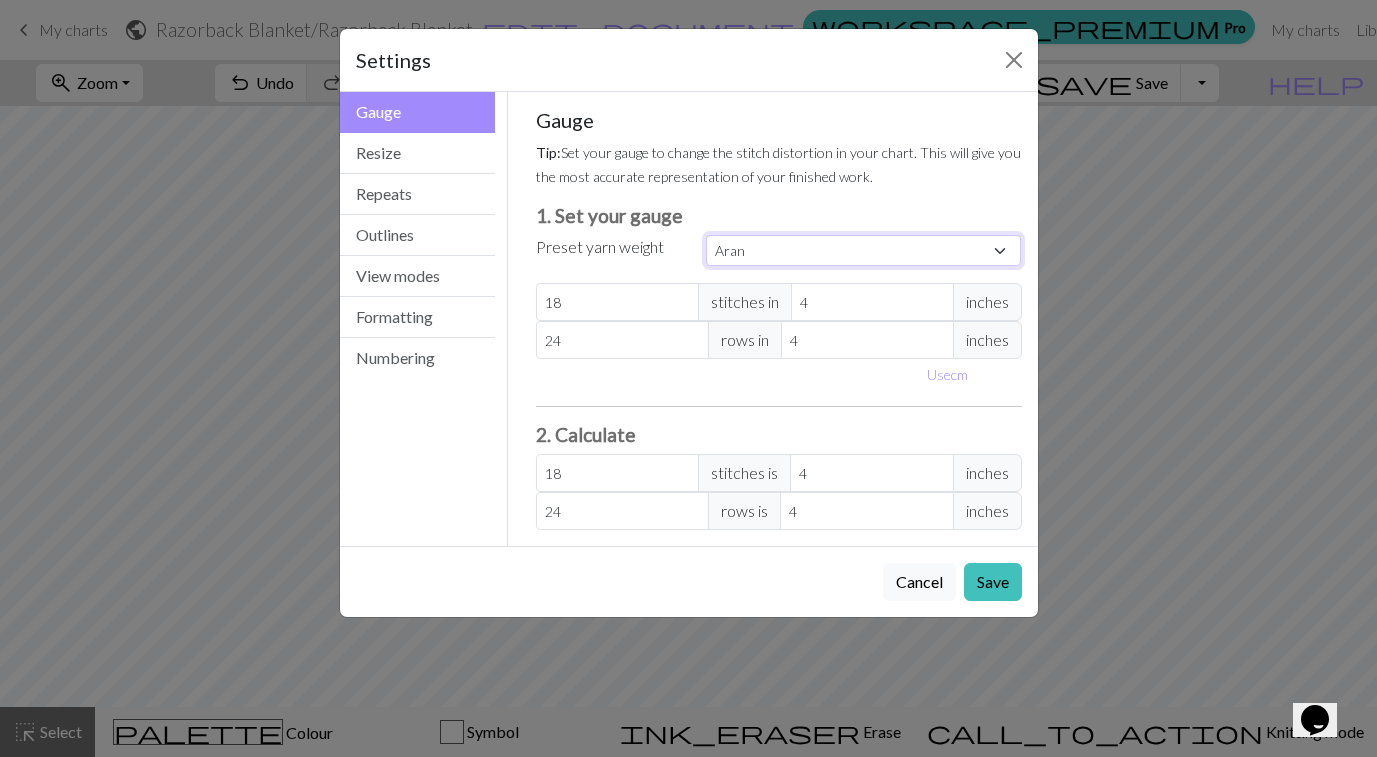 click on "Custom Square Lace Light Fingering Fingering Sport Double knit Worsted Aran Bulky Super Bulky" at bounding box center (864, 250) 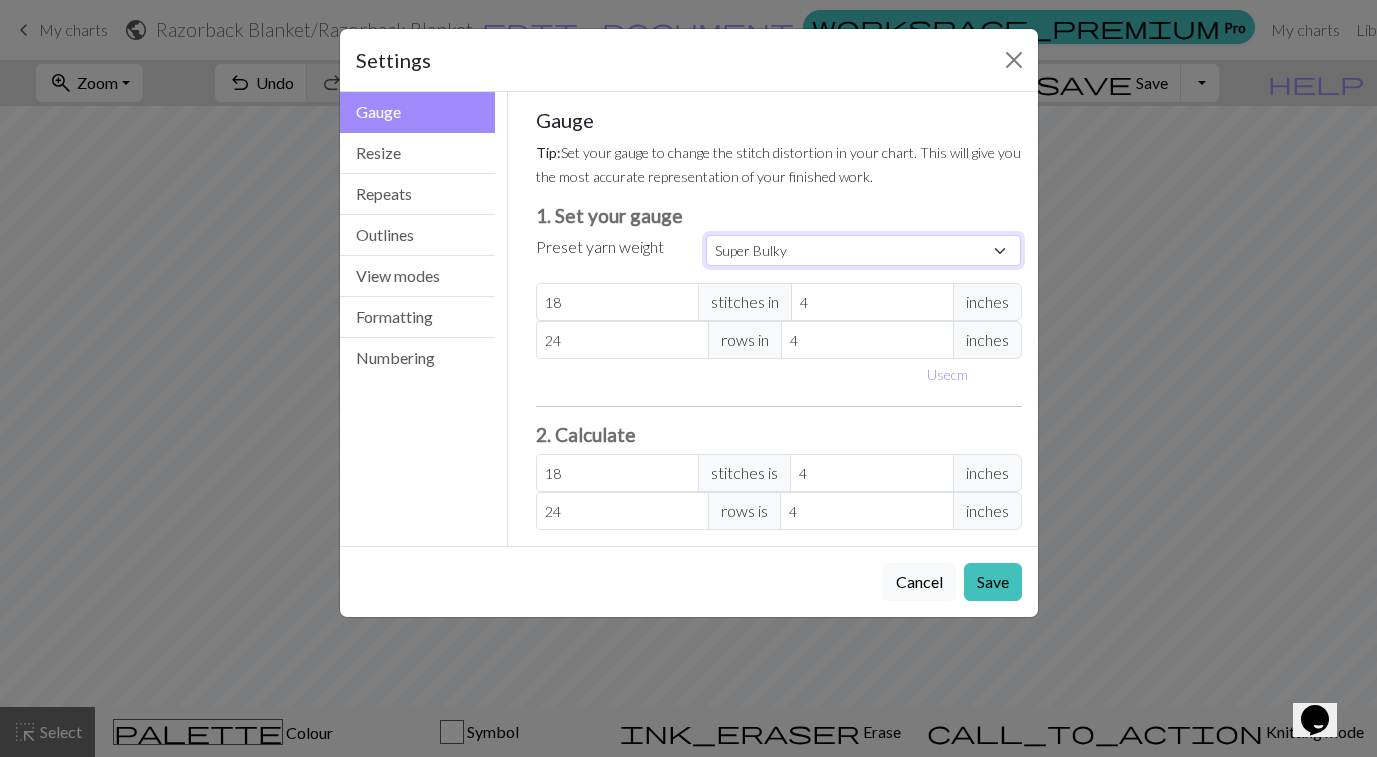 type on "8" 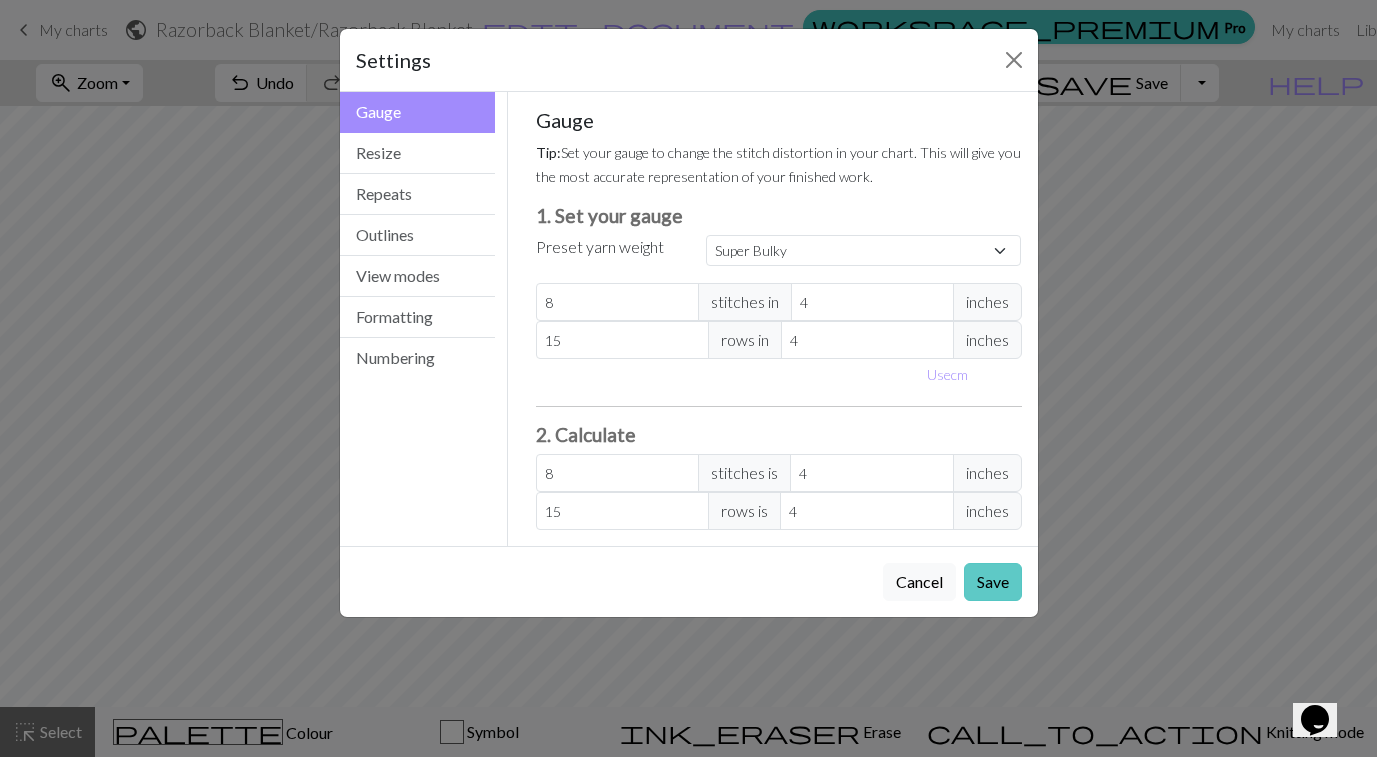 click on "Save" at bounding box center [993, 582] 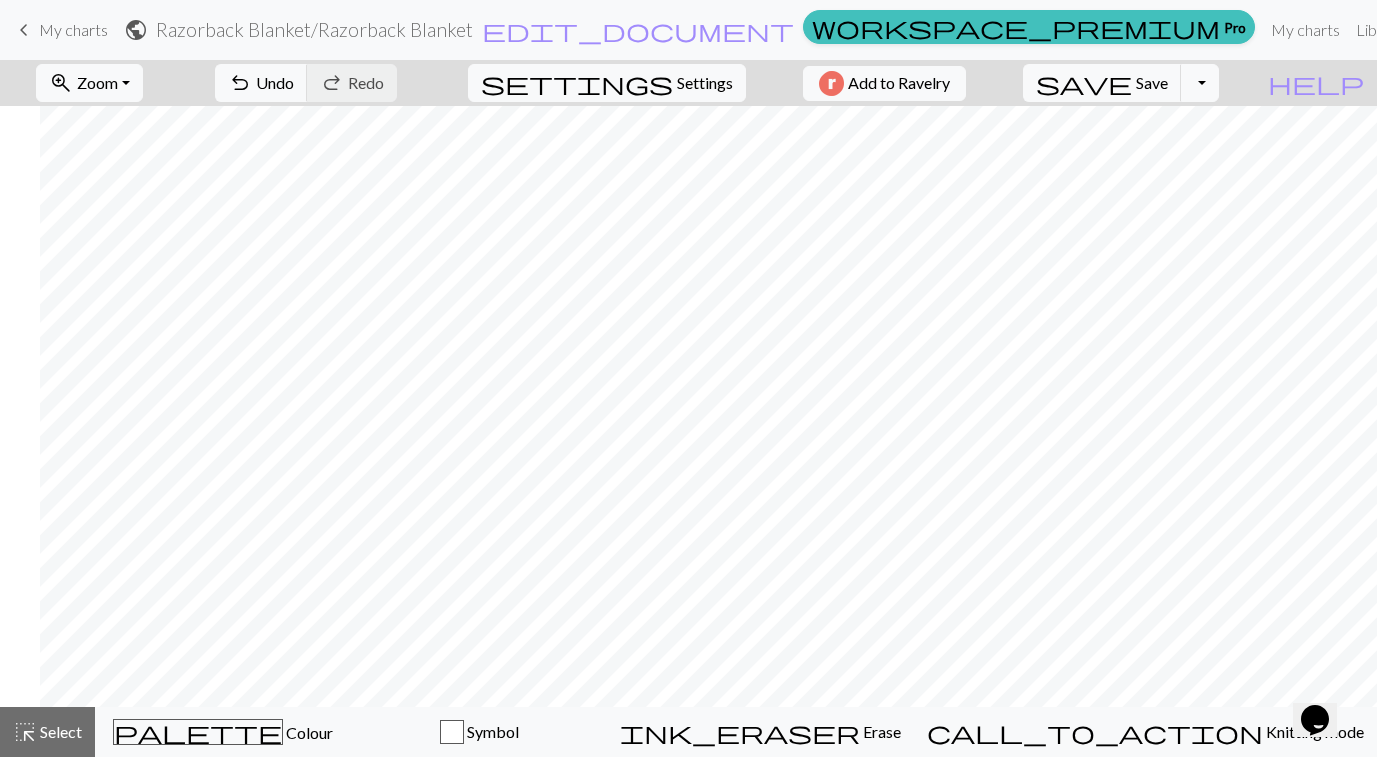 scroll, scrollTop: 0, scrollLeft: 638, axis: horizontal 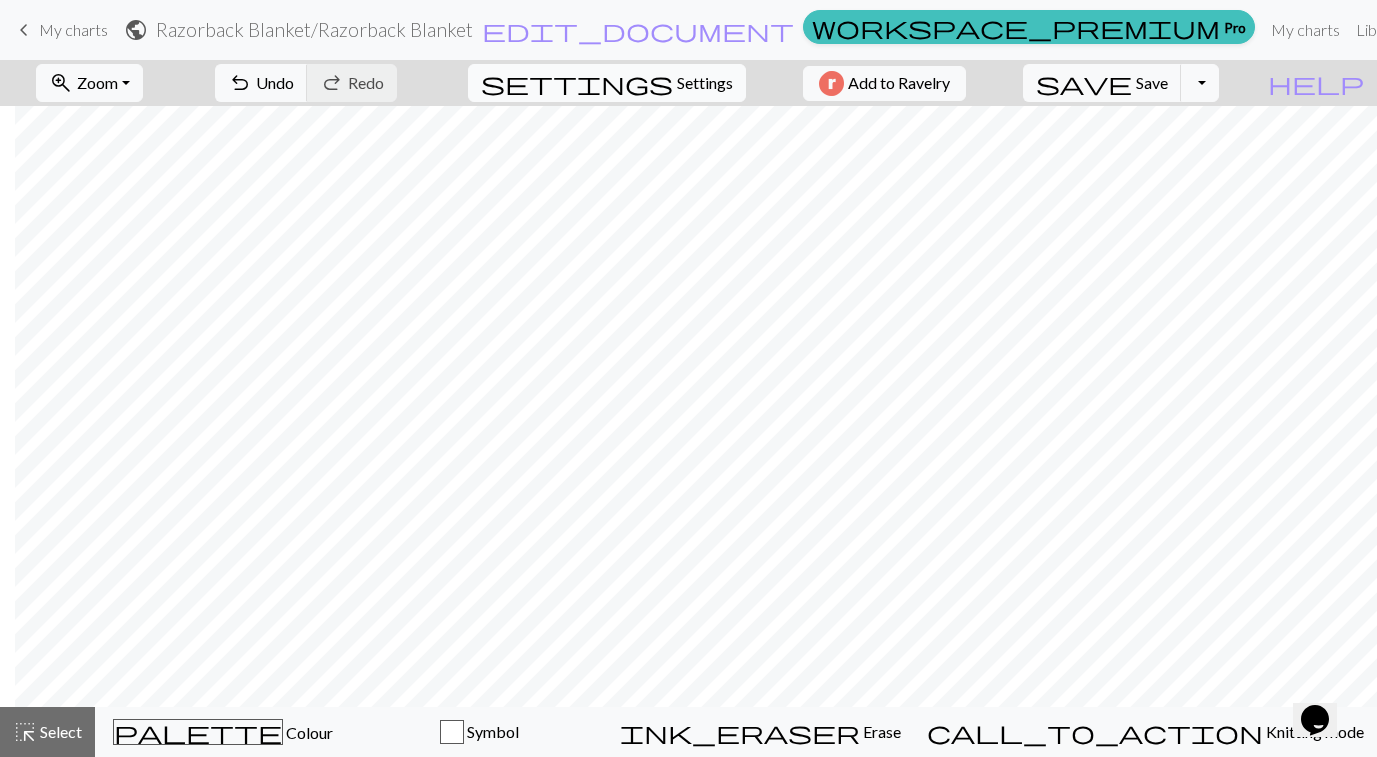 click on "Settings" at bounding box center [705, 83] 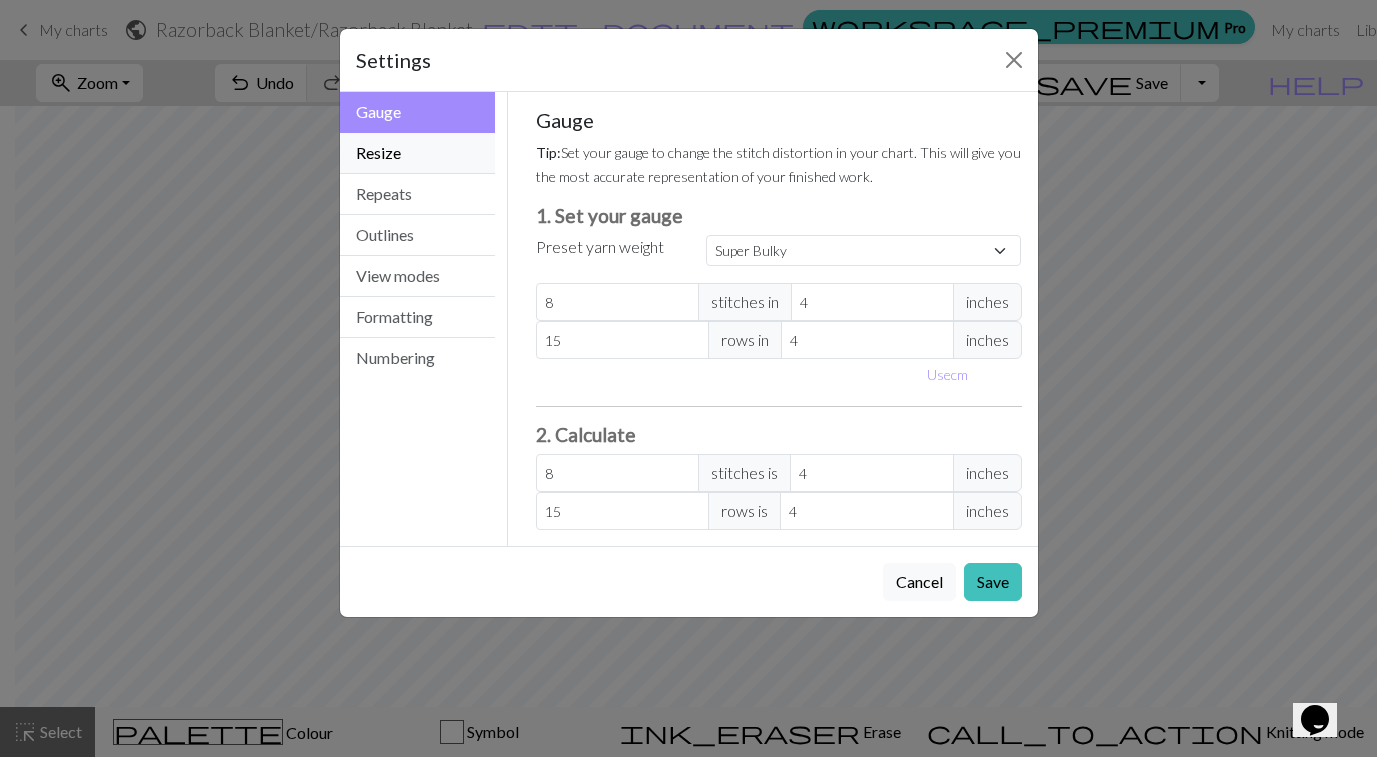click on "Resize" at bounding box center [418, 153] 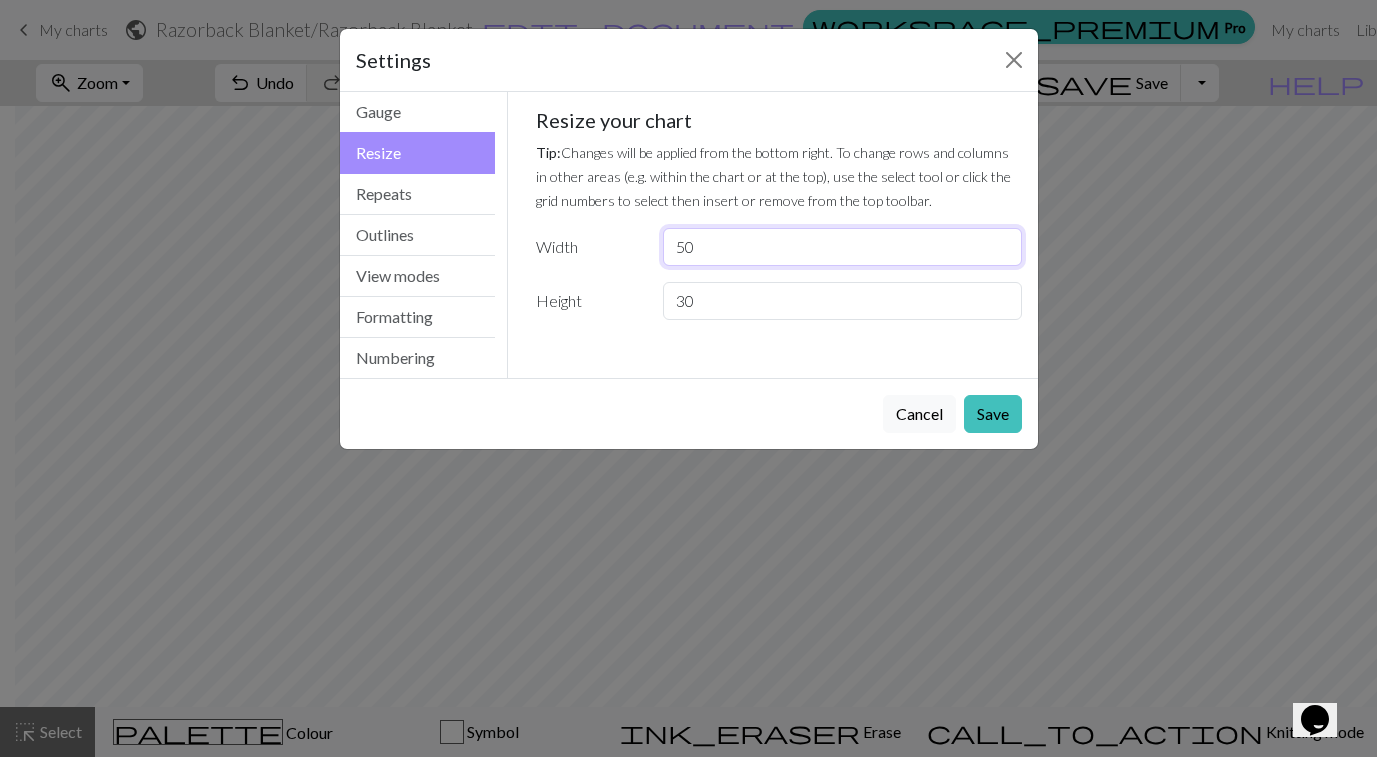 click on "50" at bounding box center [842, 247] 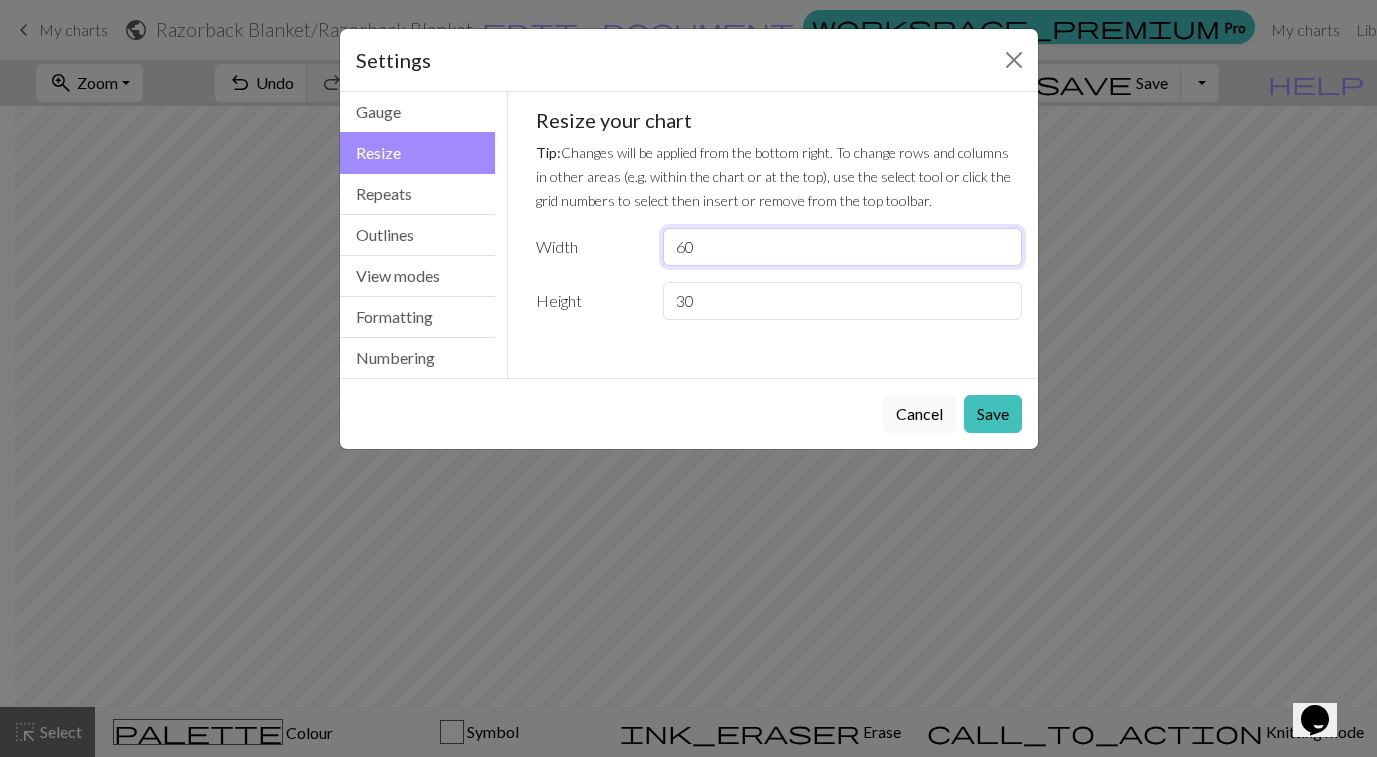 type on "60" 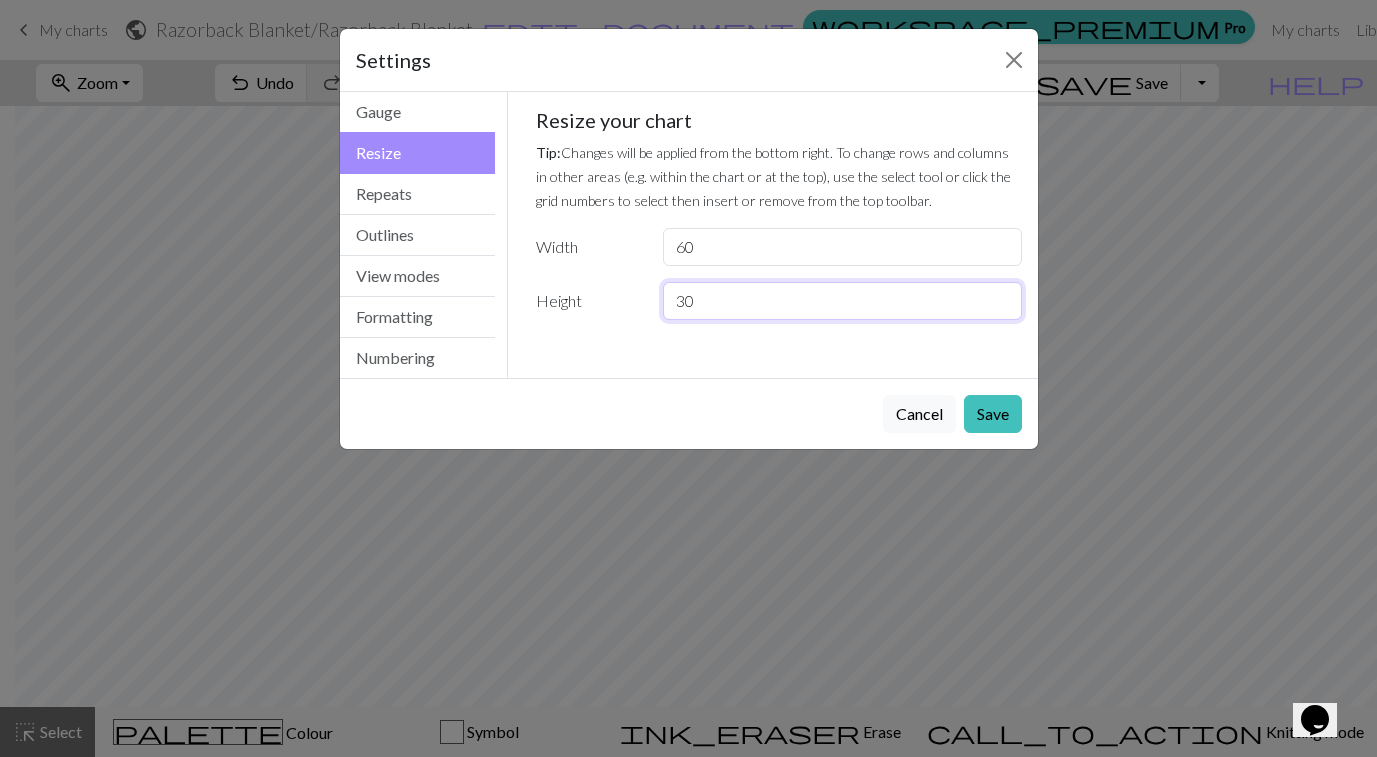 click on "30" at bounding box center [842, 301] 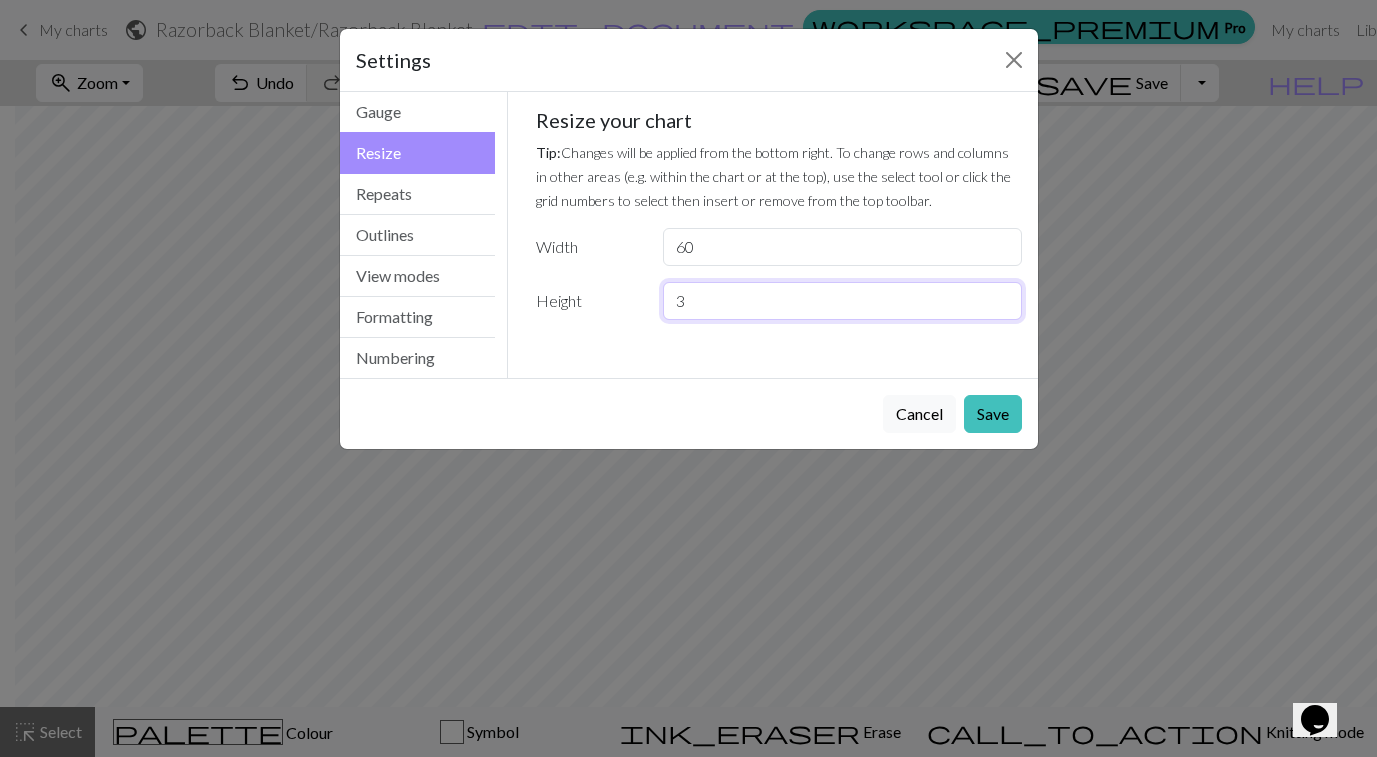 type on "35" 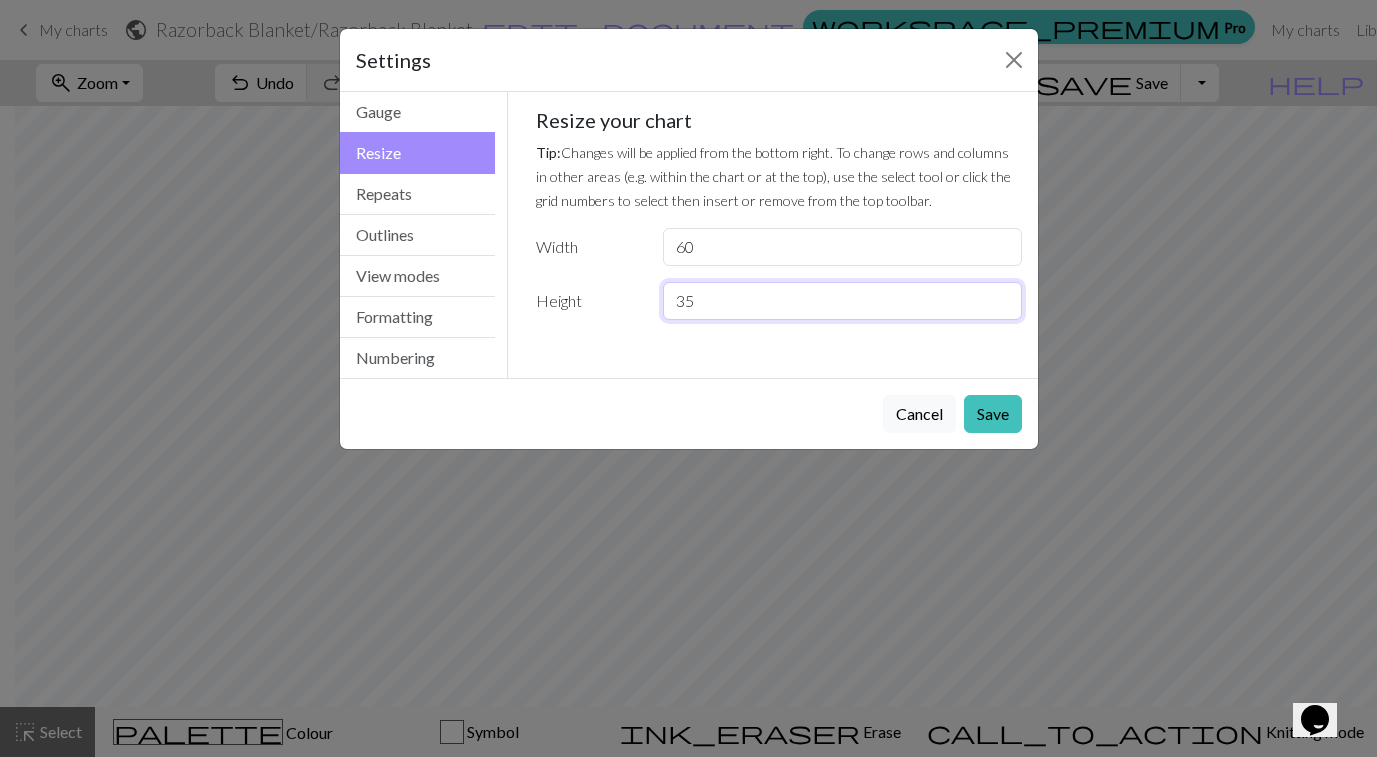 click on "35" at bounding box center [842, 301] 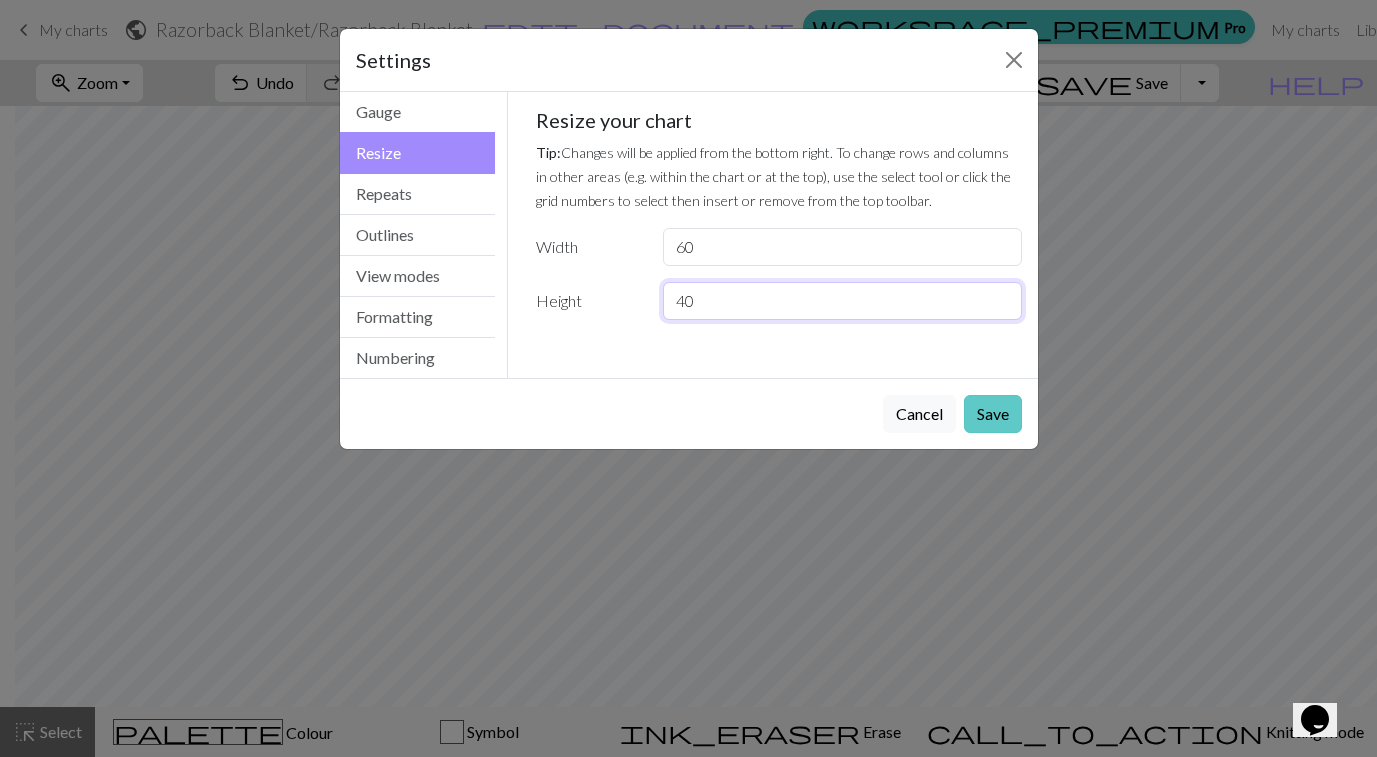 type on "40" 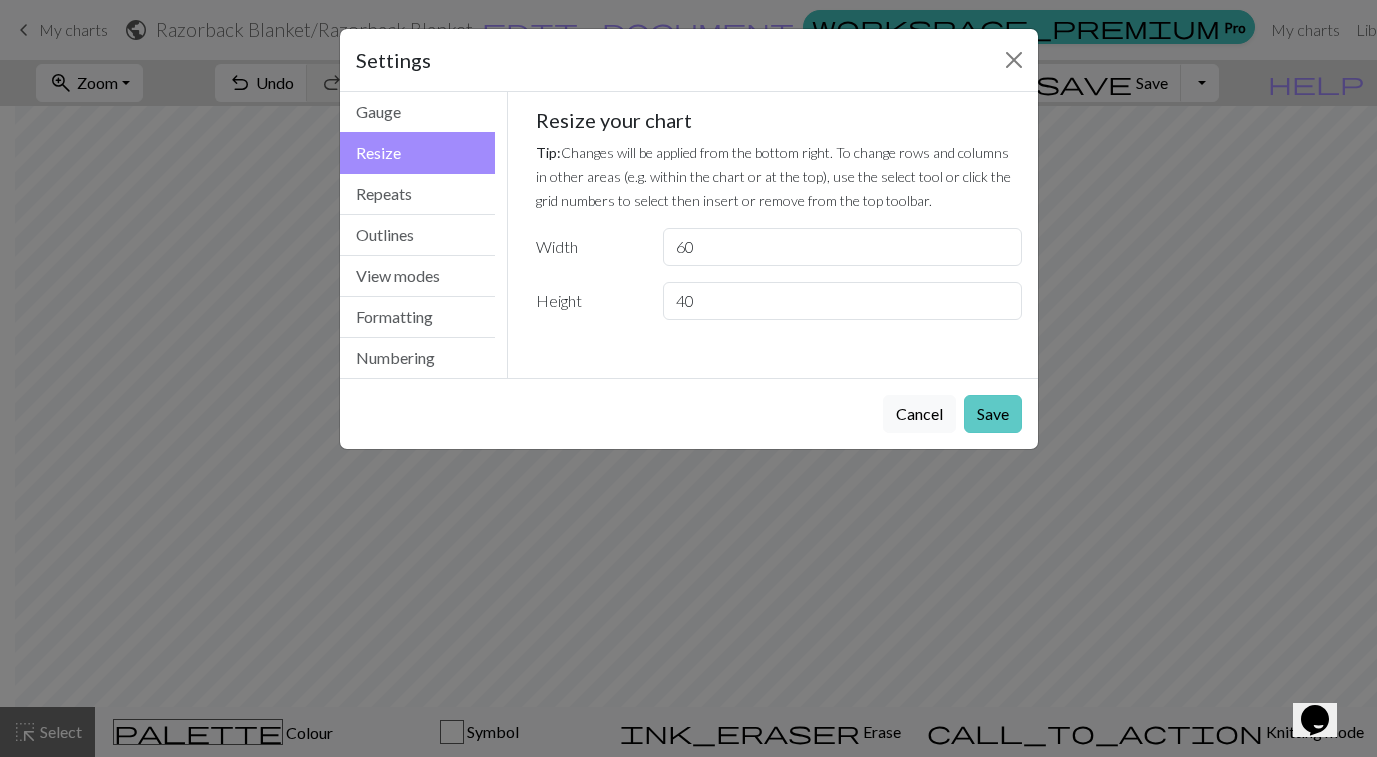 click on "Save" at bounding box center [993, 414] 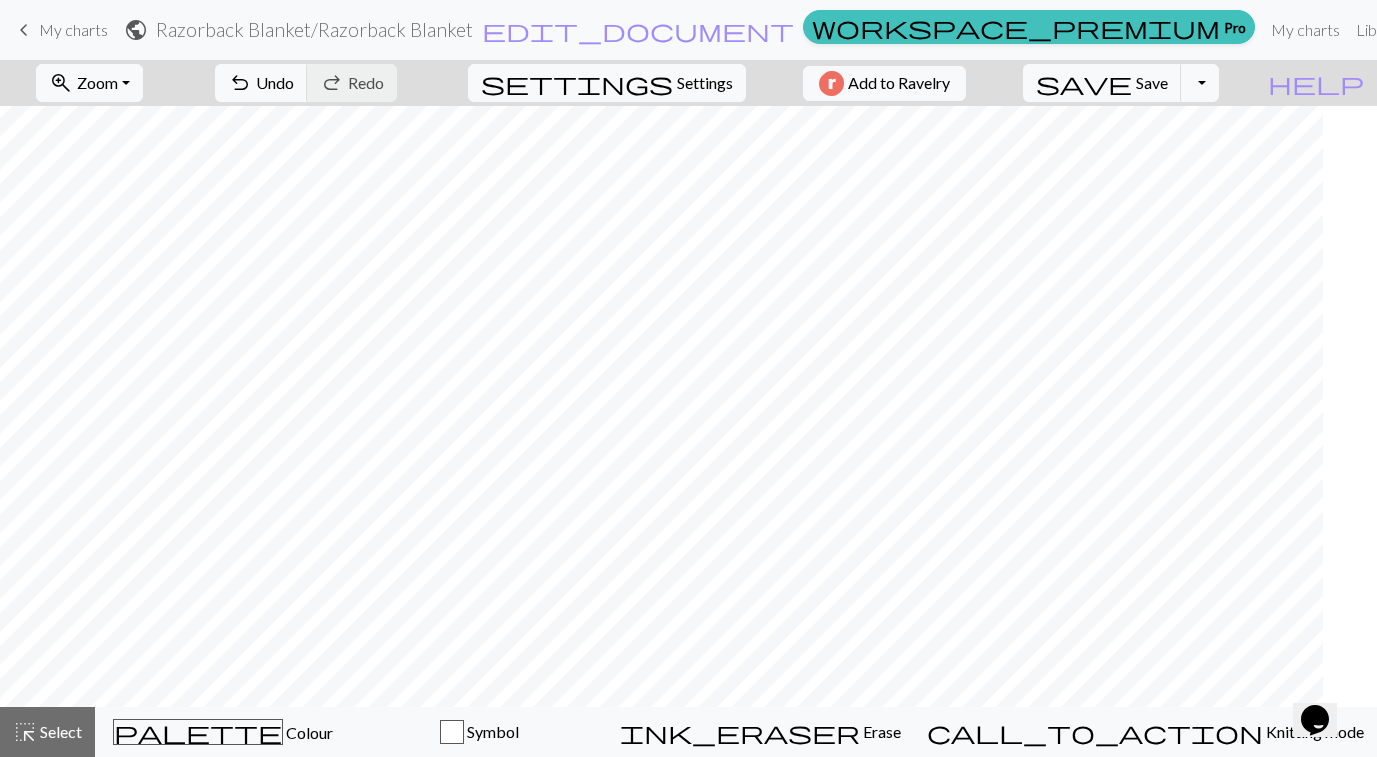 scroll, scrollTop: 0, scrollLeft: 0, axis: both 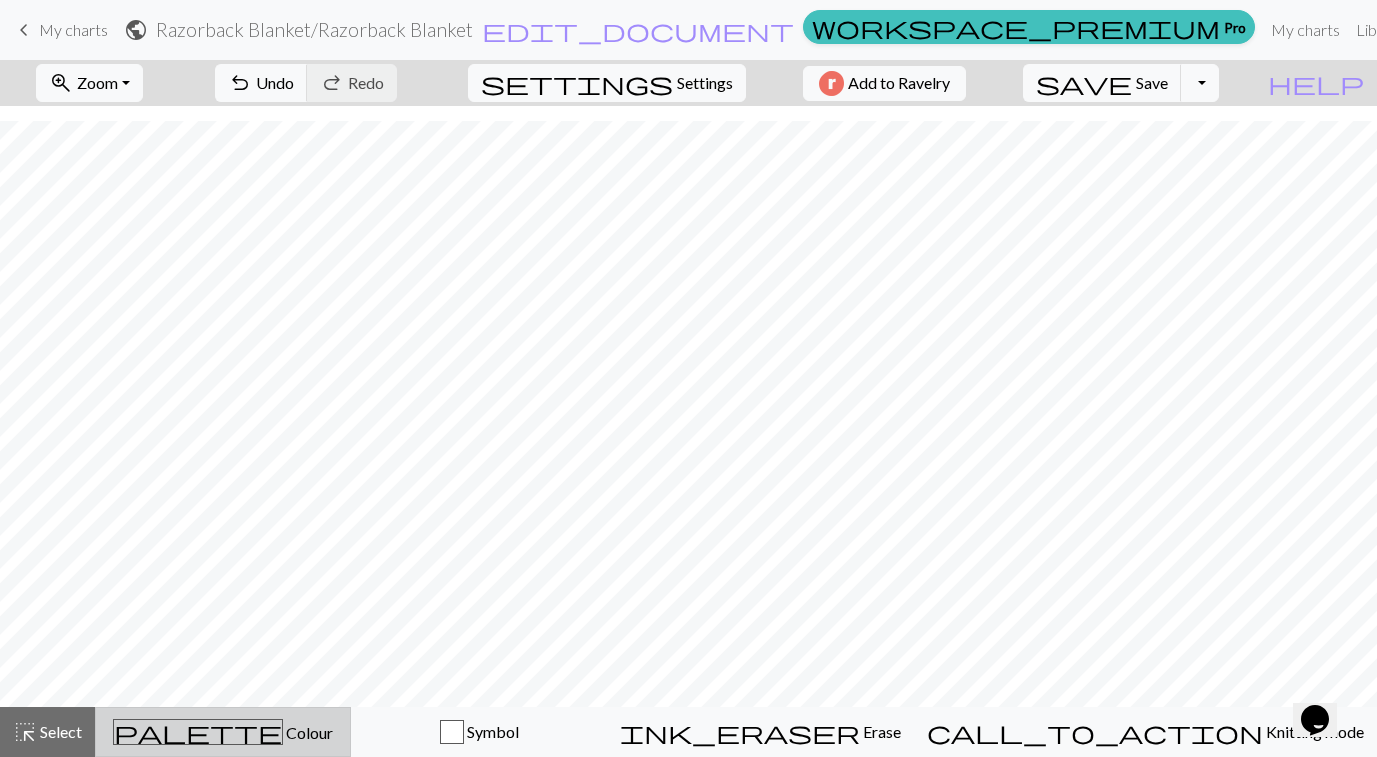 click on "Colour" at bounding box center [308, 732] 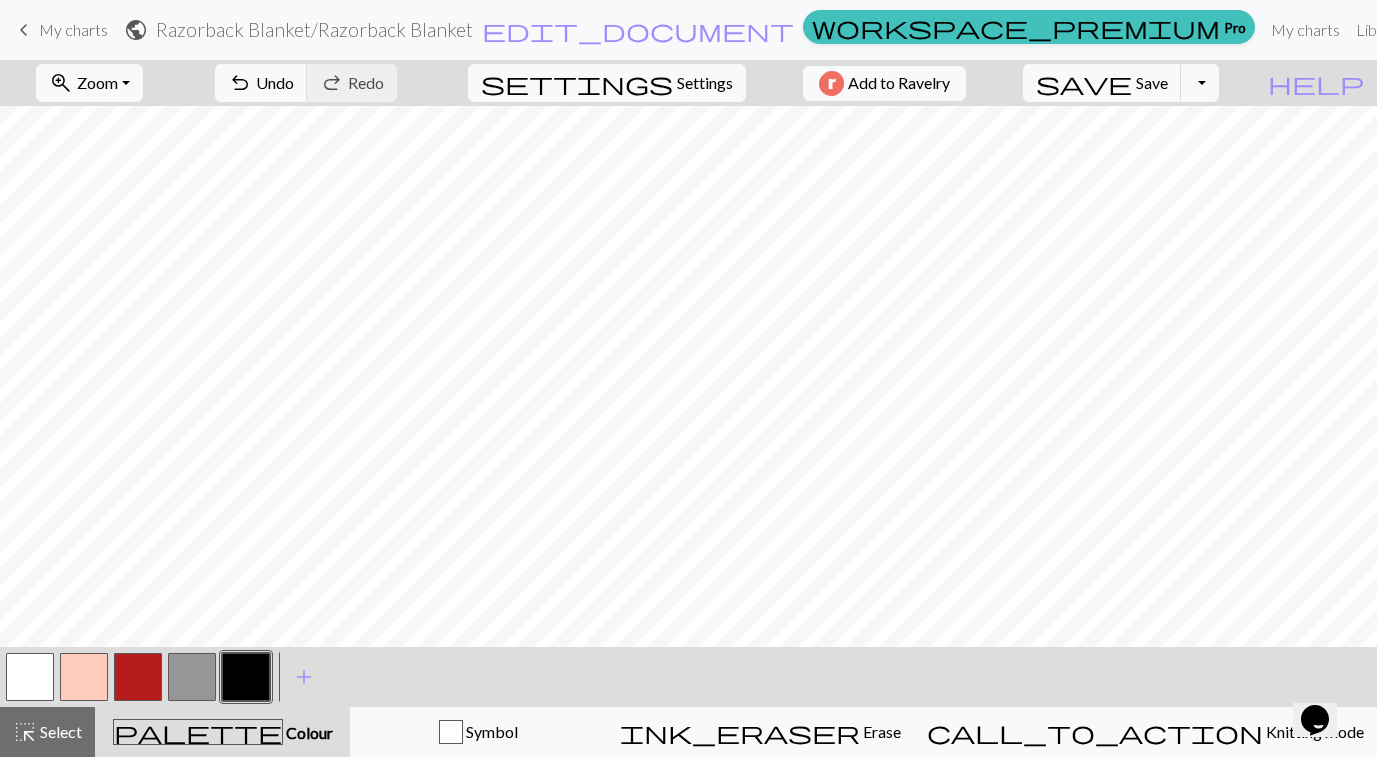 click at bounding box center [138, 677] 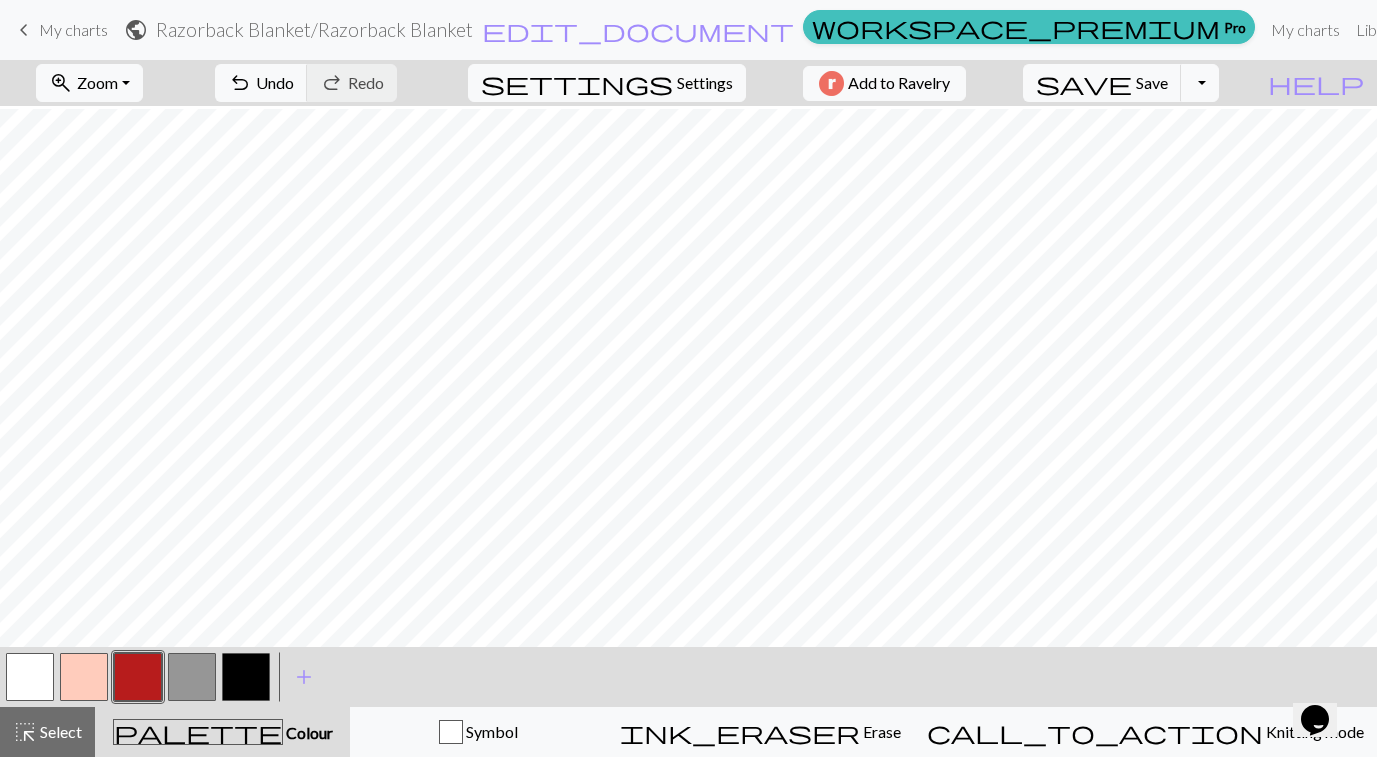 scroll, scrollTop: 364, scrollLeft: 0, axis: vertical 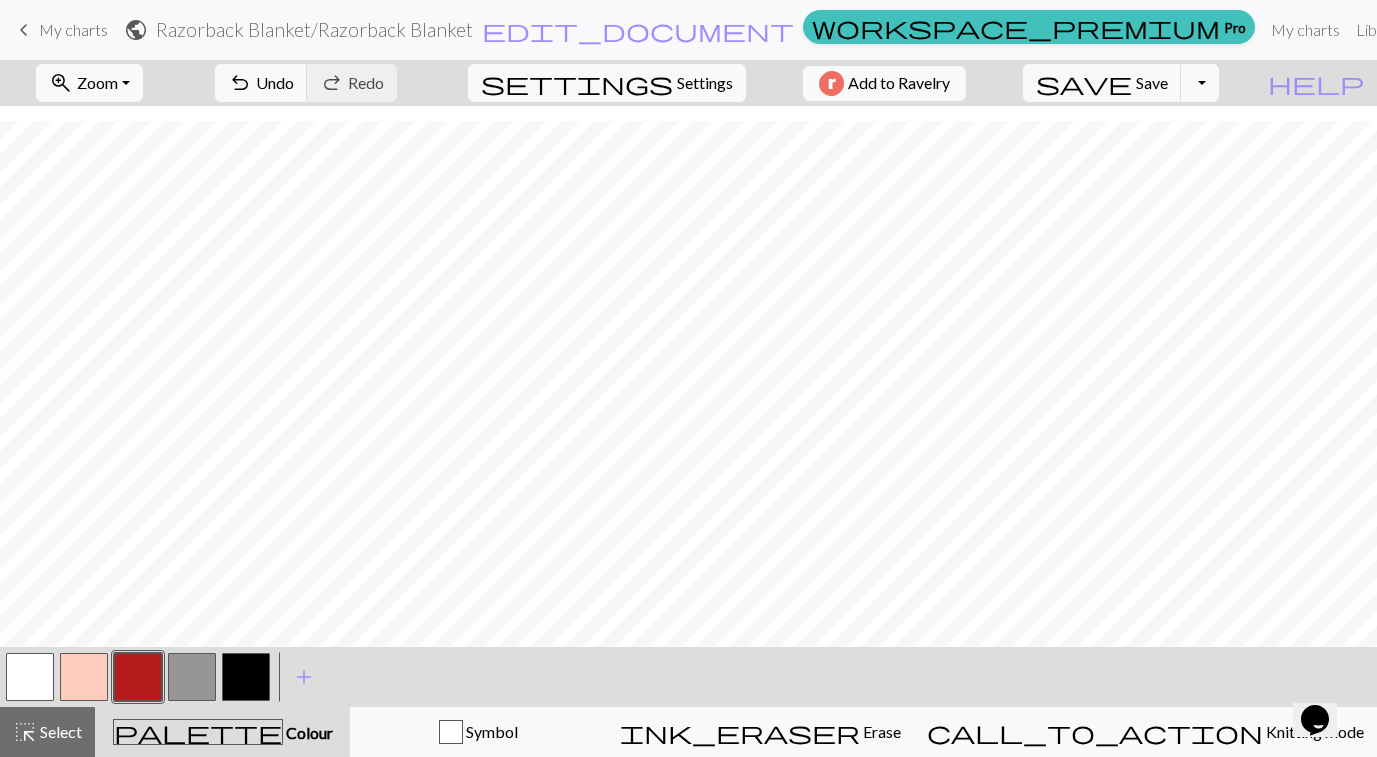 click at bounding box center (192, 677) 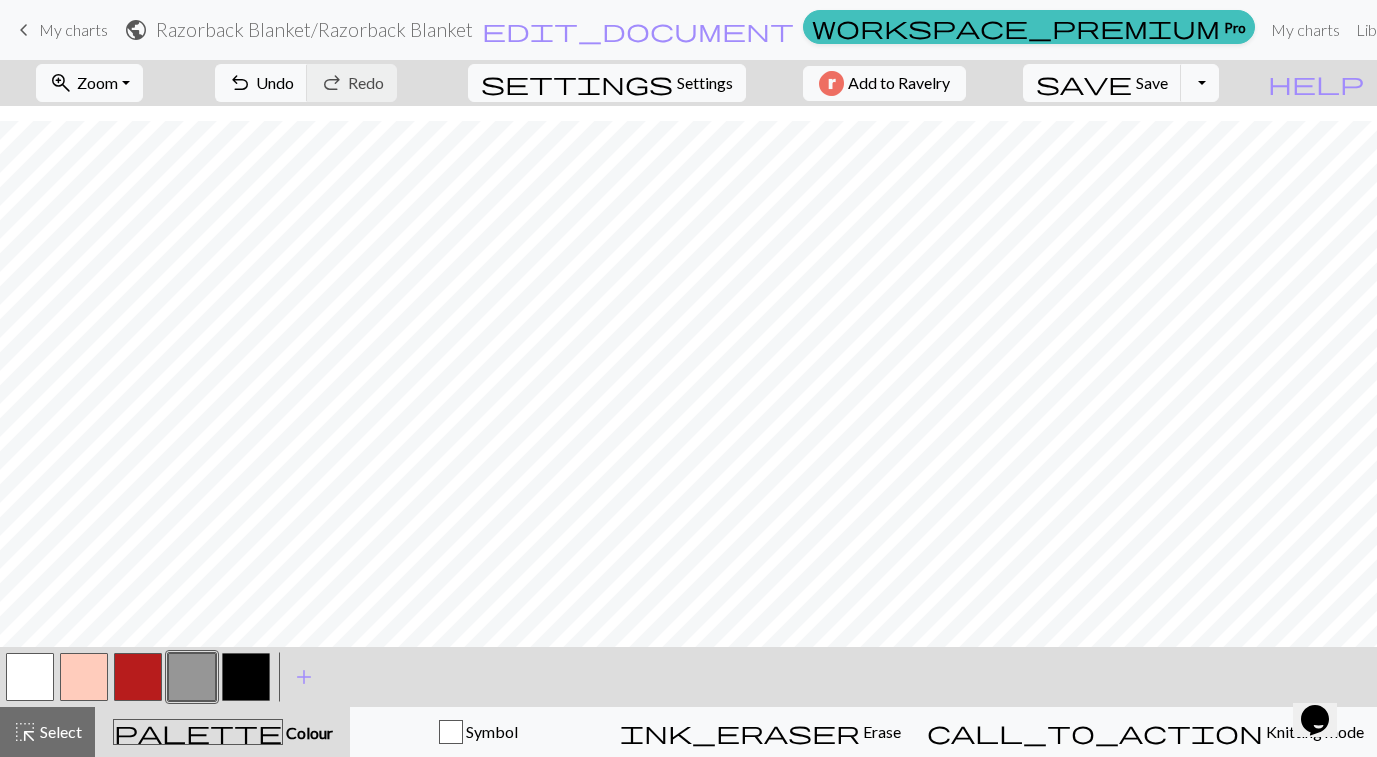 click at bounding box center [246, 677] 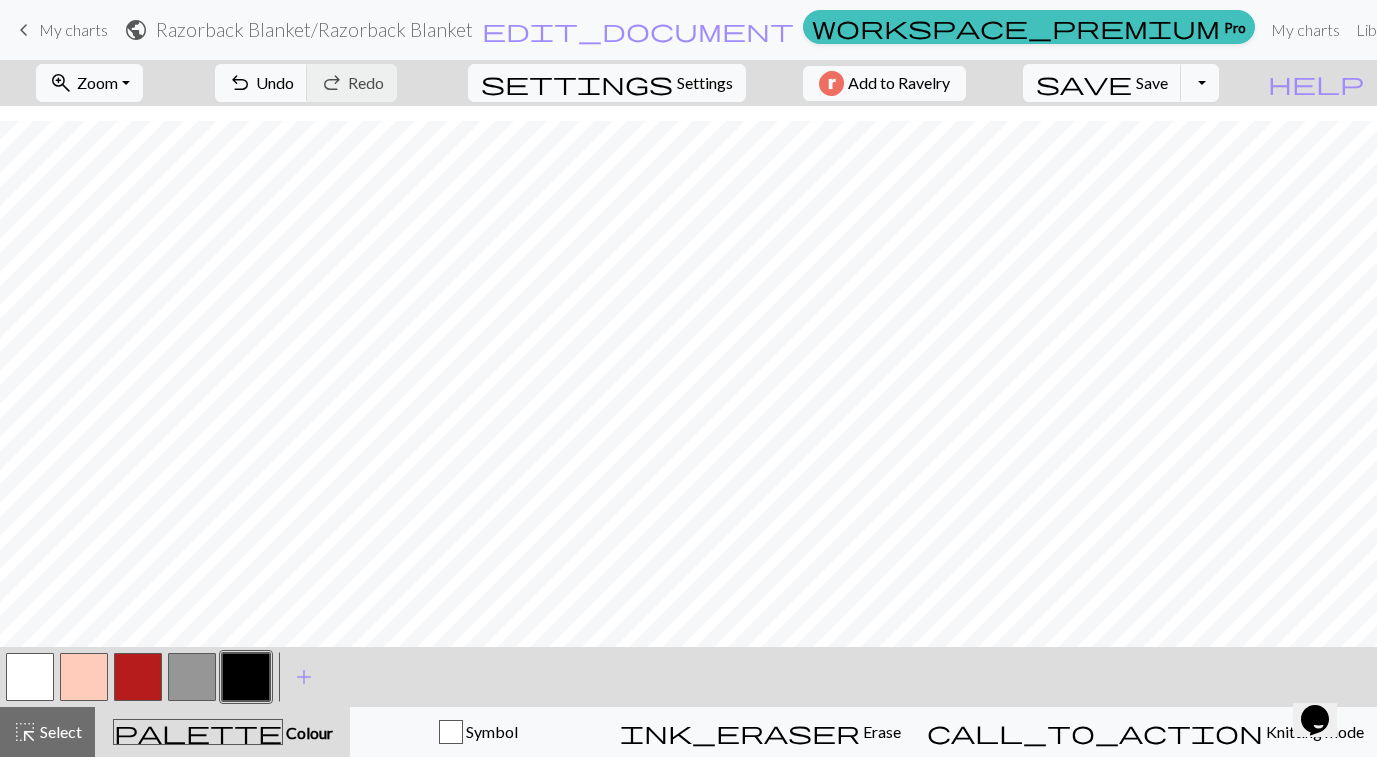 click at bounding box center (192, 677) 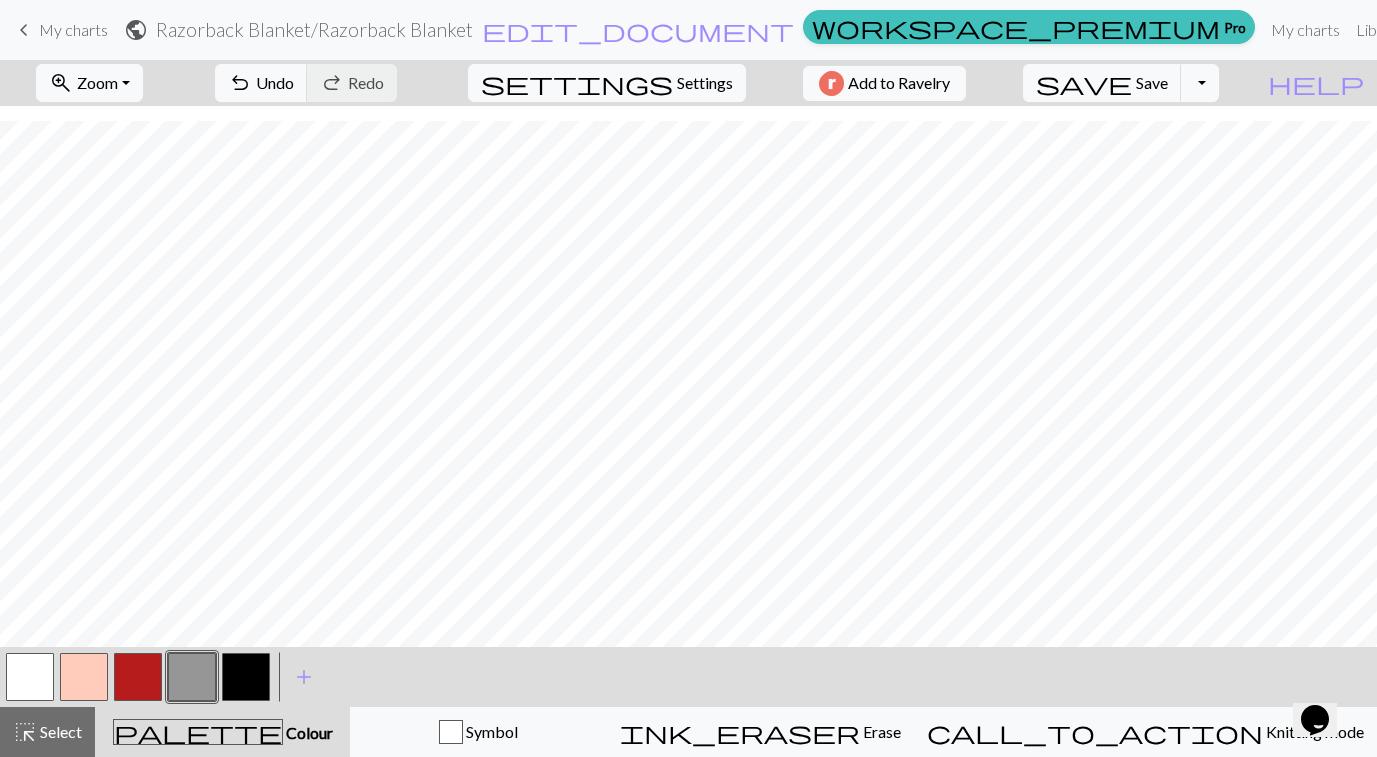 click at bounding box center (138, 677) 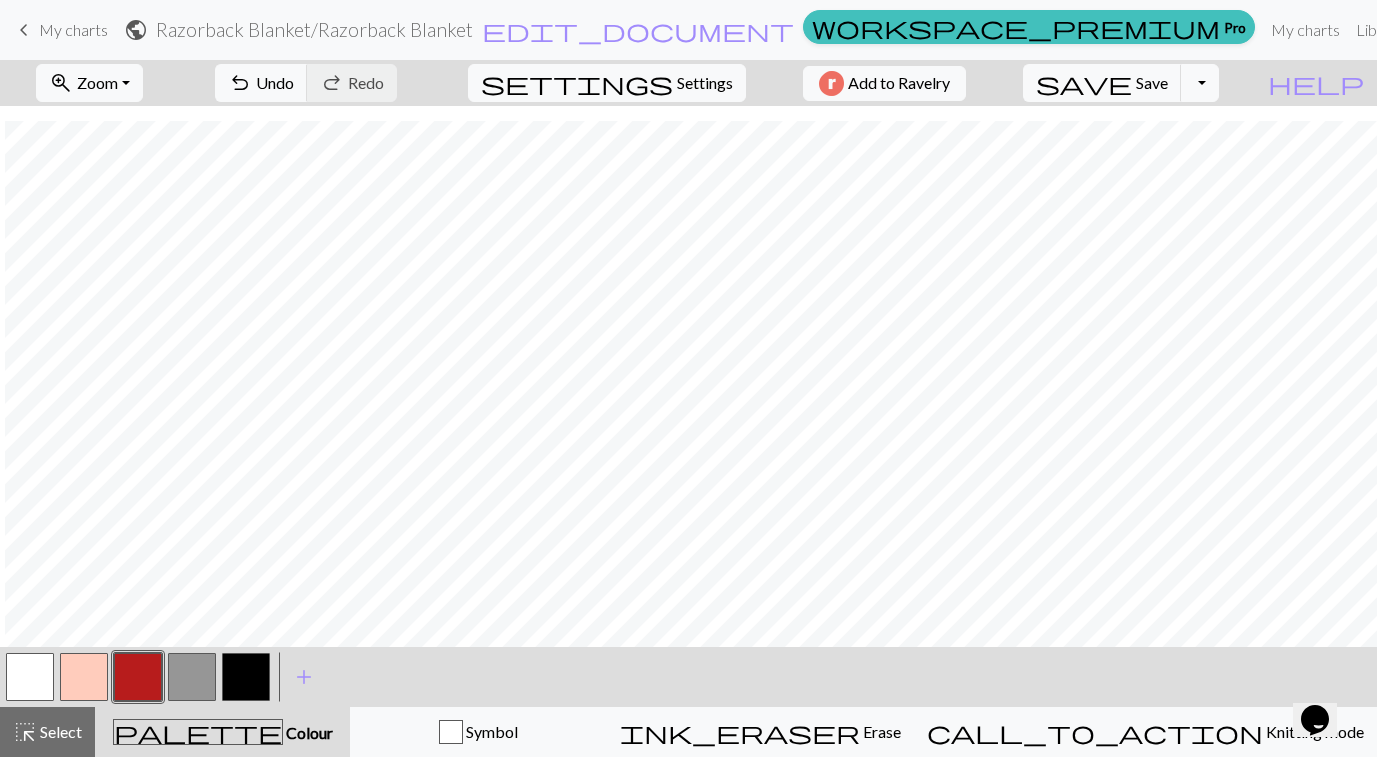 scroll, scrollTop: 364, scrollLeft: 535, axis: both 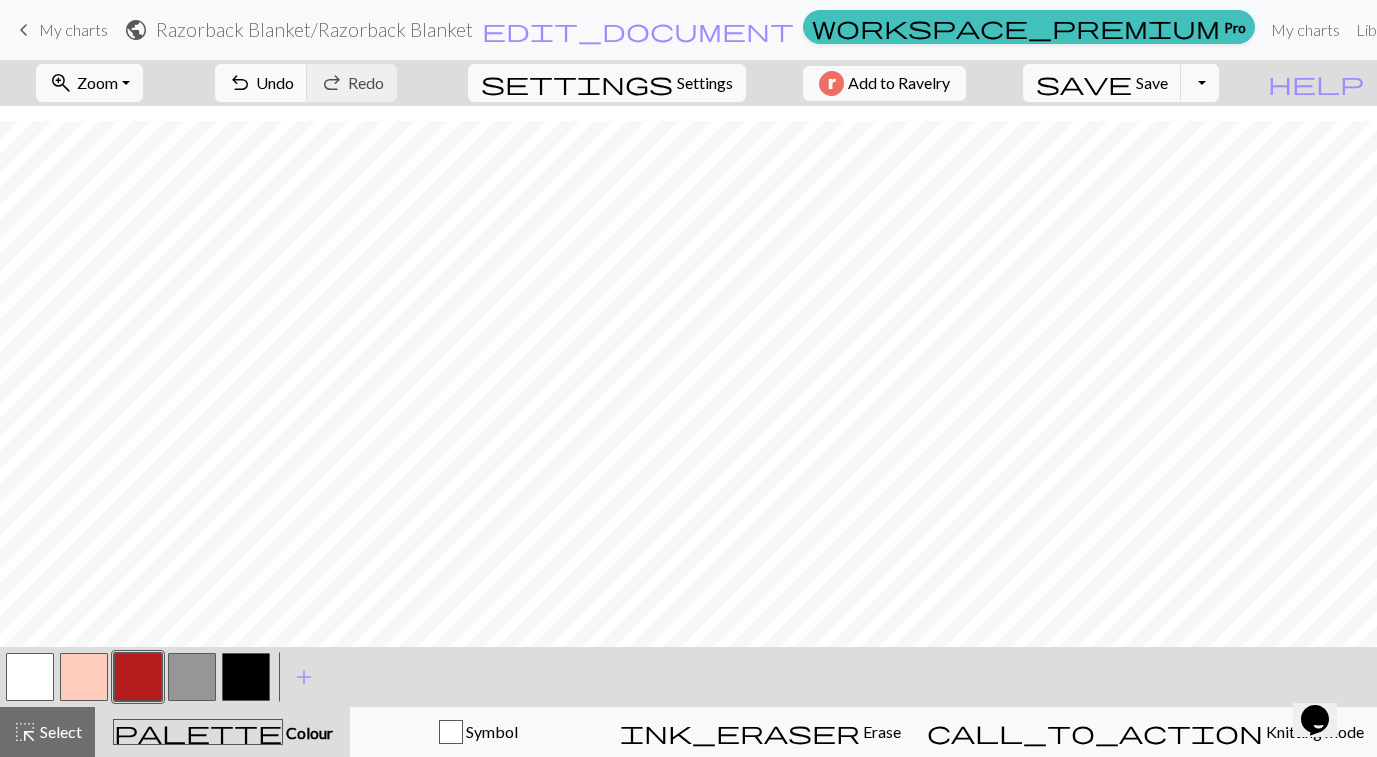 click at bounding box center [192, 677] 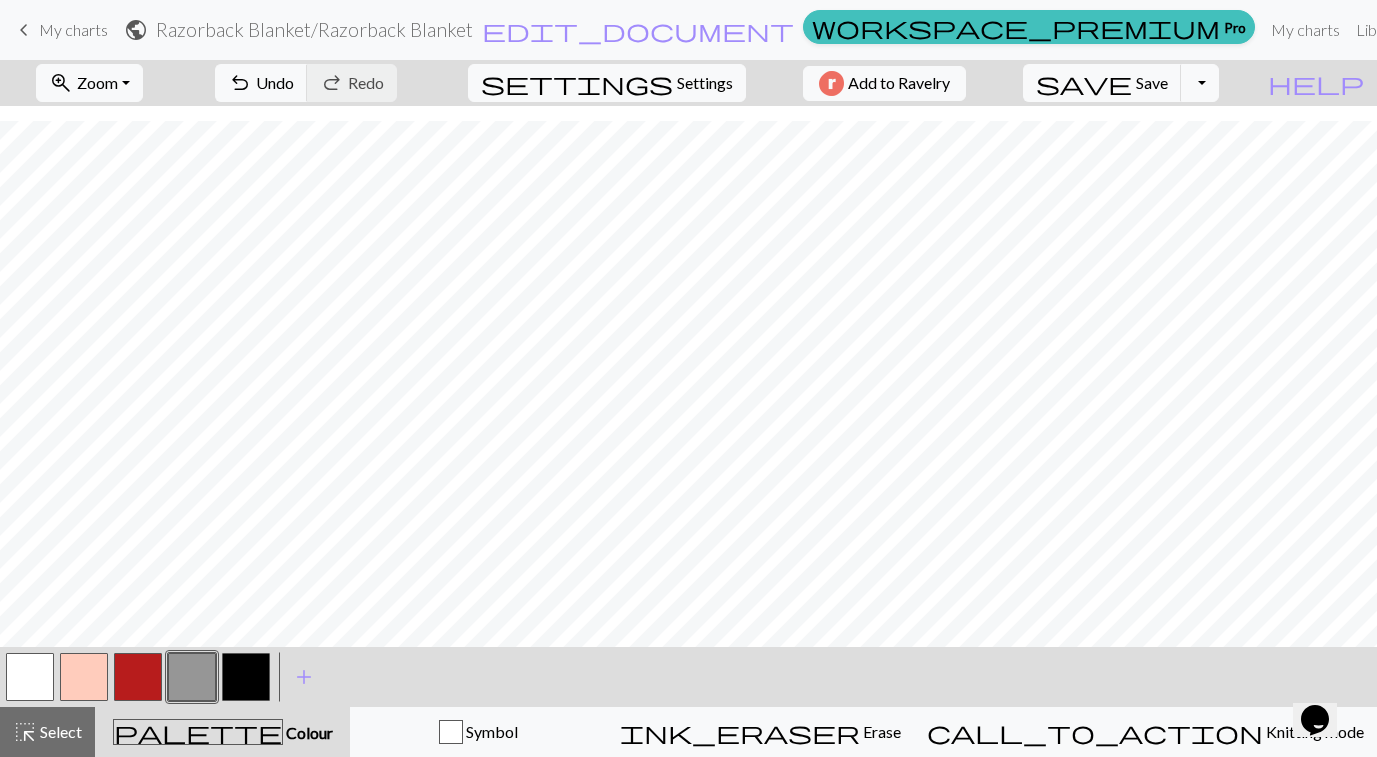 click at bounding box center [246, 677] 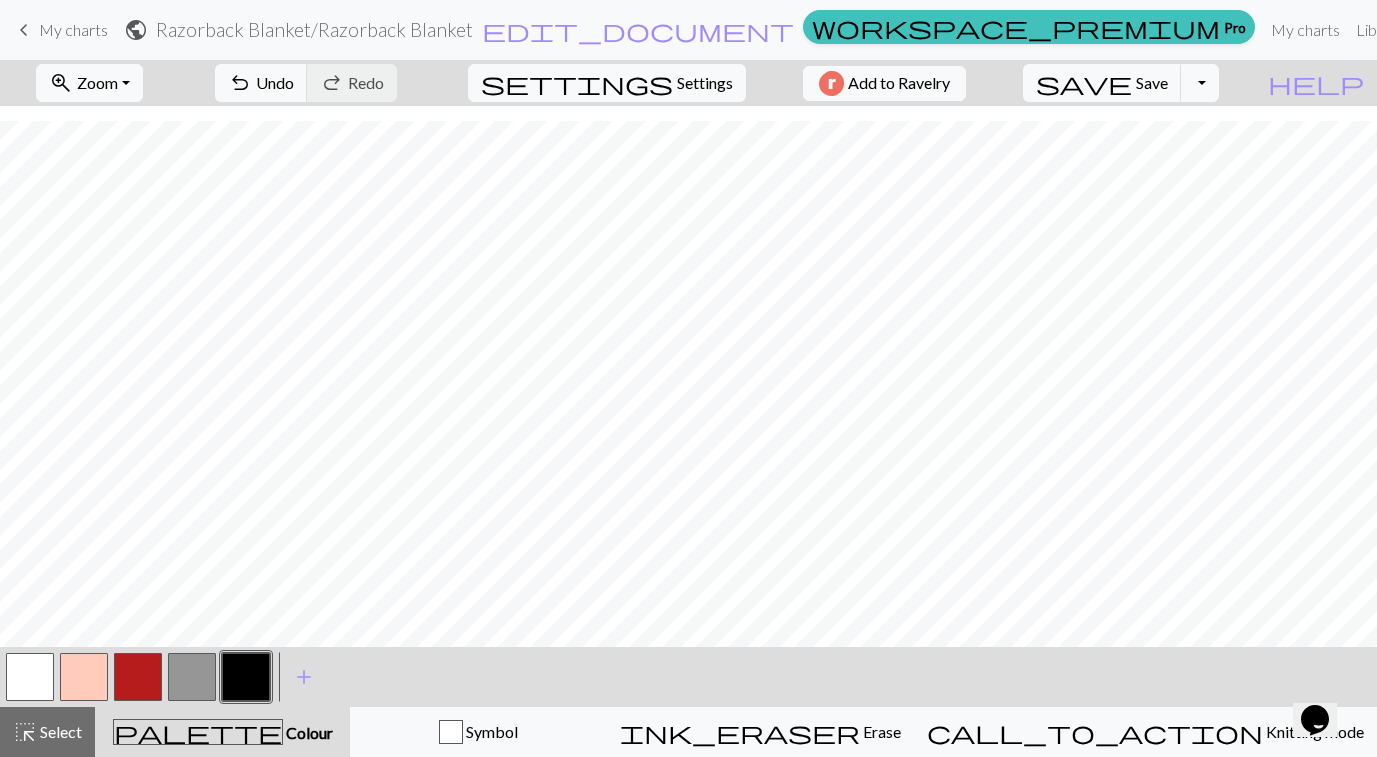 scroll, scrollTop: 364, scrollLeft: 832, axis: both 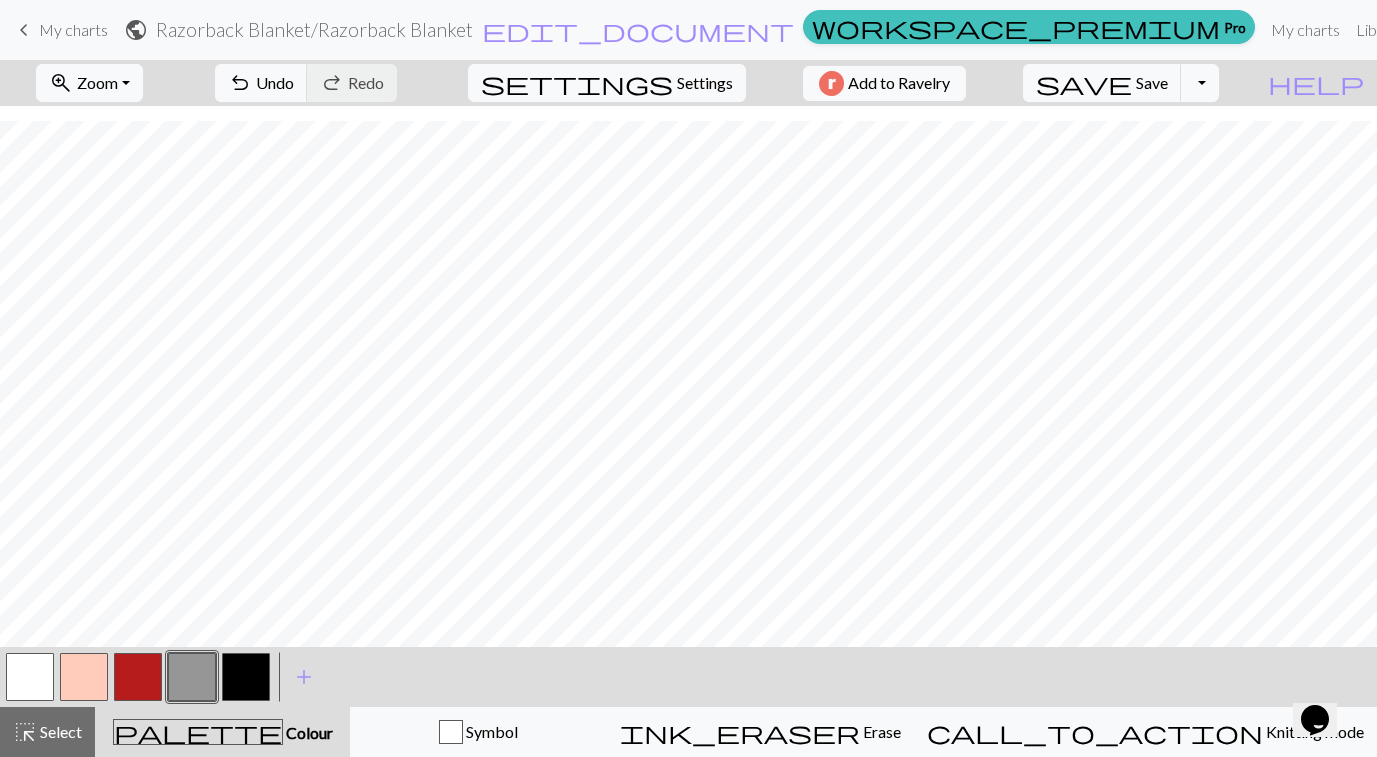 click at bounding box center (138, 677) 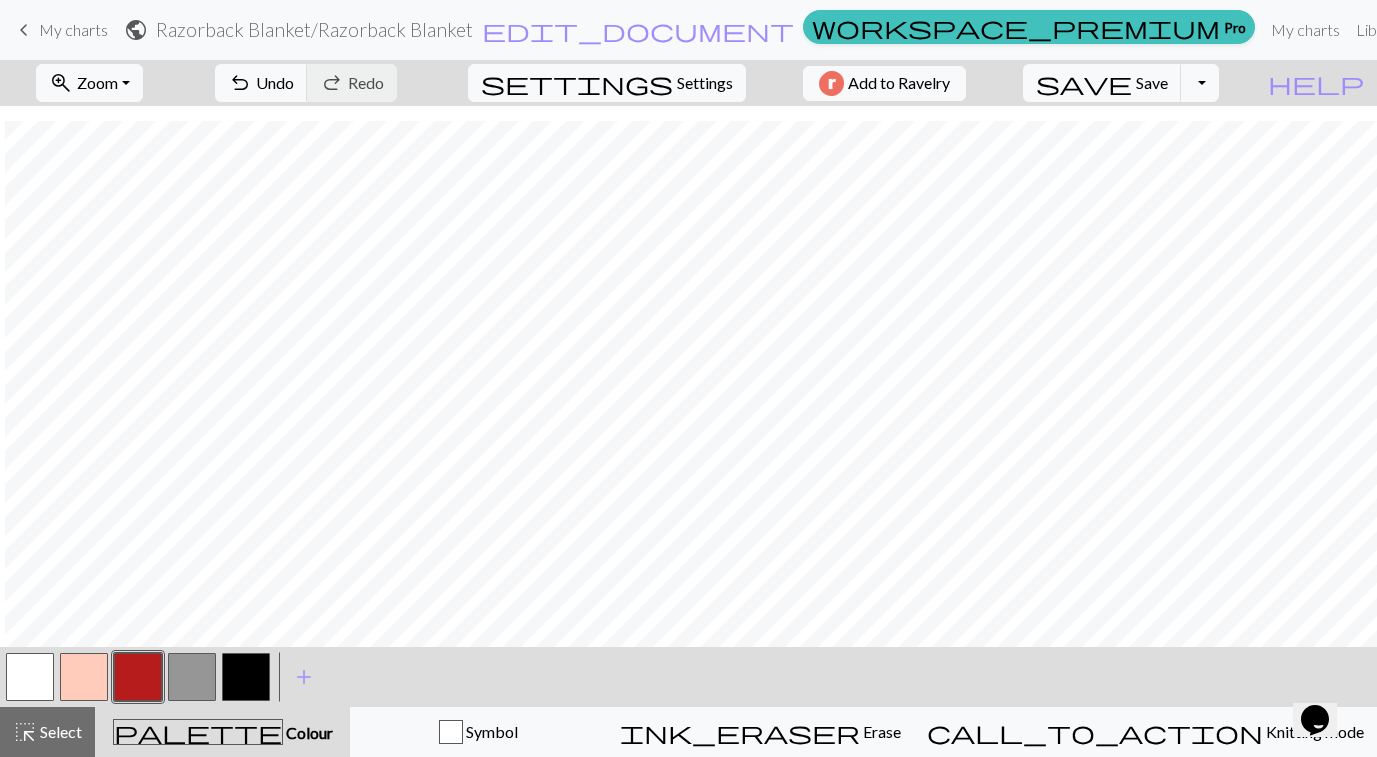 scroll, scrollTop: 364, scrollLeft: 1013, axis: both 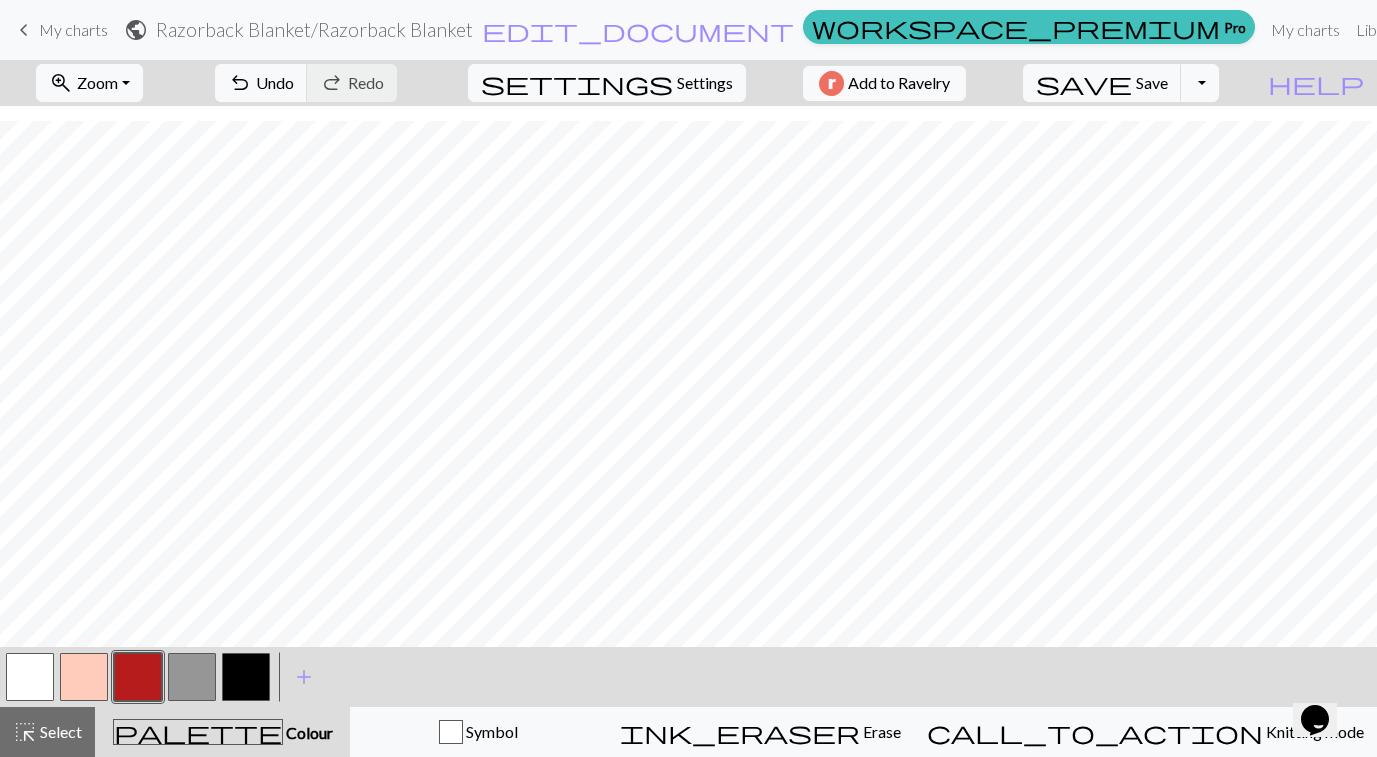 click at bounding box center [246, 677] 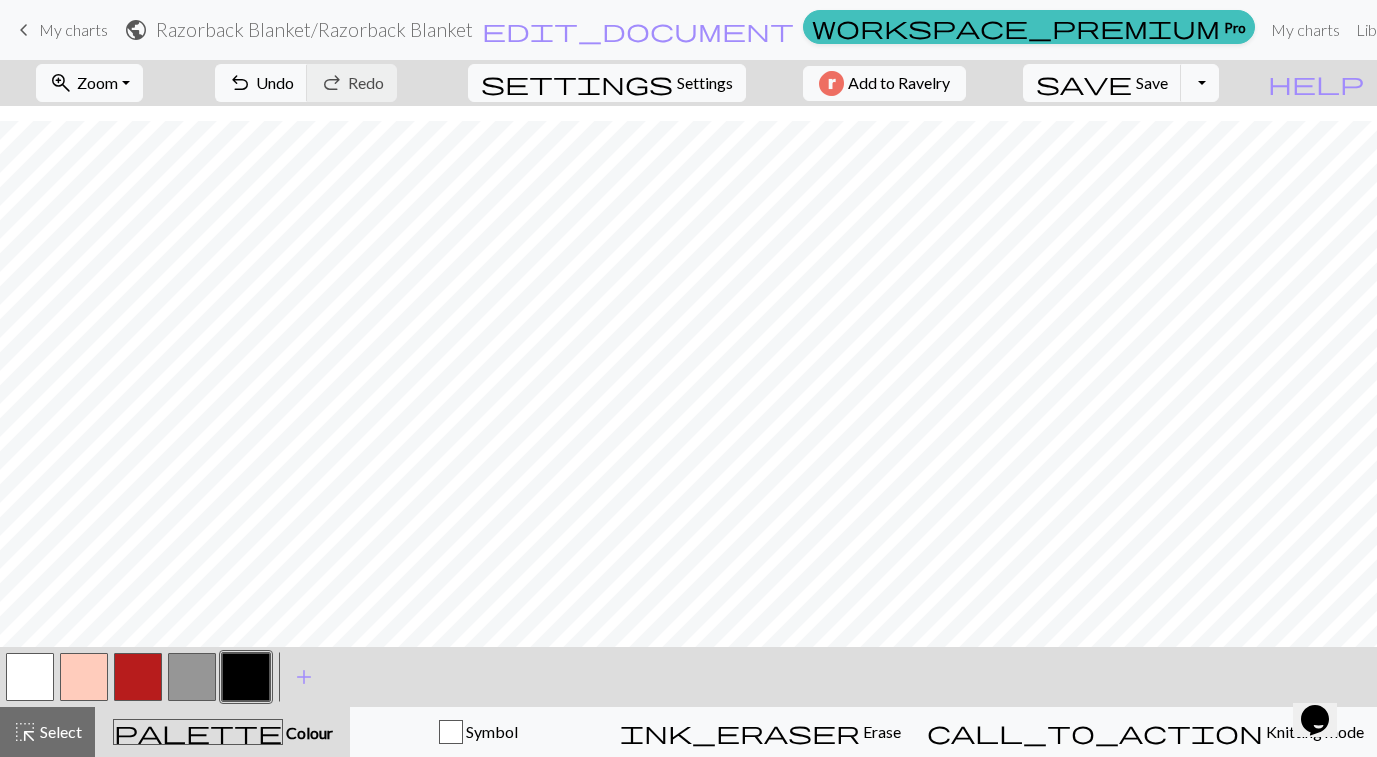 click at bounding box center (192, 677) 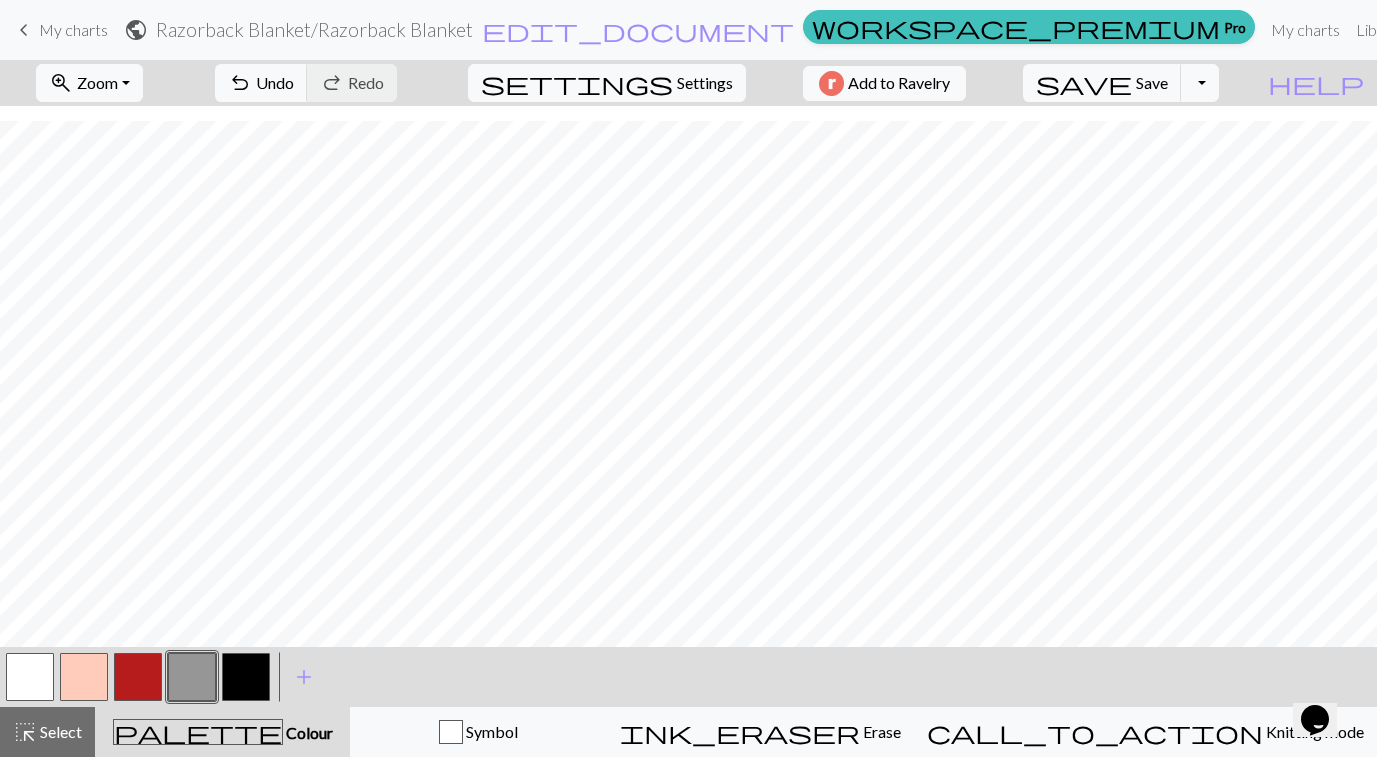 click at bounding box center (138, 677) 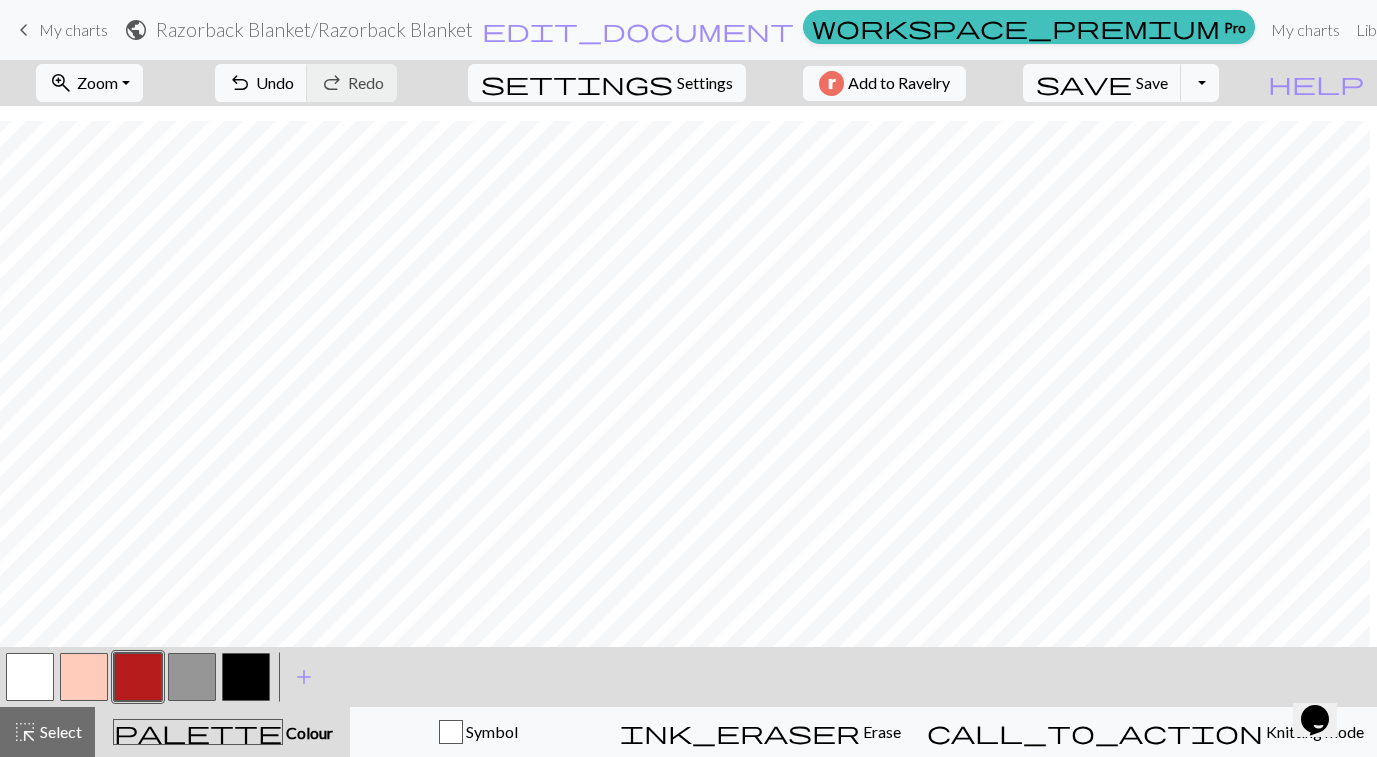 scroll, scrollTop: 364, scrollLeft: 913, axis: both 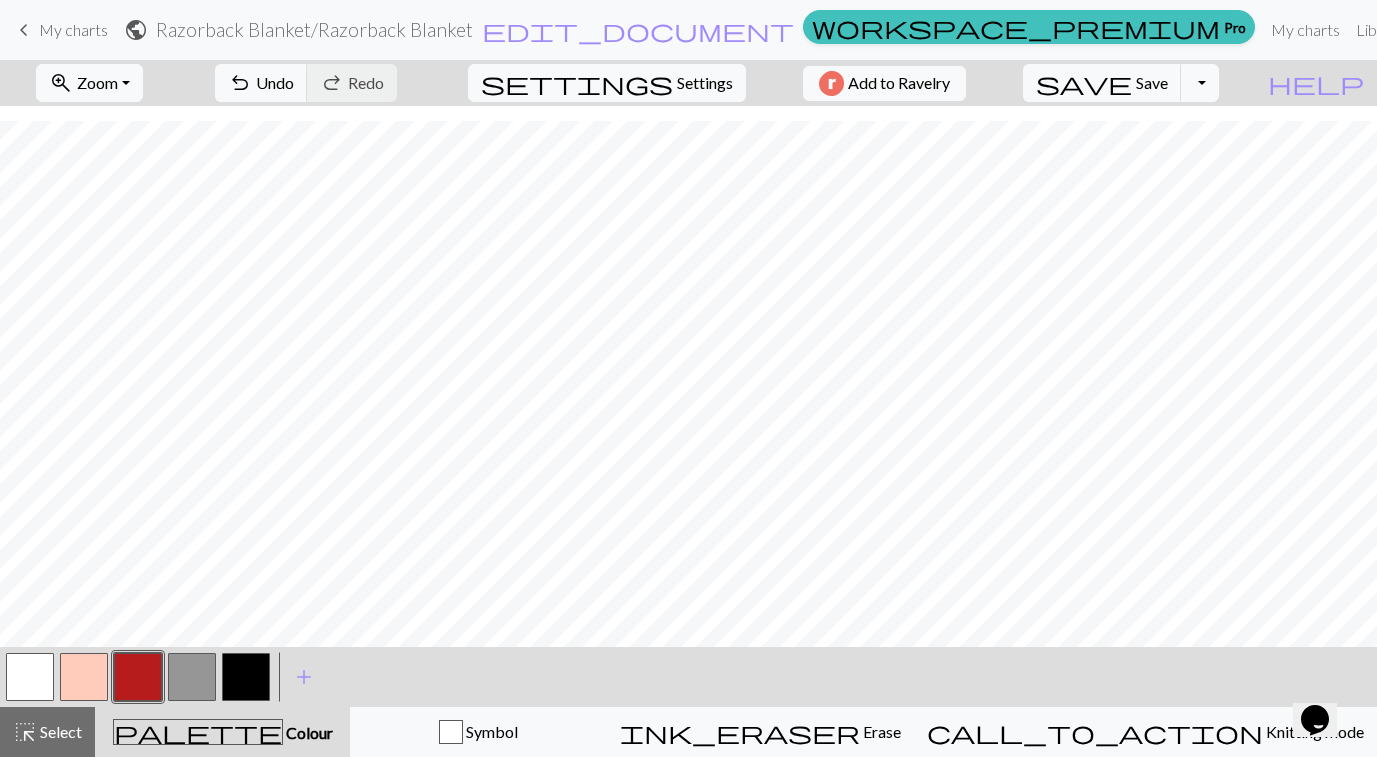 click at bounding box center [192, 677] 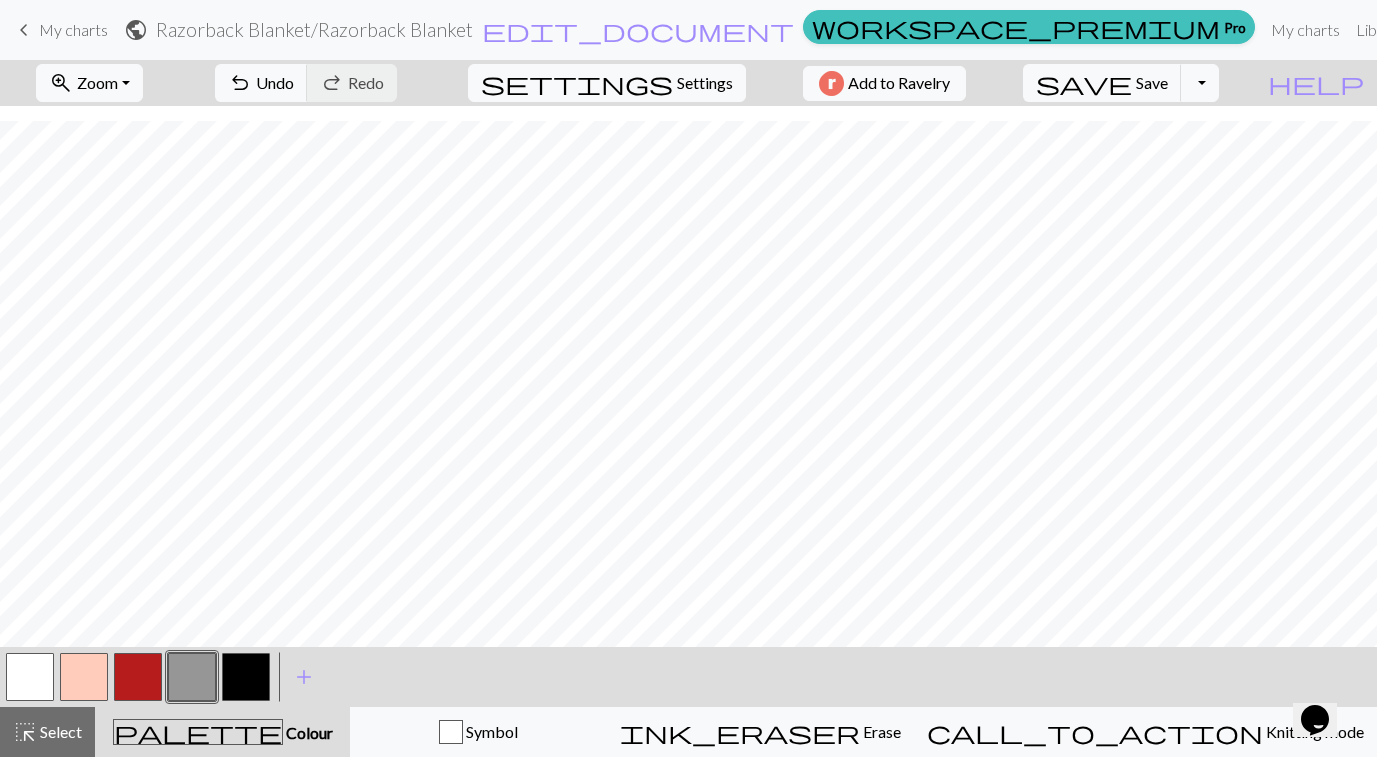click at bounding box center (246, 677) 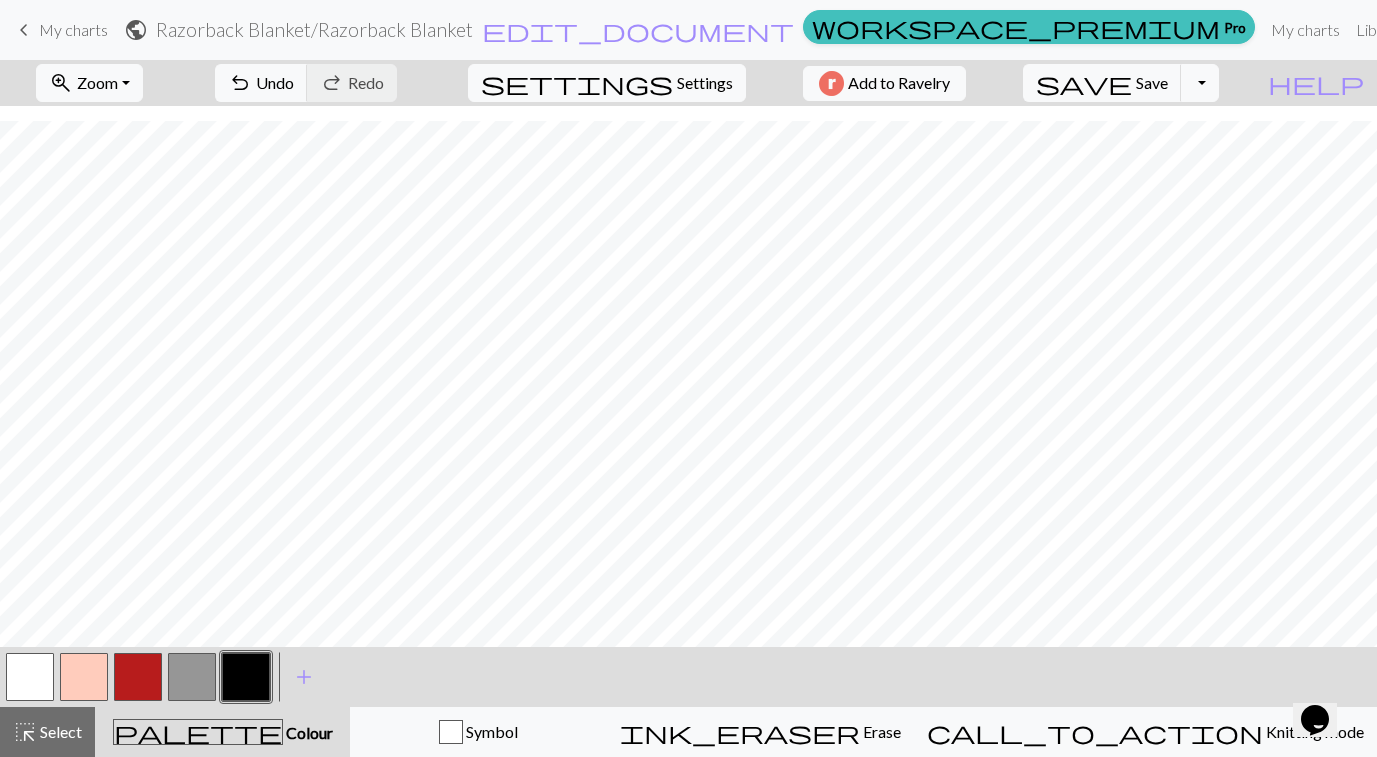 click at bounding box center [192, 677] 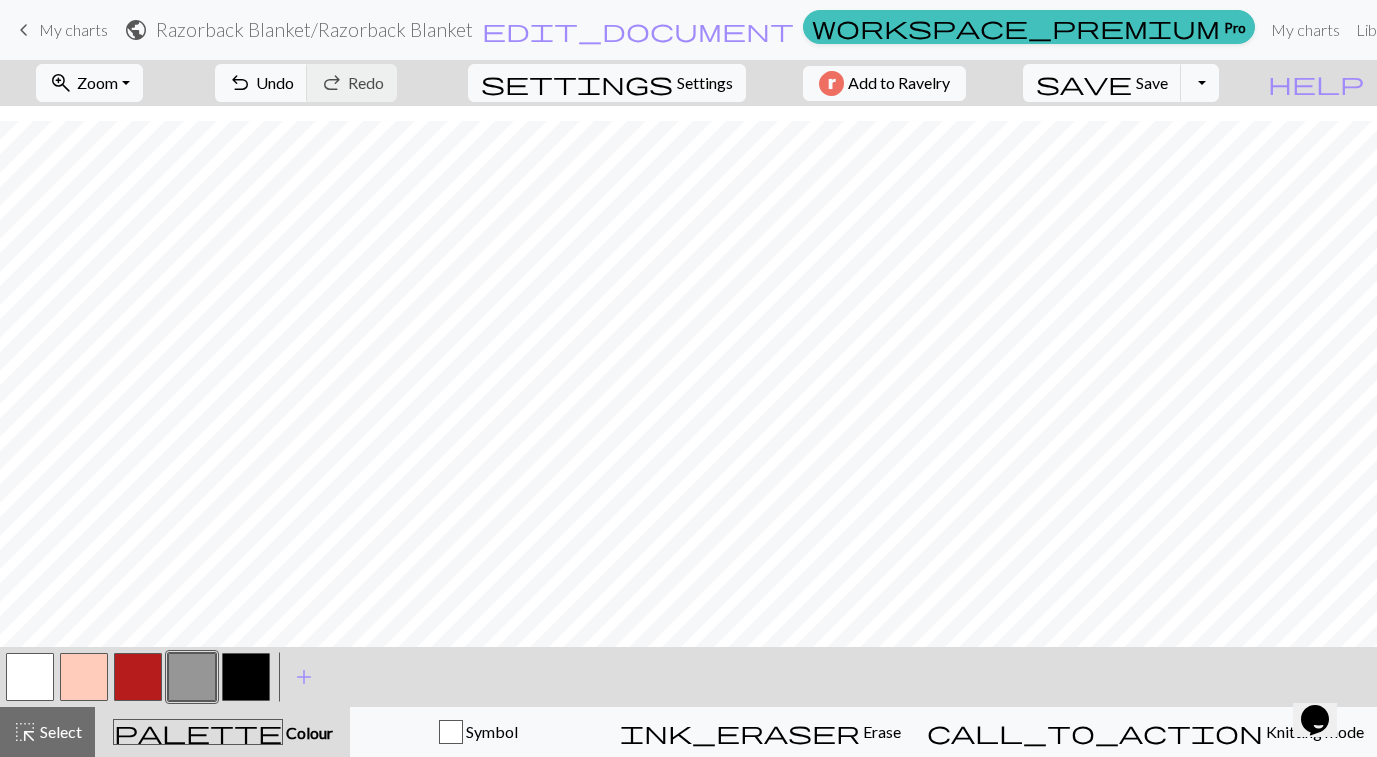 scroll, scrollTop: 364, scrollLeft: 1013, axis: both 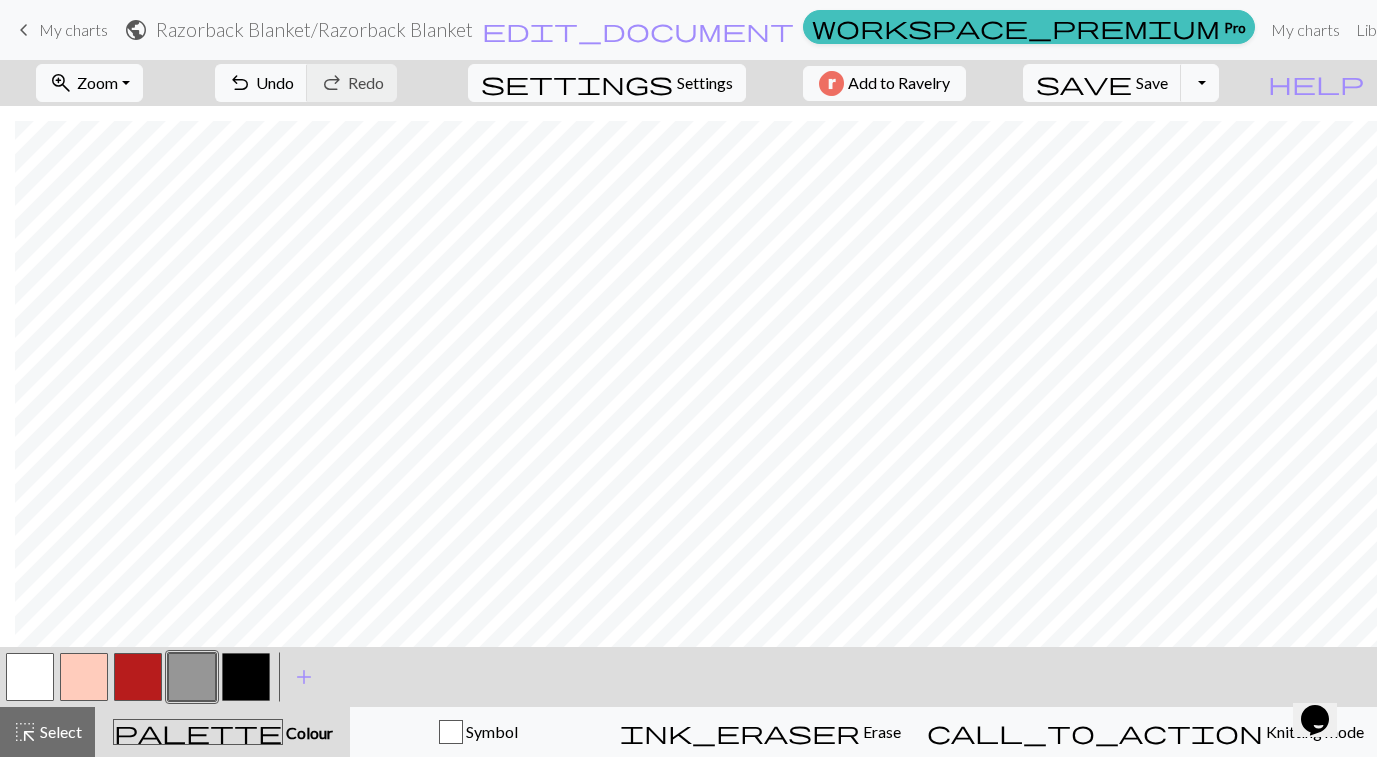 click at bounding box center [138, 677] 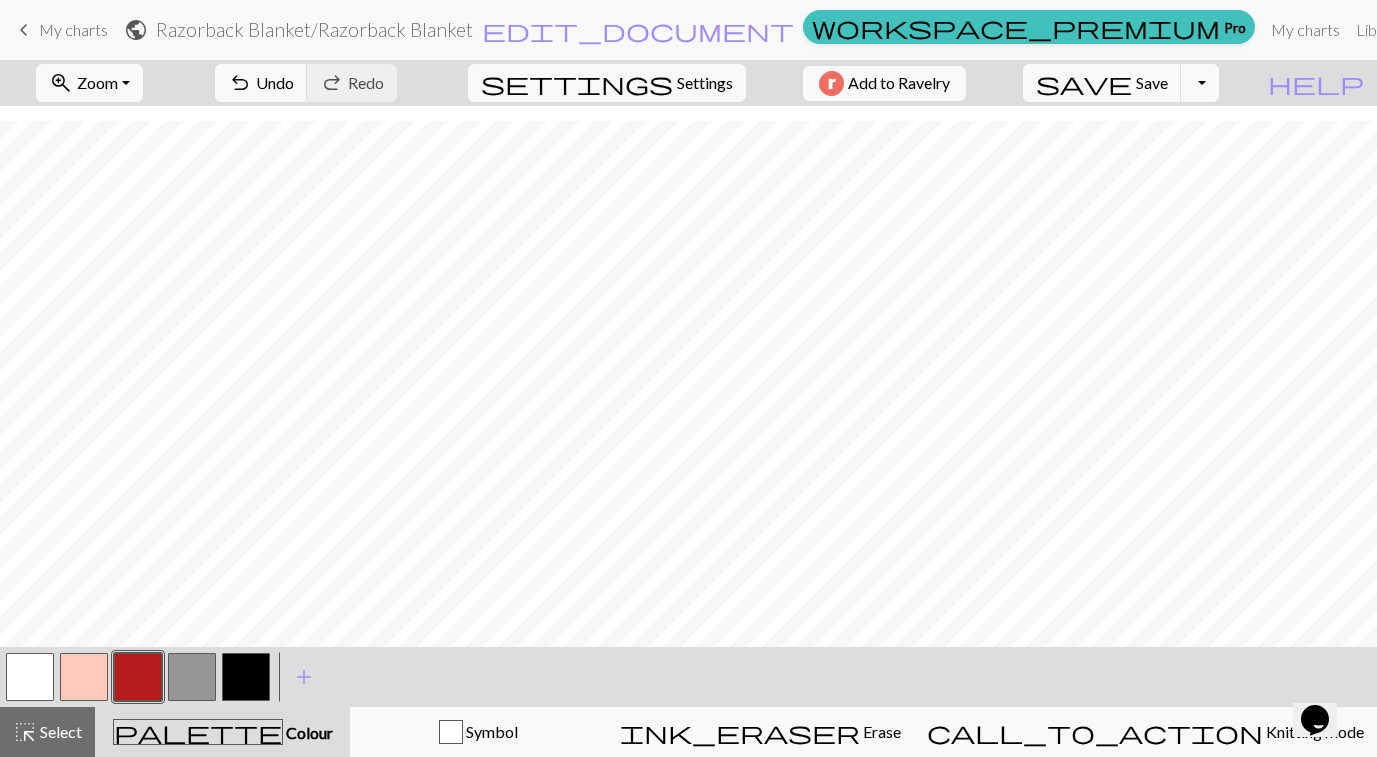 scroll, scrollTop: 364, scrollLeft: 0, axis: vertical 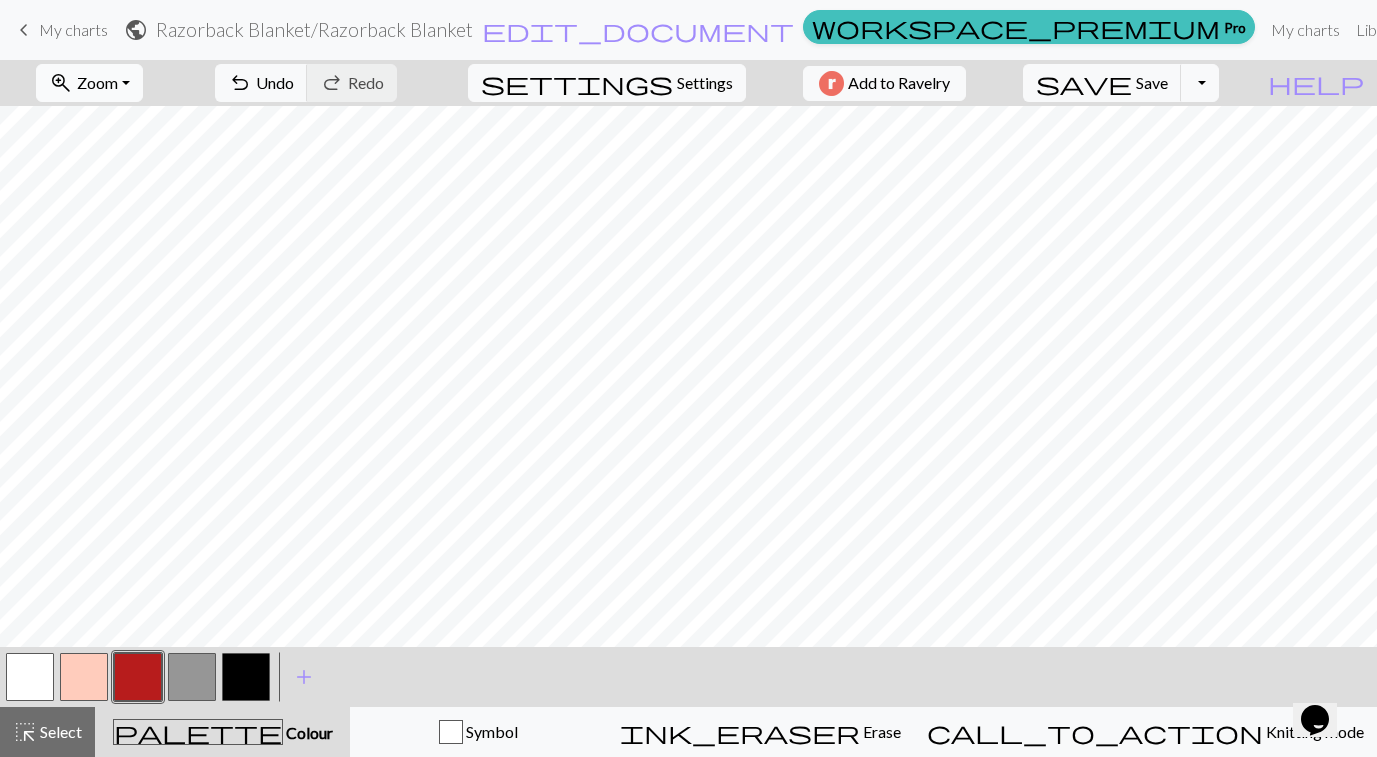 click on "zoom_in Zoom Zoom" at bounding box center (89, 83) 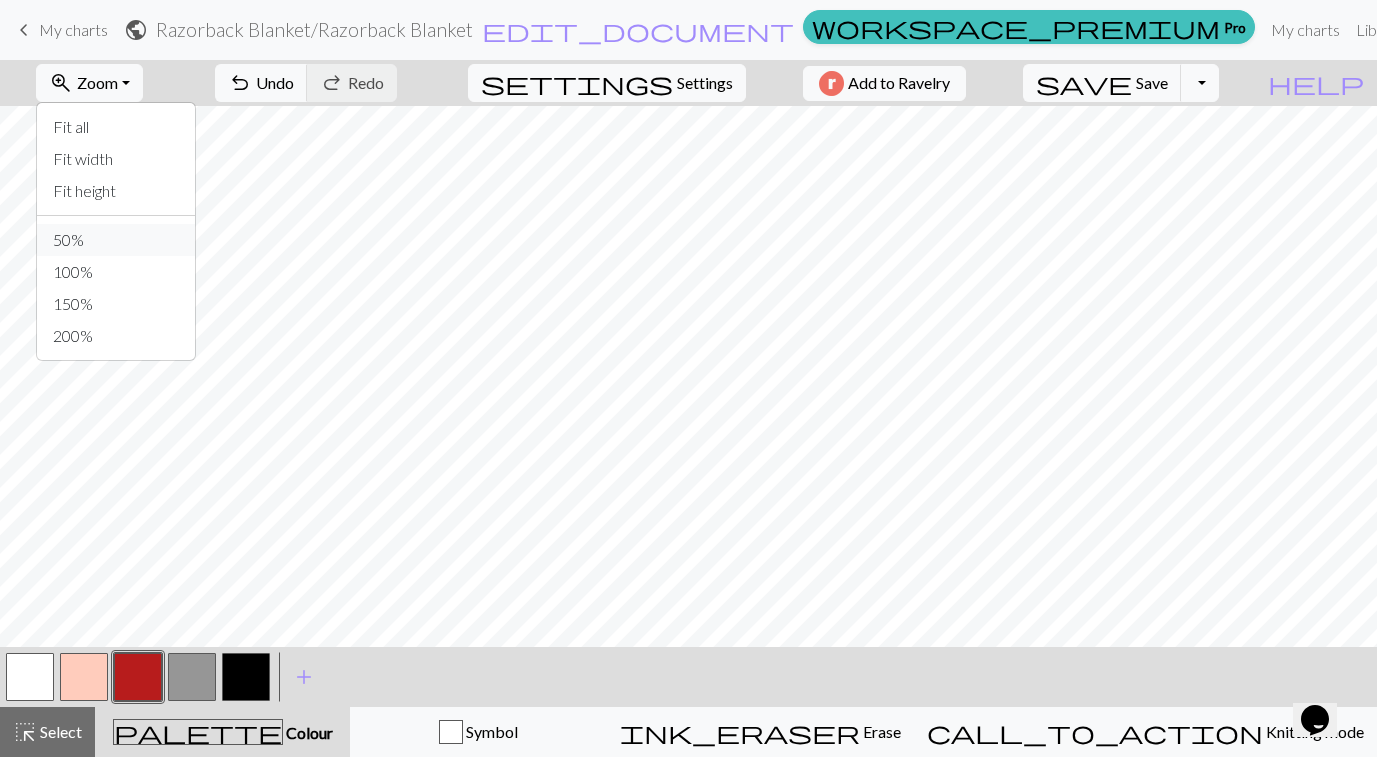 click on "50%" at bounding box center (116, 240) 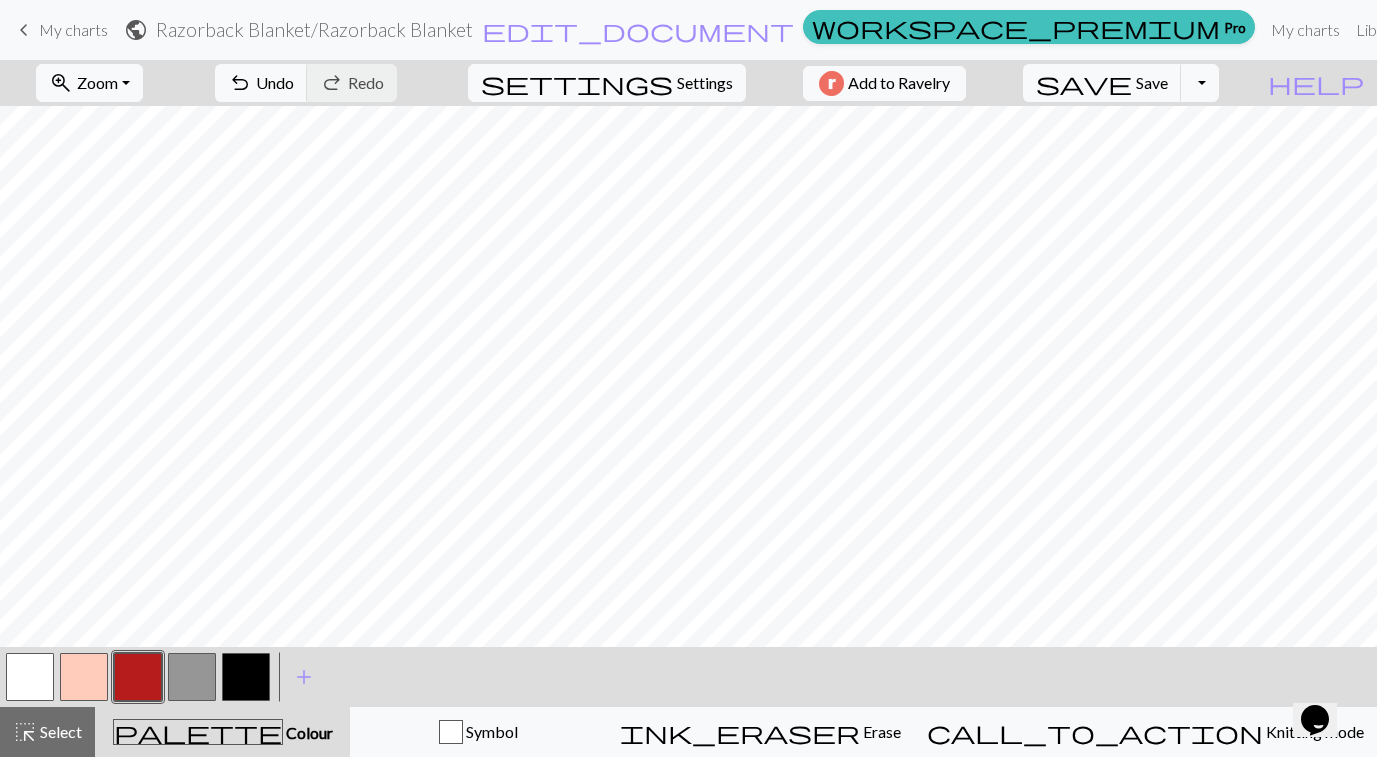 scroll, scrollTop: 0, scrollLeft: 0, axis: both 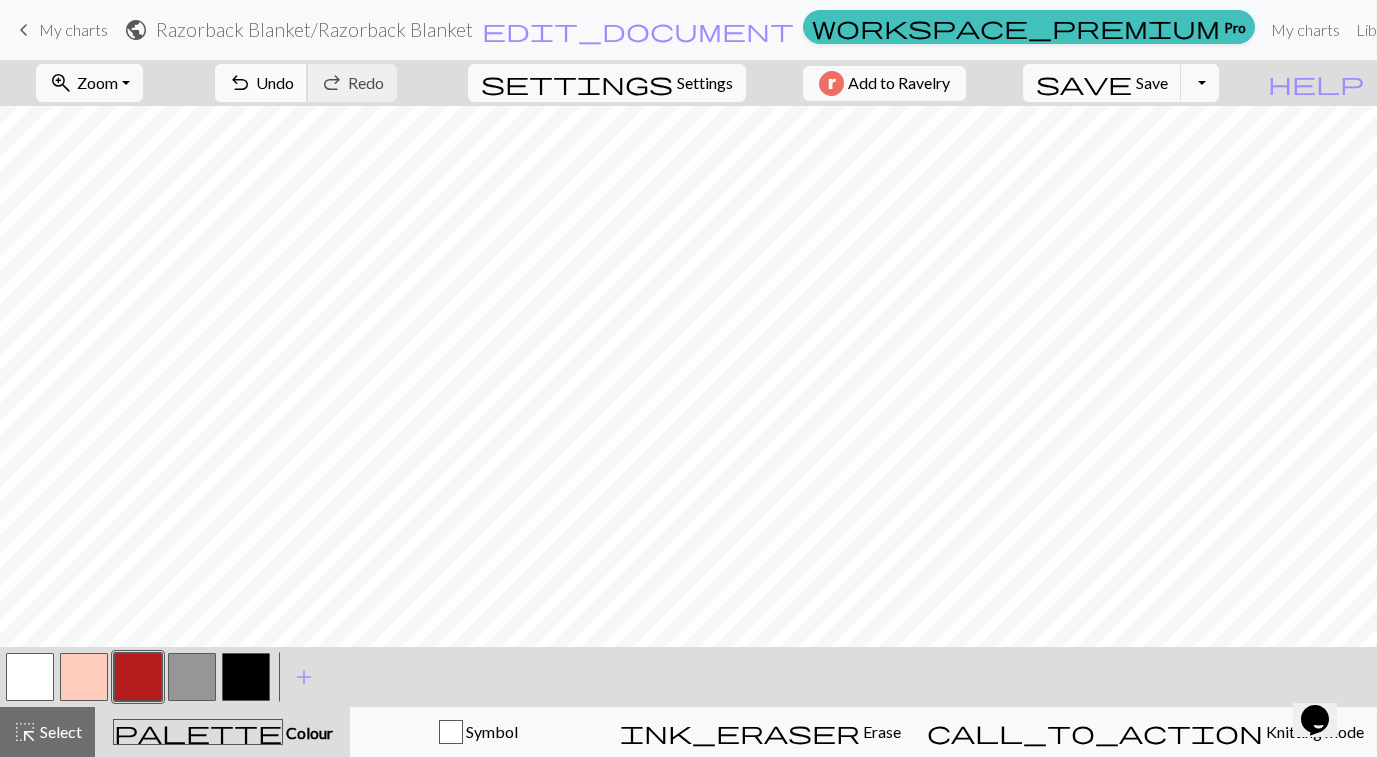 click on "Undo" at bounding box center [275, 82] 